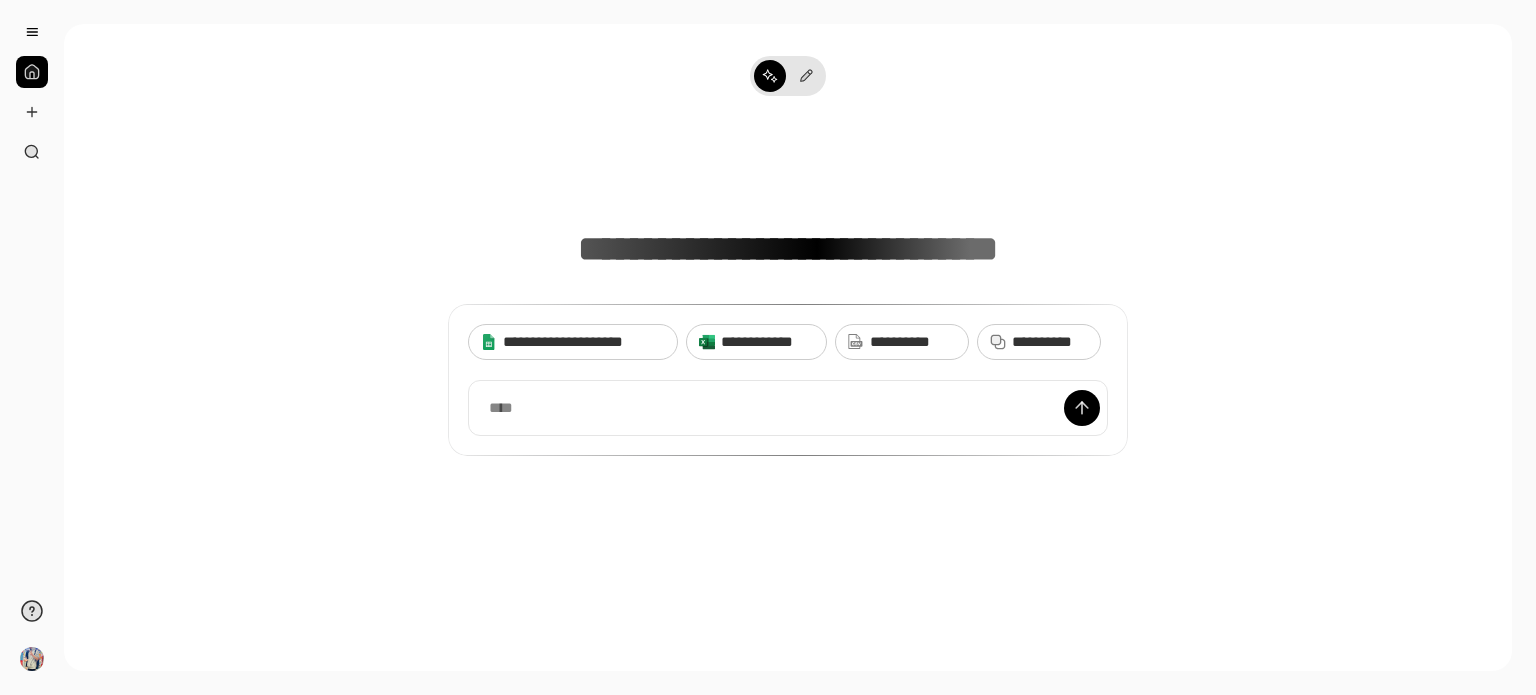 scroll, scrollTop: 0, scrollLeft: 0, axis: both 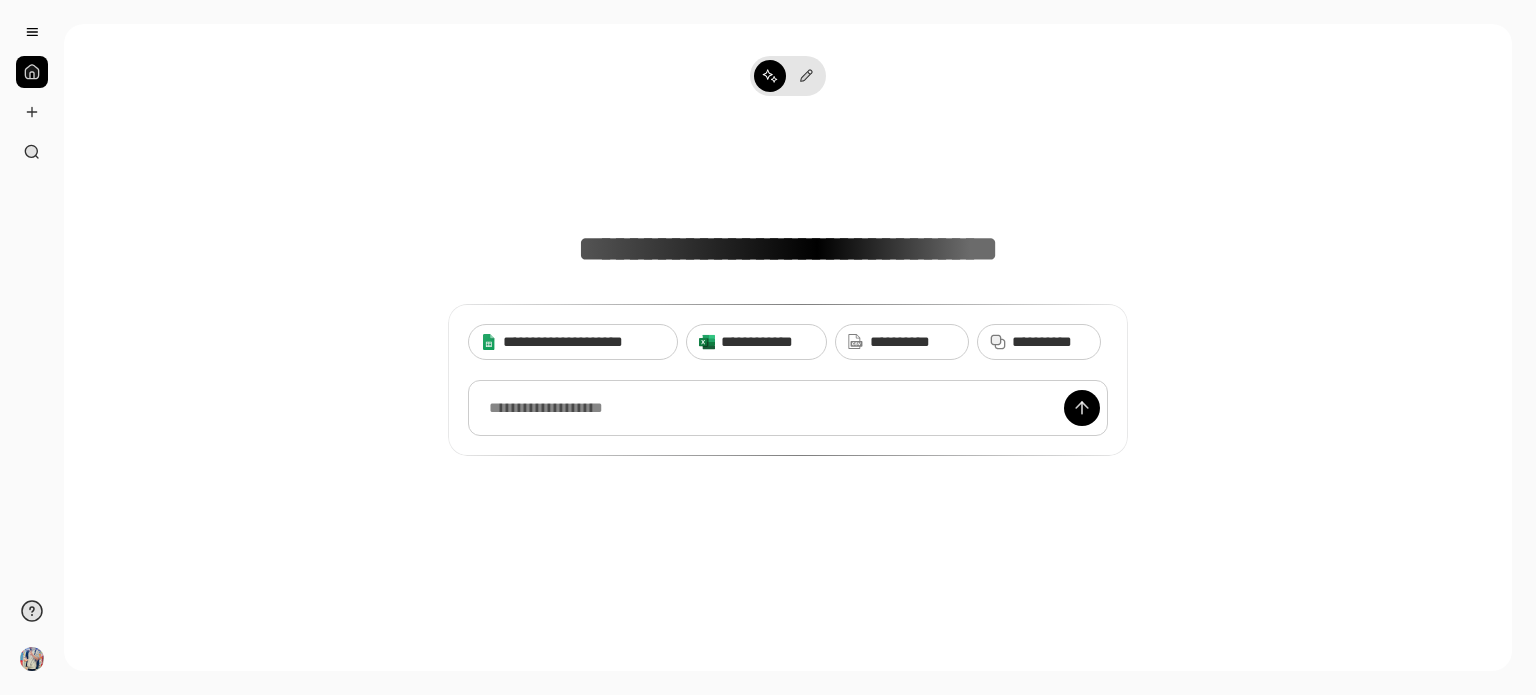 click at bounding box center [788, 408] 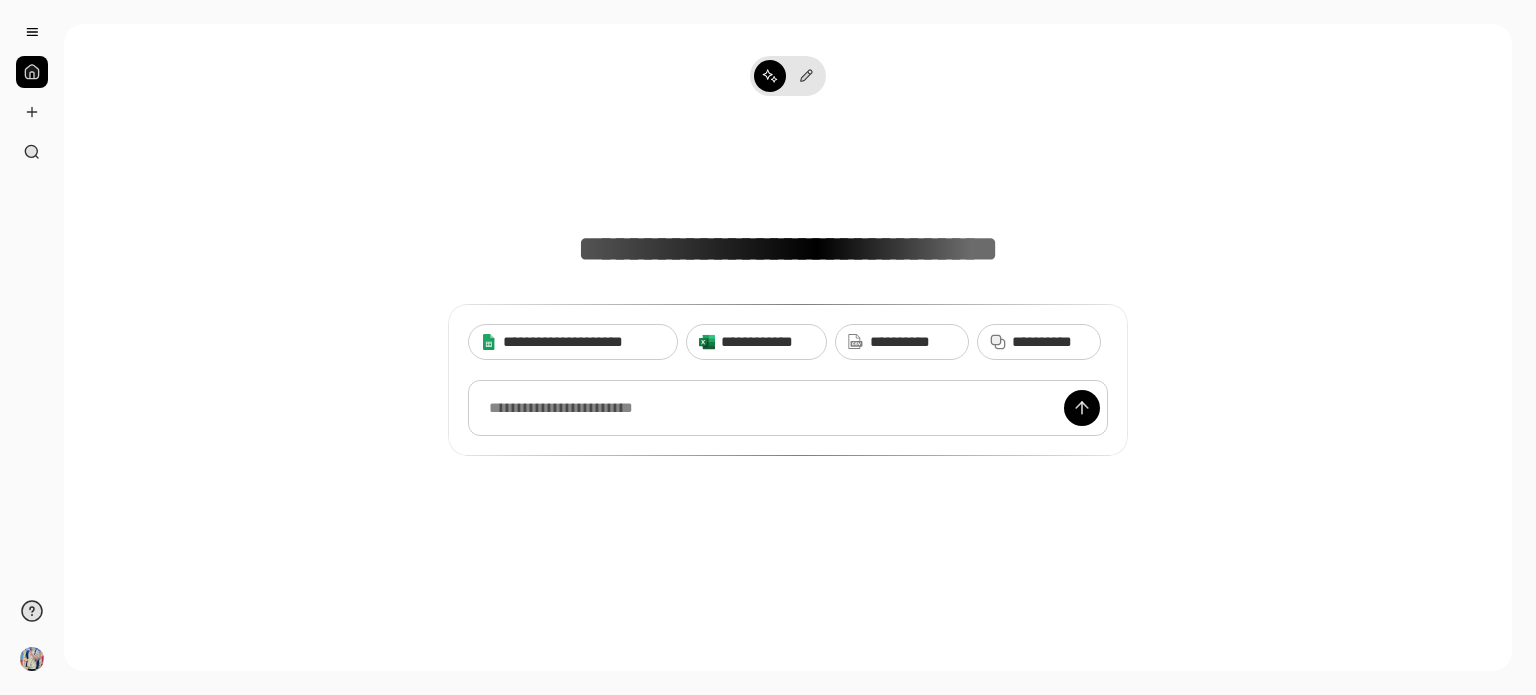 click at bounding box center (788, 408) 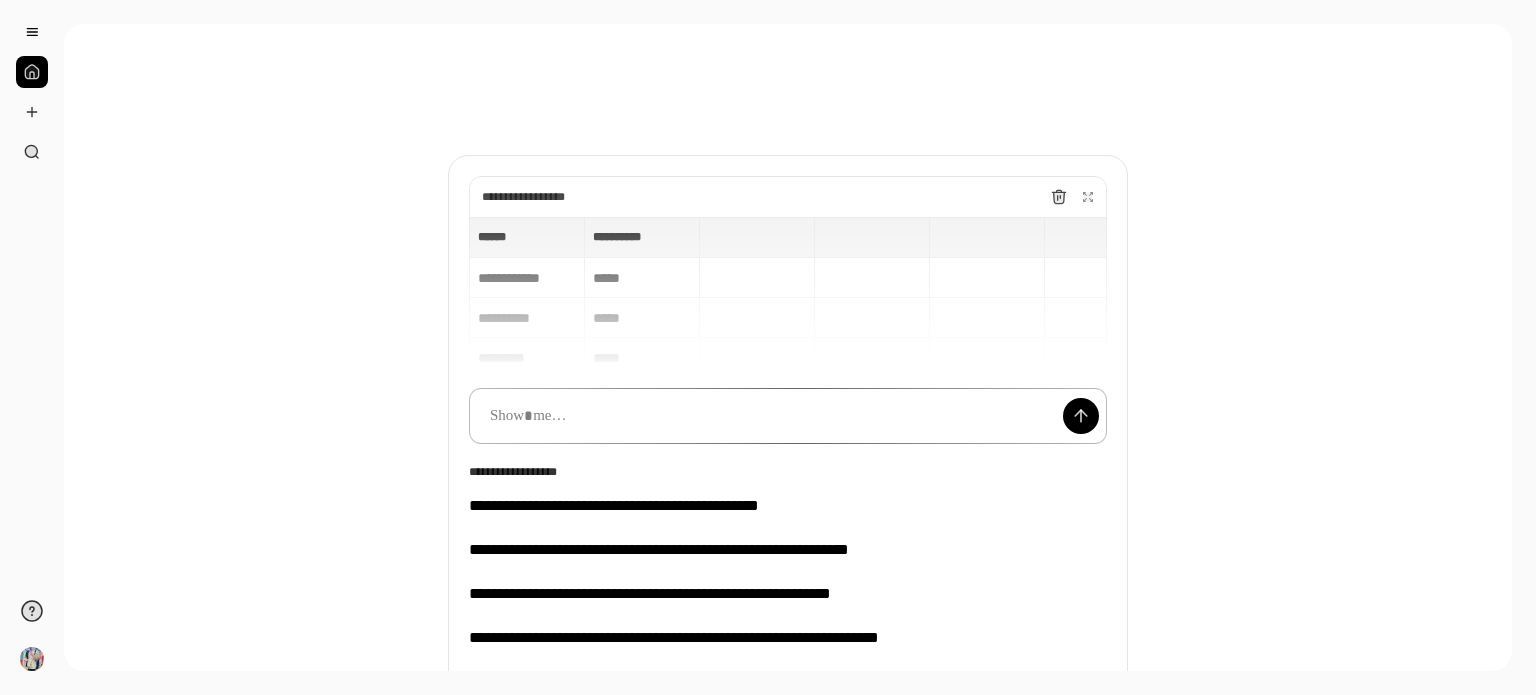 scroll, scrollTop: 284, scrollLeft: 0, axis: vertical 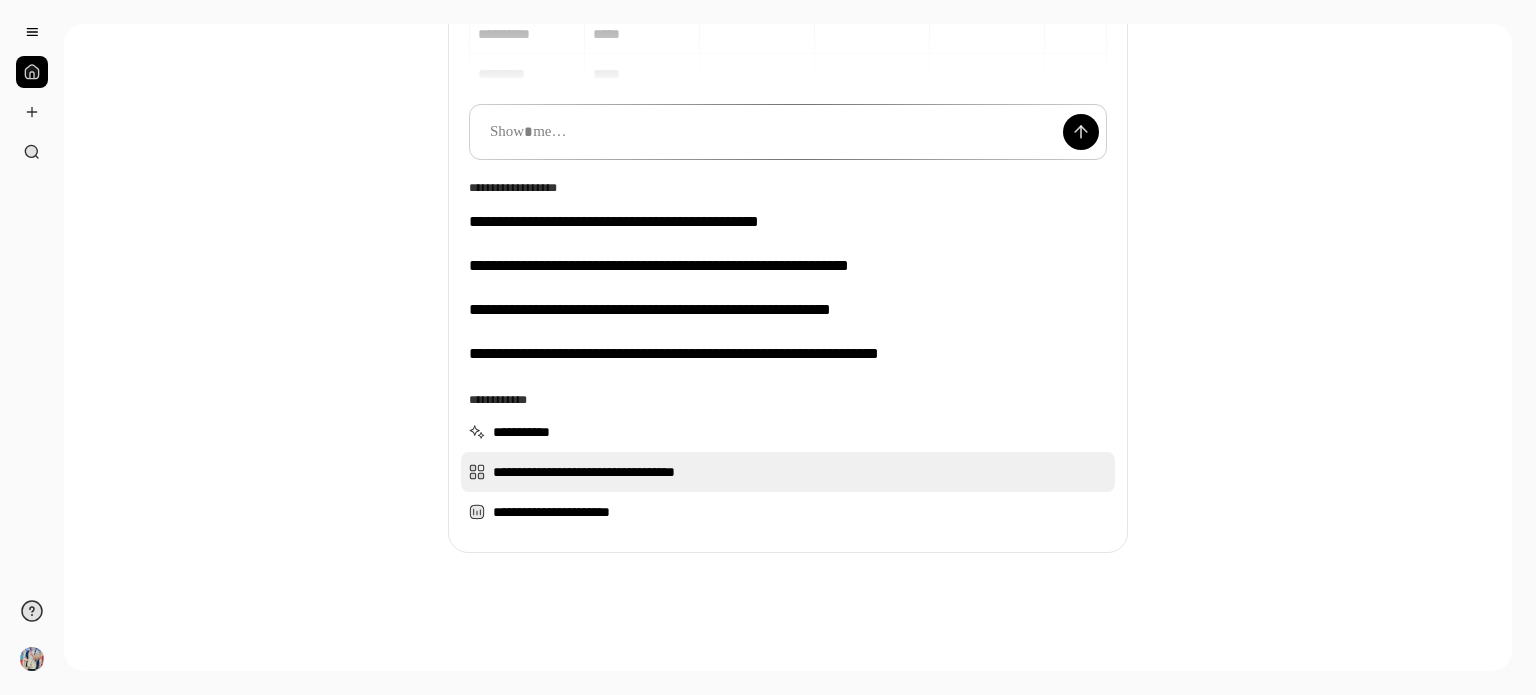 click on "**********" at bounding box center [788, 472] 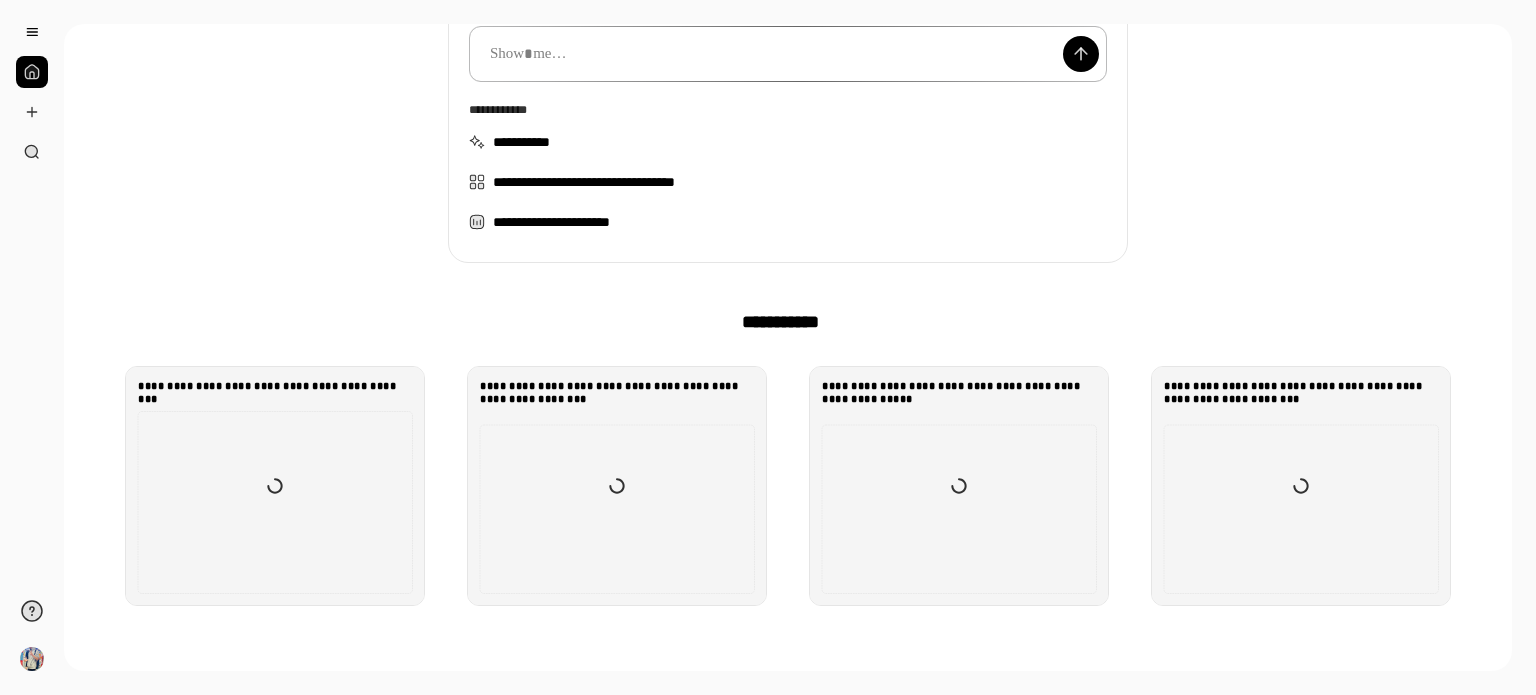 scroll, scrollTop: 484, scrollLeft: 0, axis: vertical 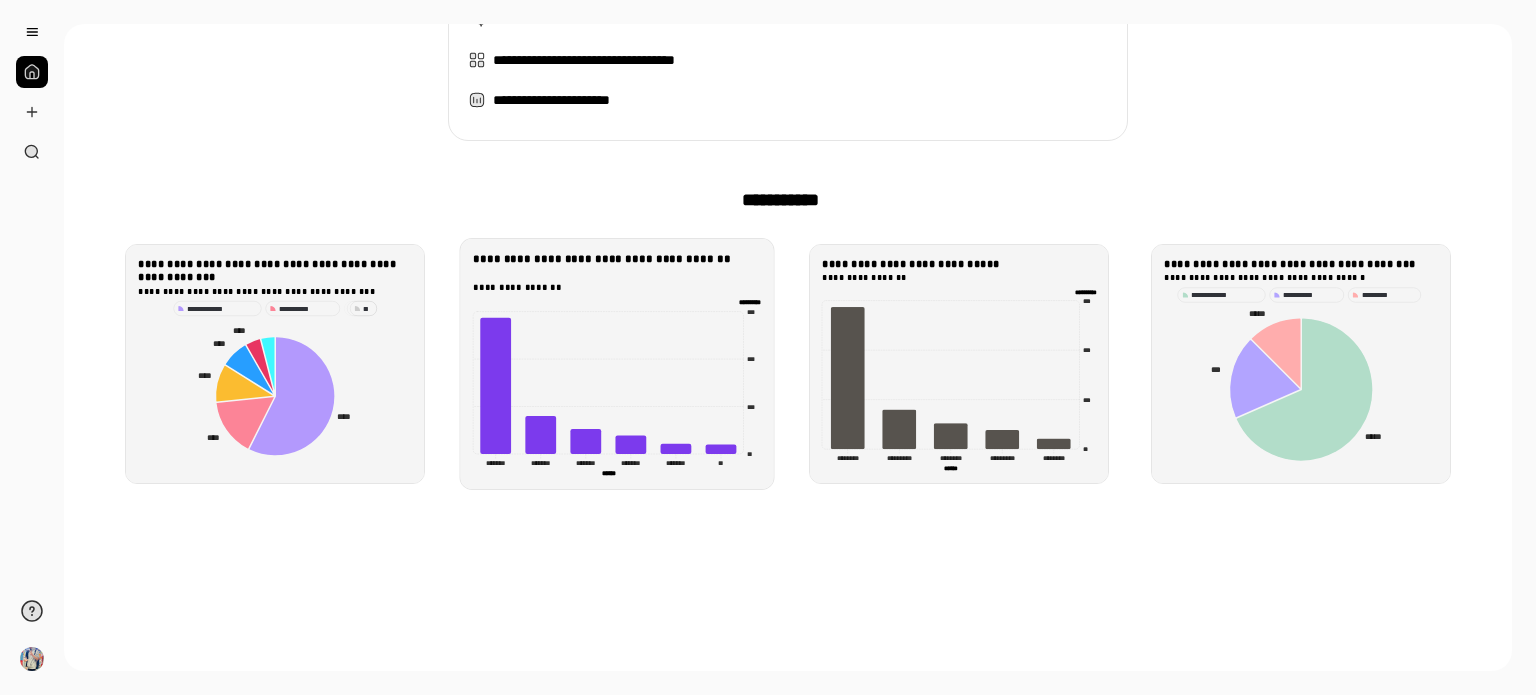 click on "***" 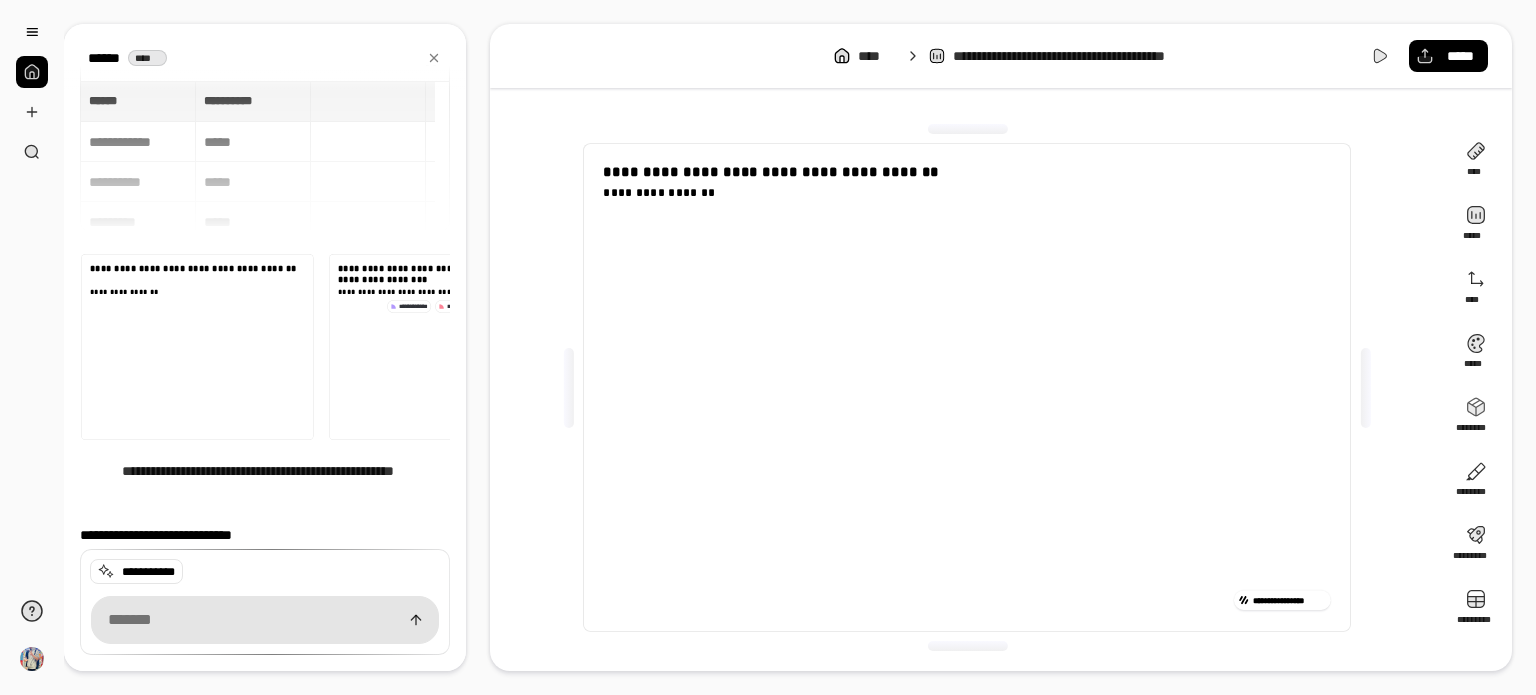 scroll, scrollTop: 160, scrollLeft: 0, axis: vertical 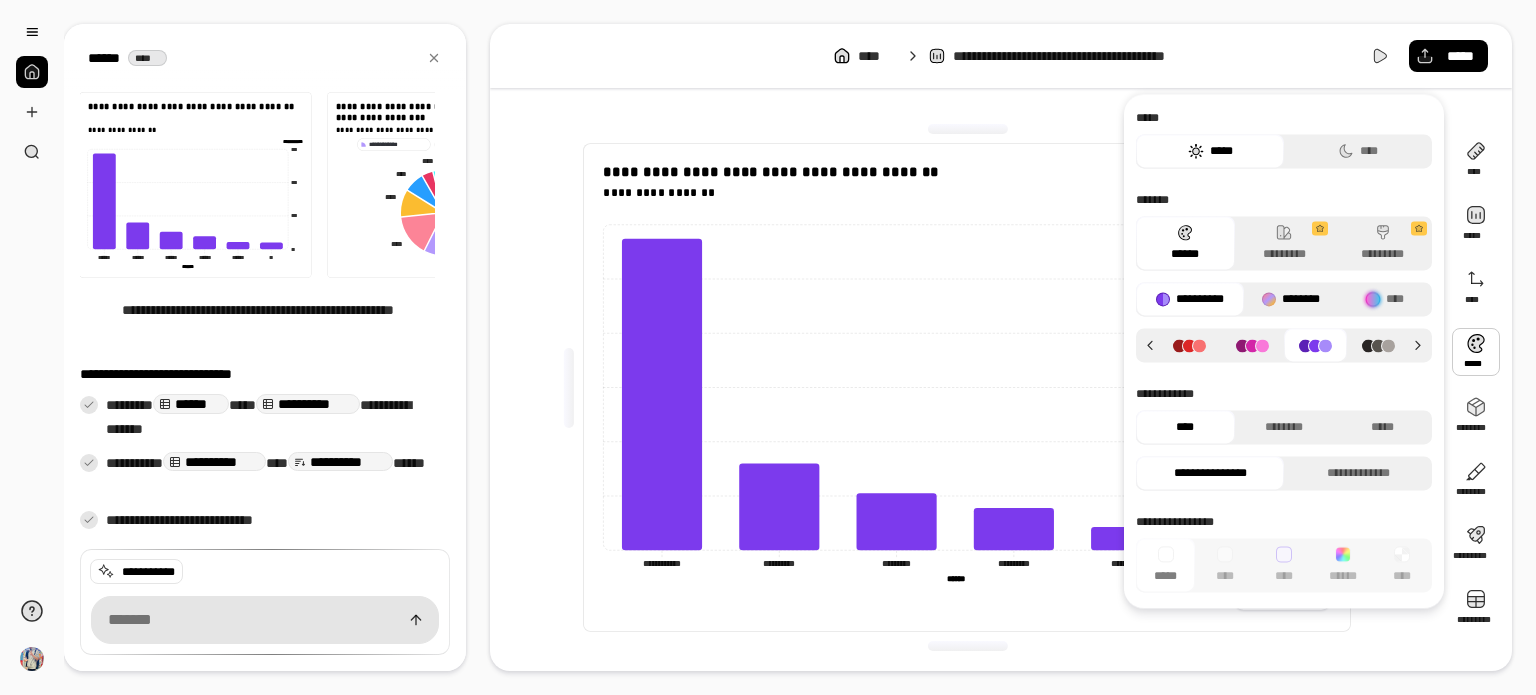 click on "********" at bounding box center [1291, 299] 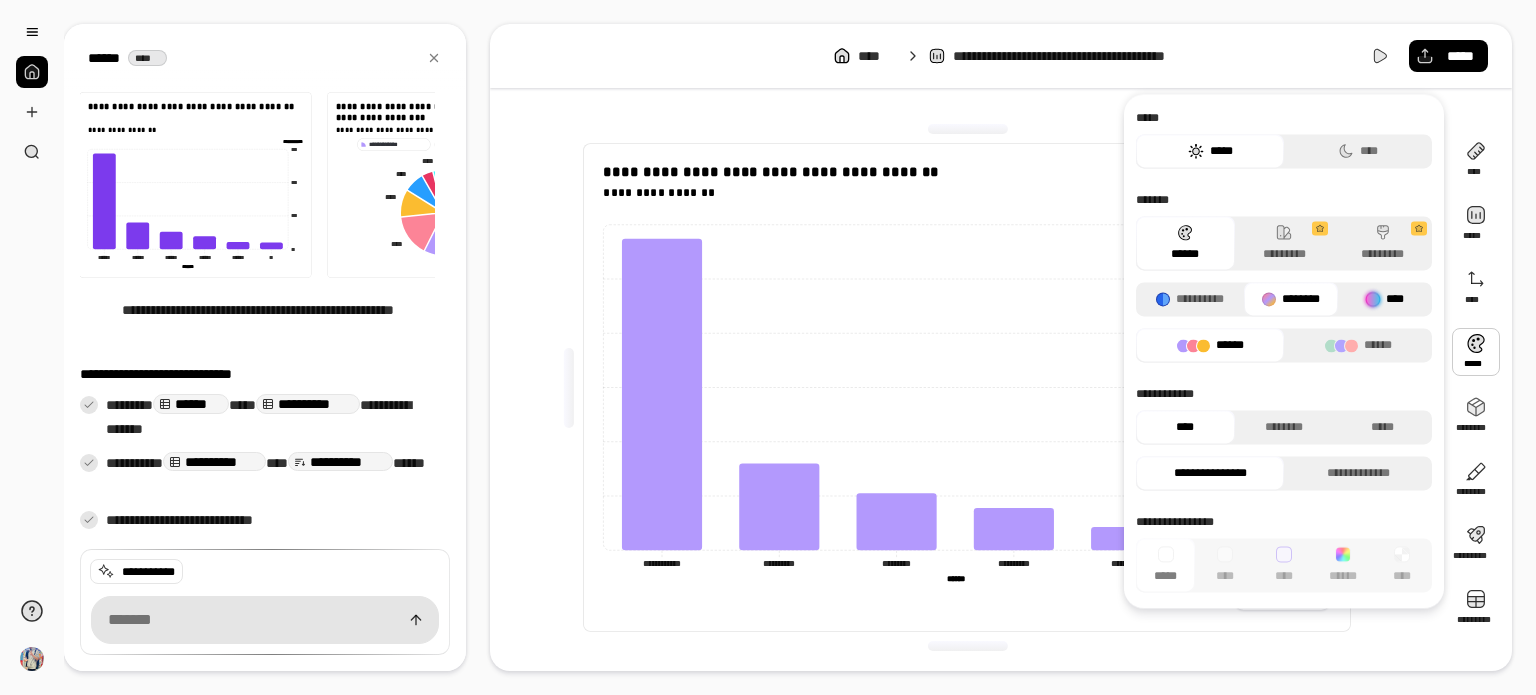 click at bounding box center [1373, 299] 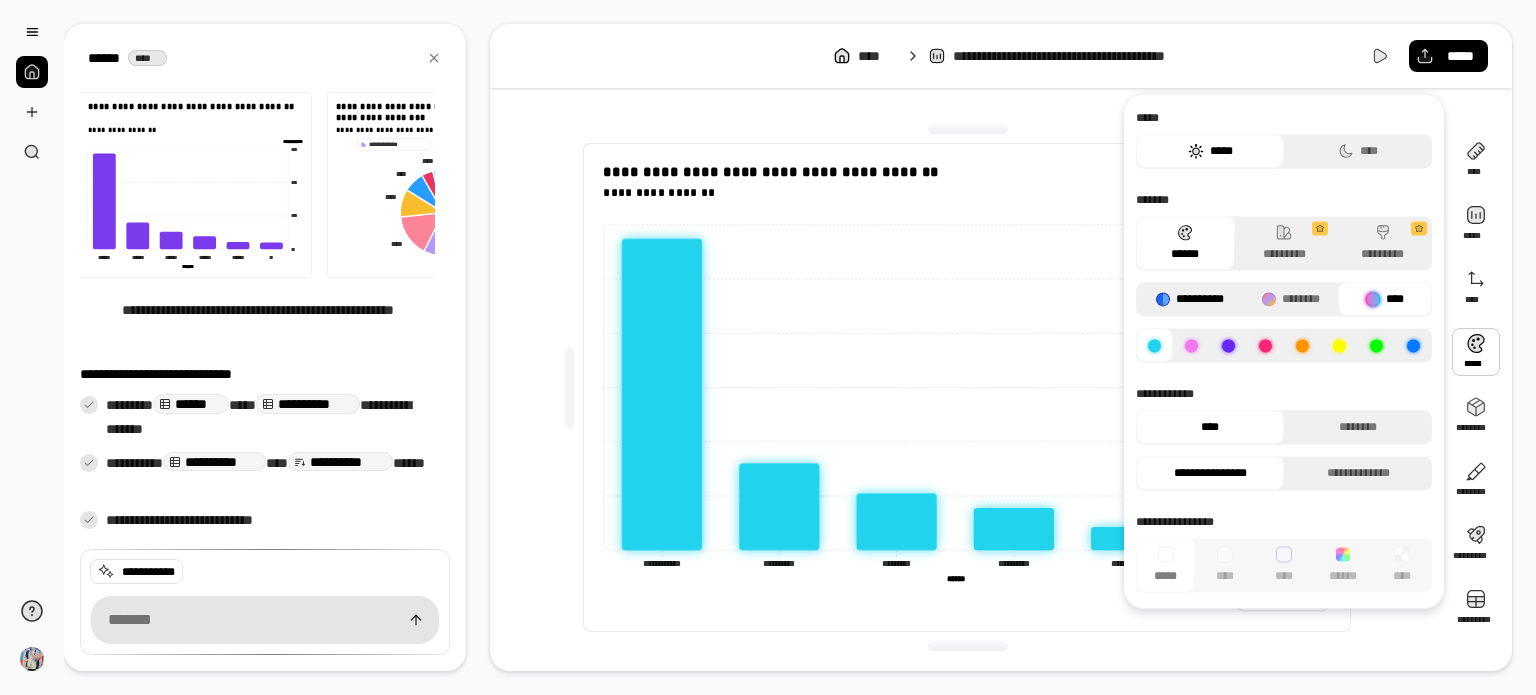 click on "**********" at bounding box center [1190, 299] 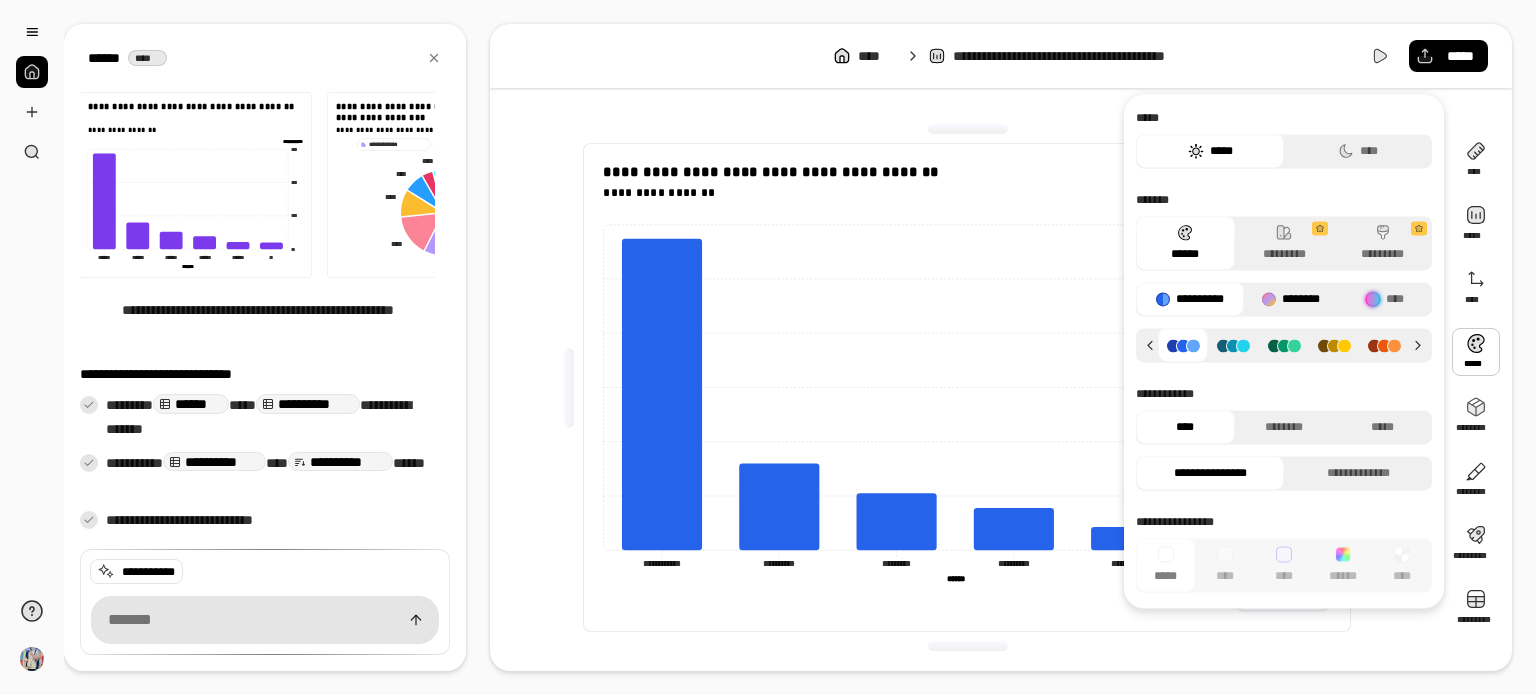click on "********" at bounding box center (1291, 299) 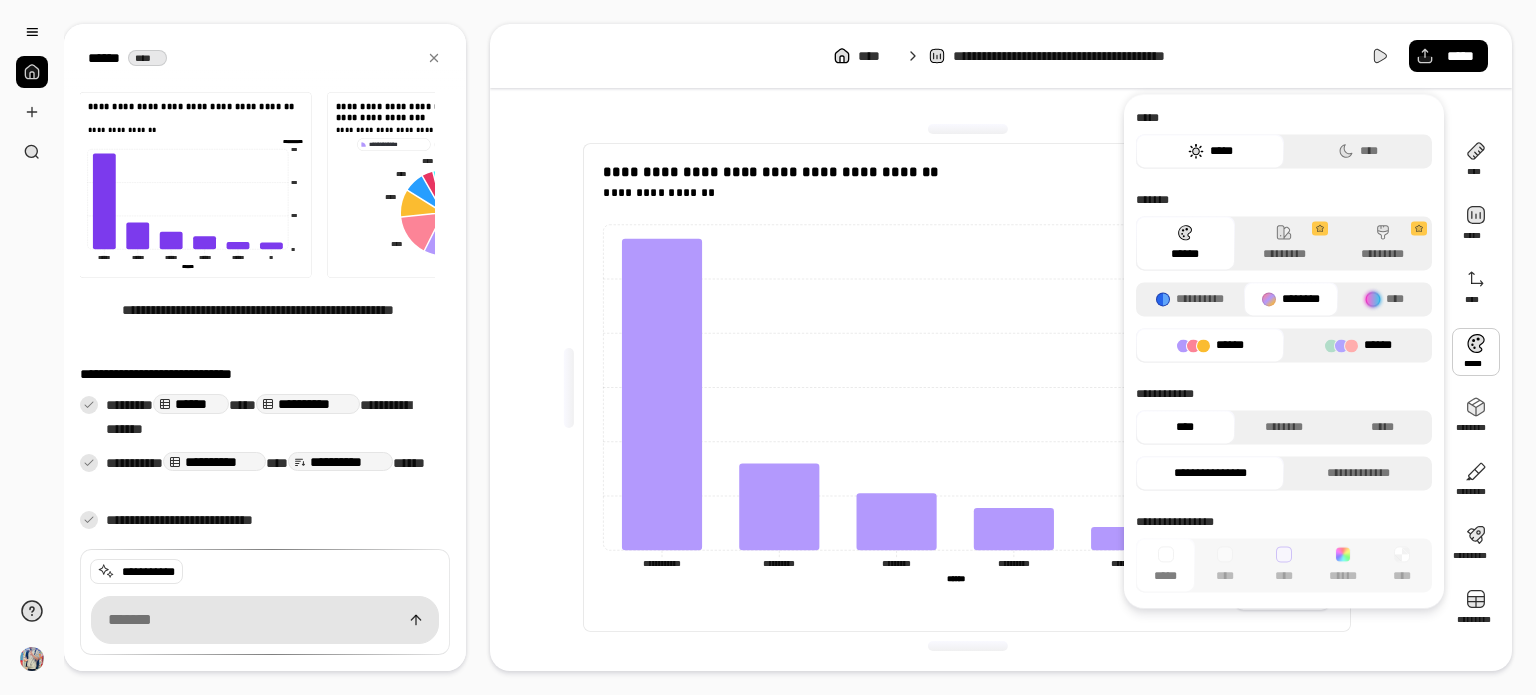 click on "******" at bounding box center [1358, 345] 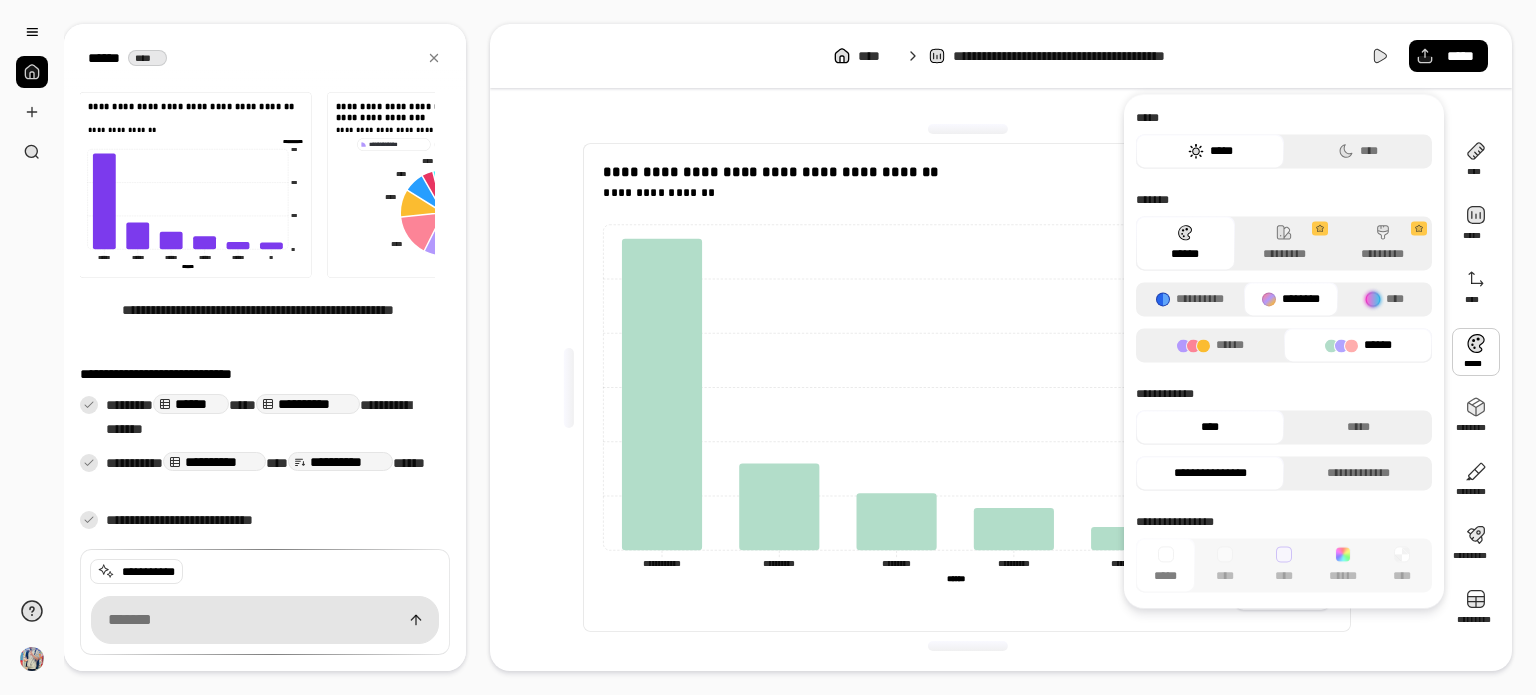 click on "**********" at bounding box center [967, 387] 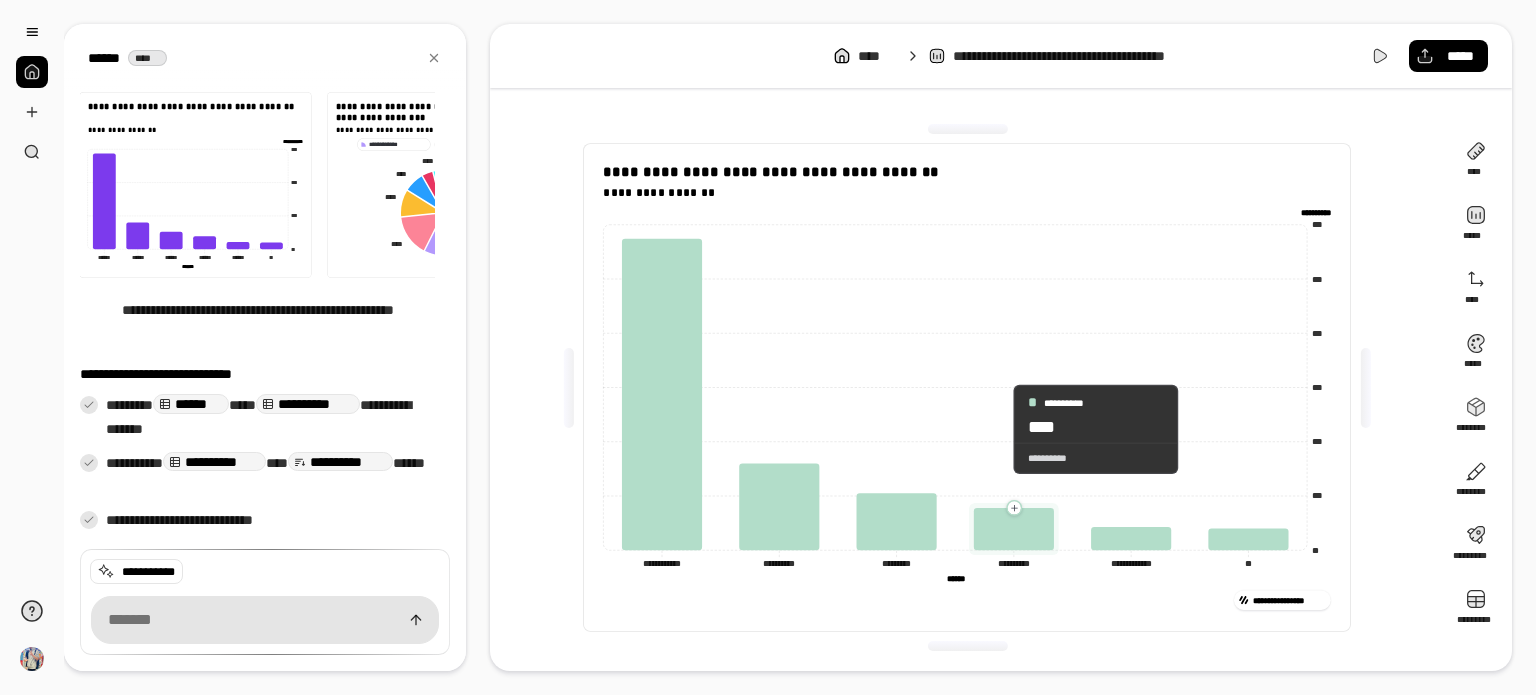 drag, startPoint x: 995, startPoint y: 429, endPoint x: 1352, endPoint y: 243, distance: 402.54813 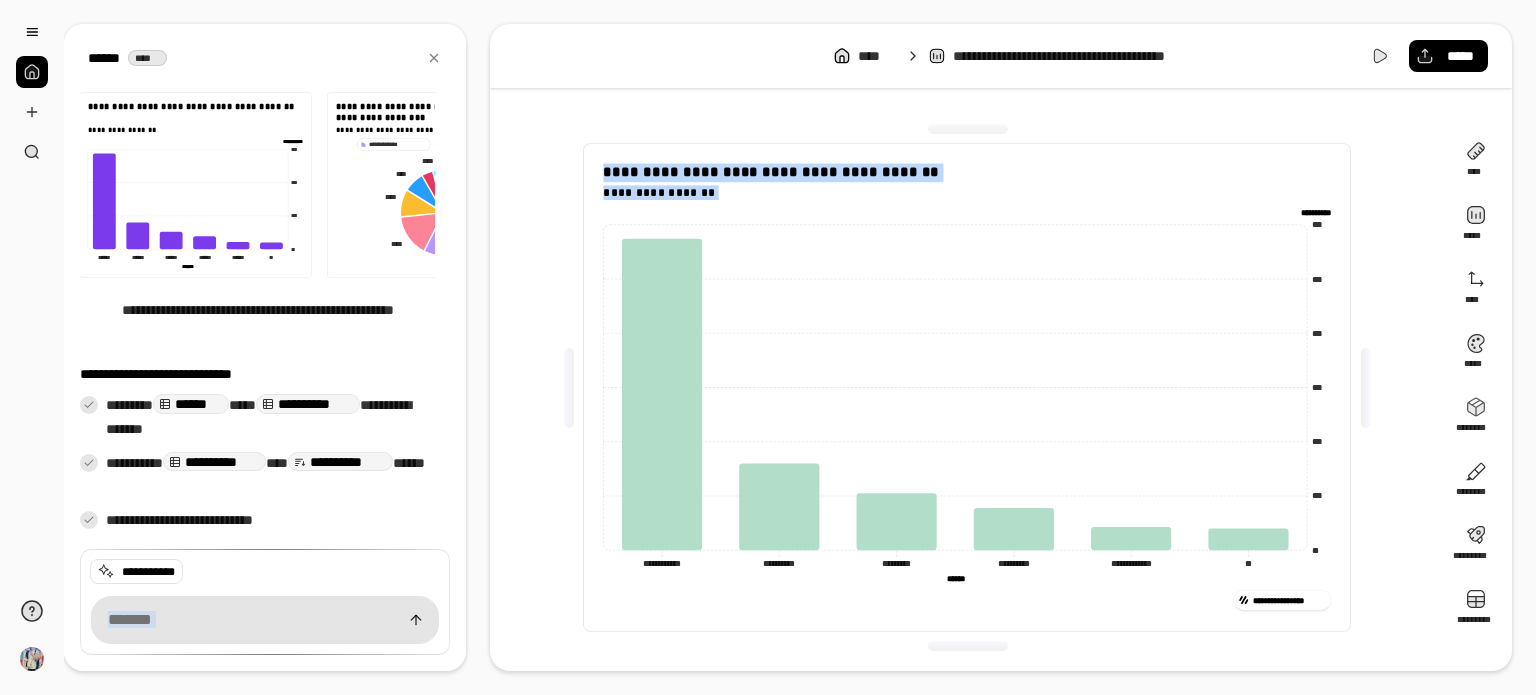 drag, startPoint x: 1296, startPoint y: 159, endPoint x: 1355, endPoint y: 156, distance: 59.07622 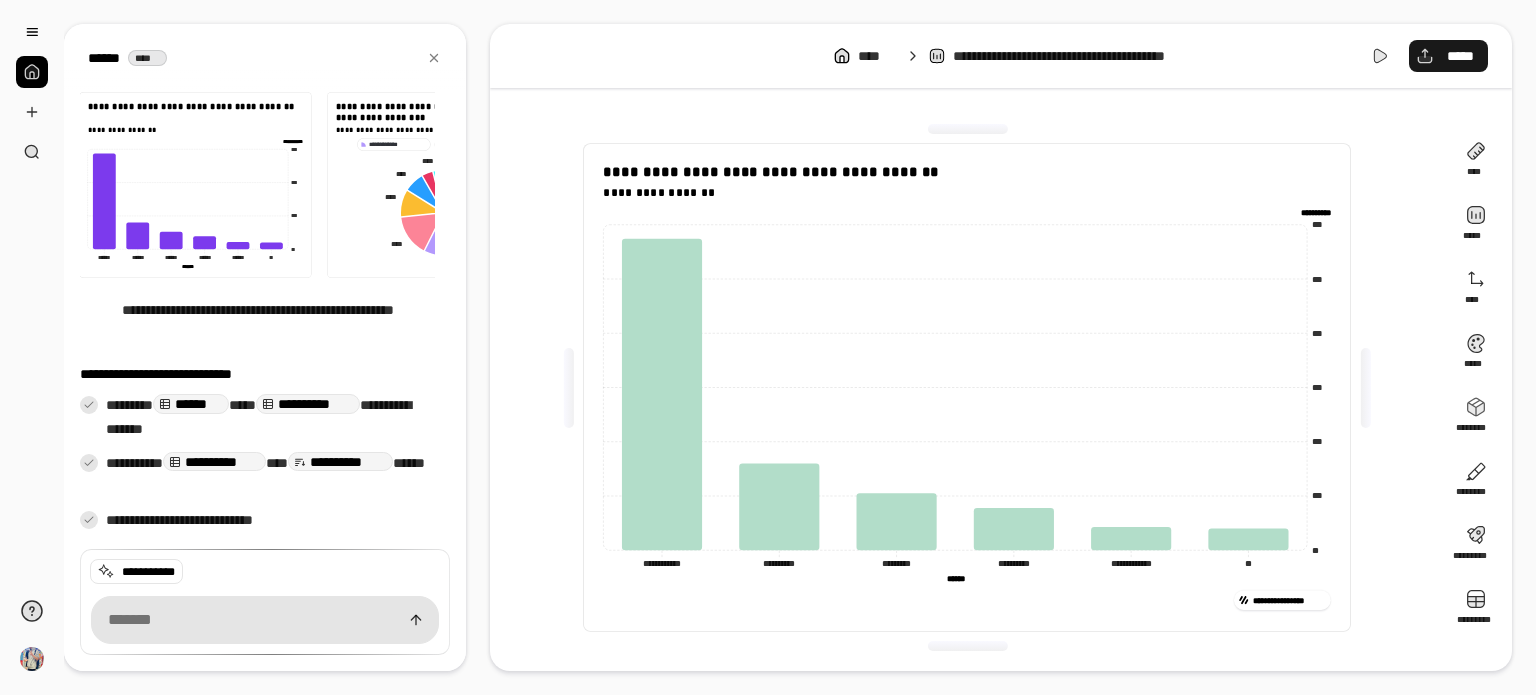 click on "*****" at bounding box center [1448, 56] 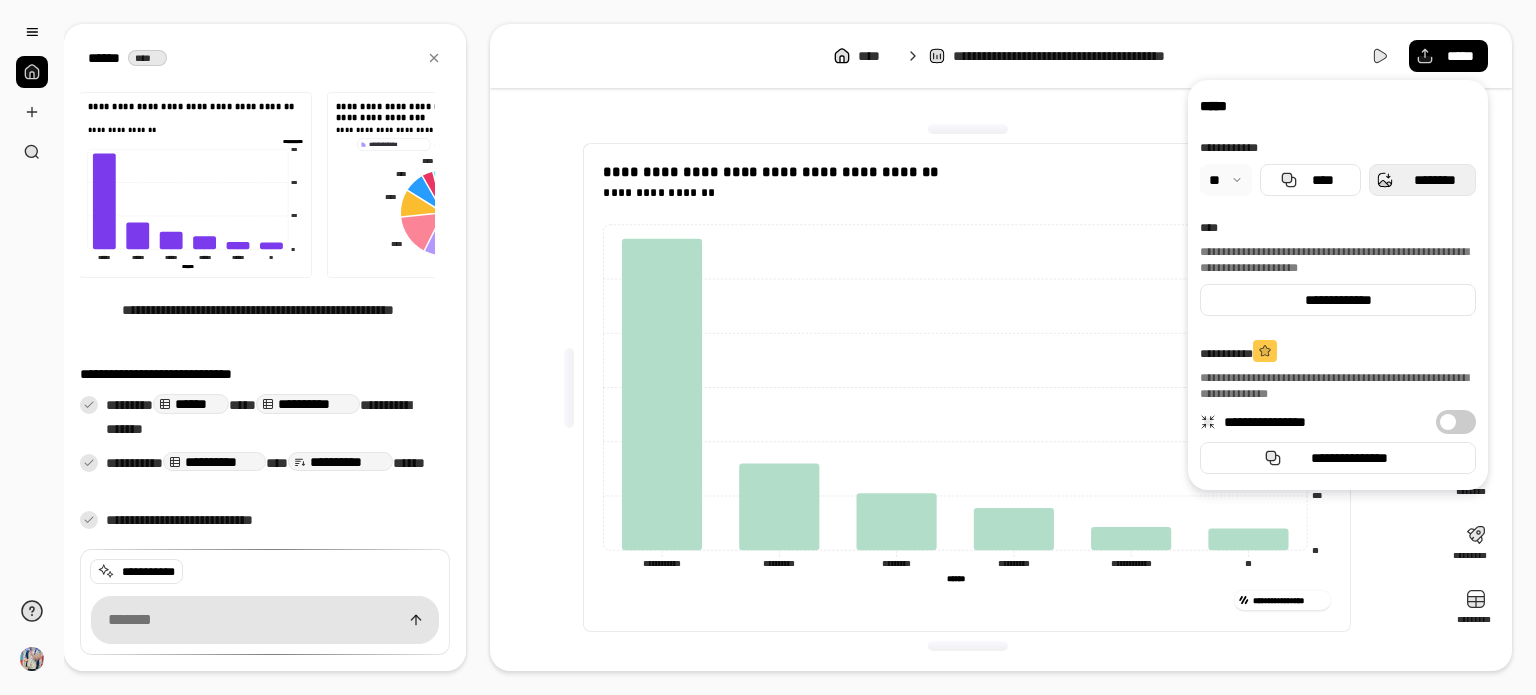 click on "********" at bounding box center (1434, 180) 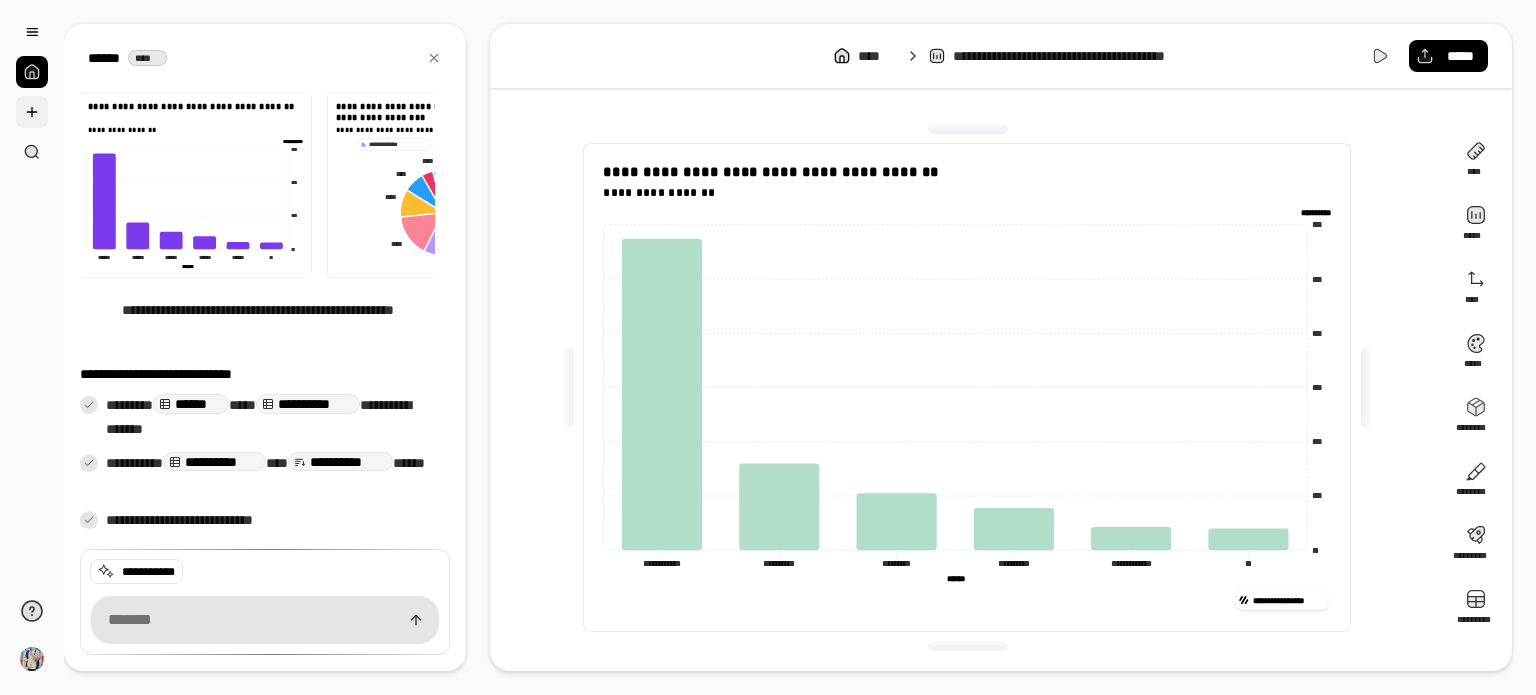 click at bounding box center [32, 112] 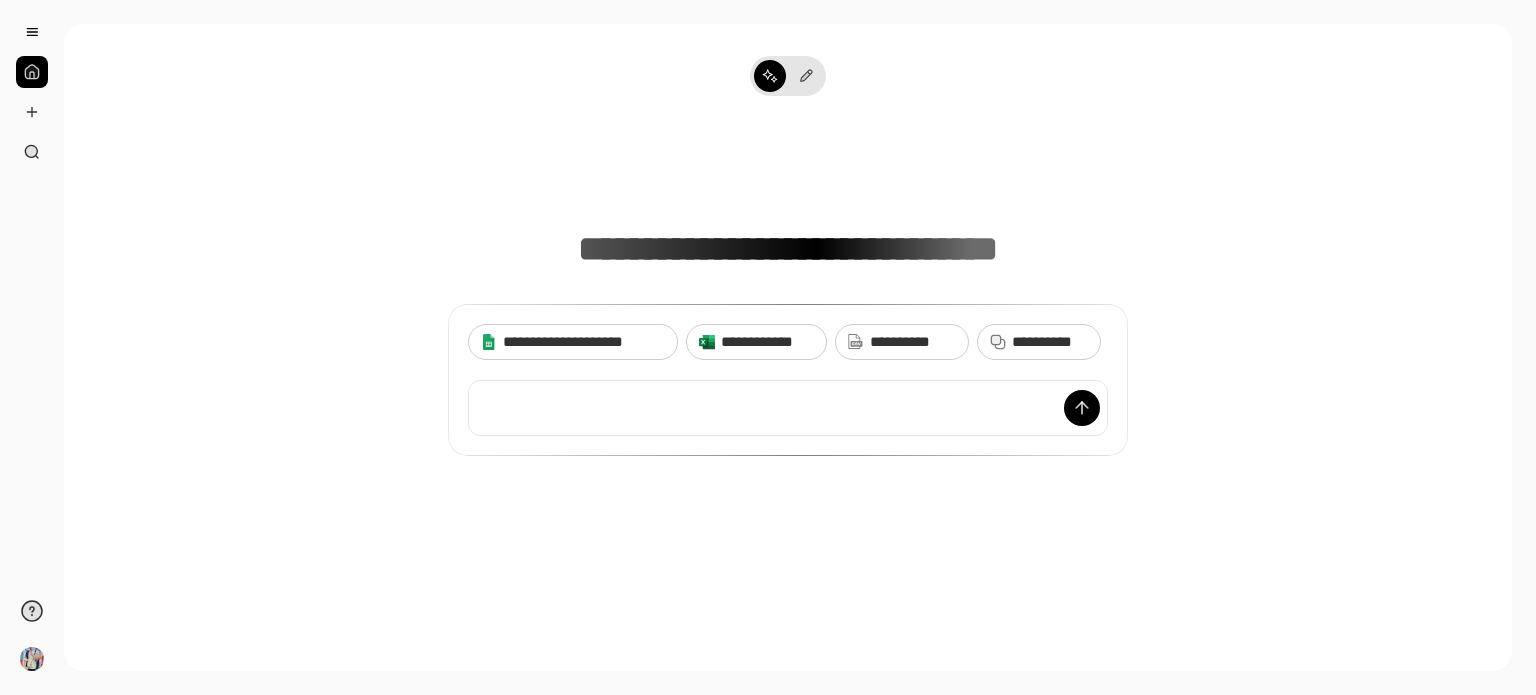 click at bounding box center (788, 408) 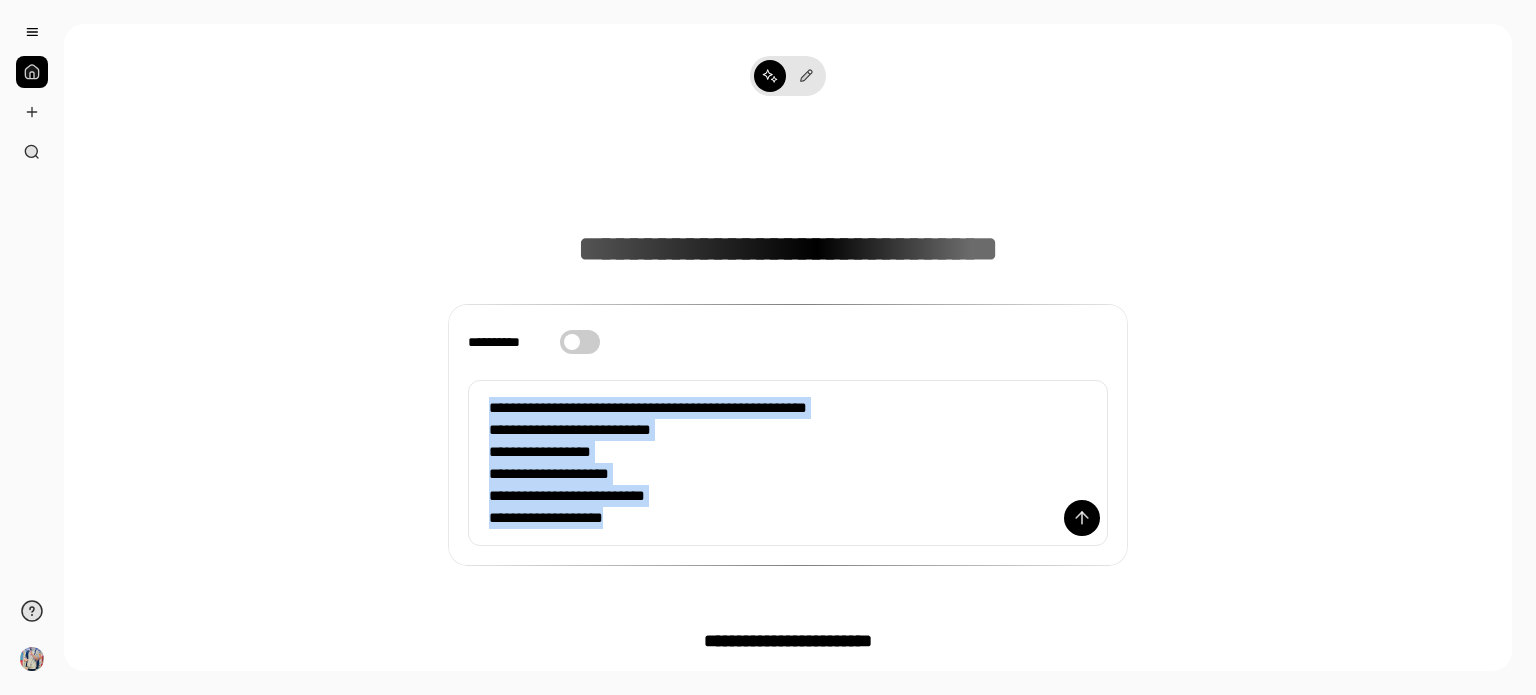 drag, startPoint x: 848, startPoint y: 510, endPoint x: 0, endPoint y: 202, distance: 902.2017 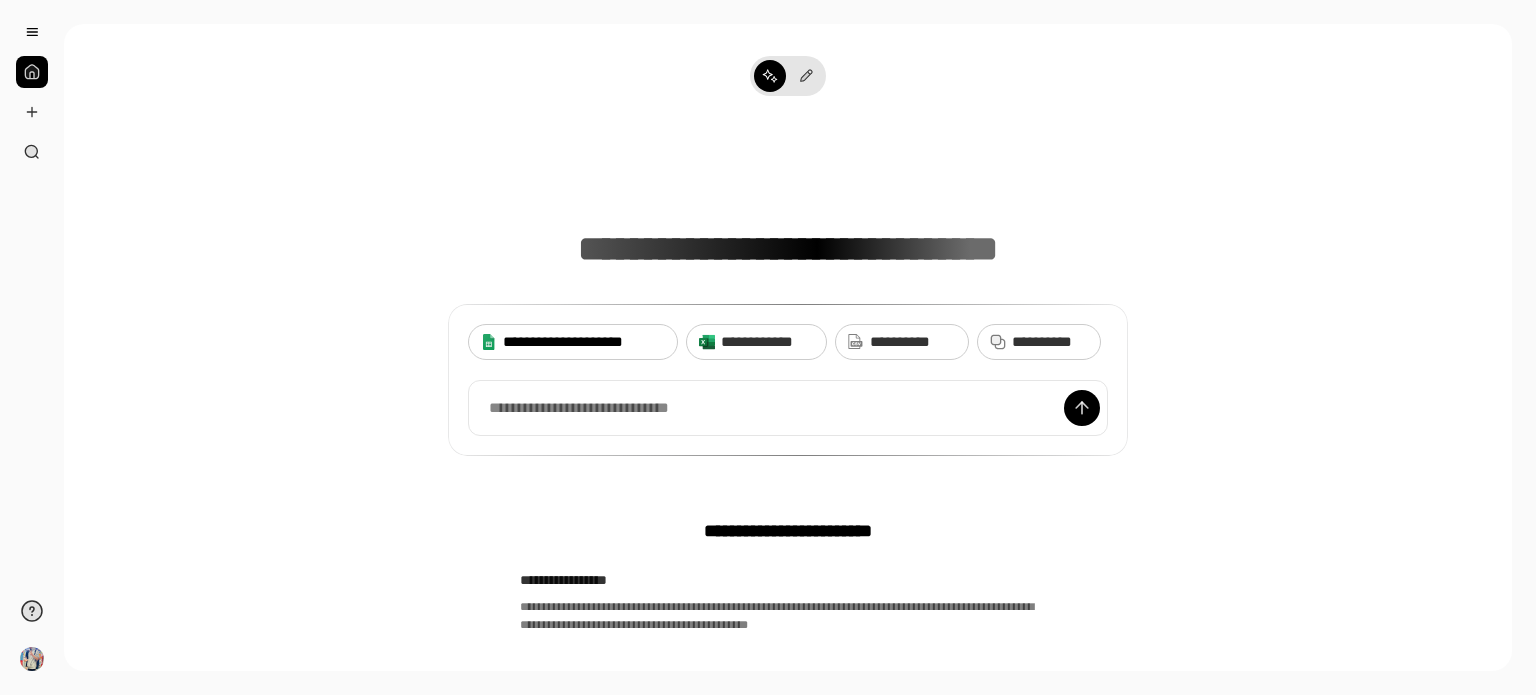click on "**********" at bounding box center [584, 342] 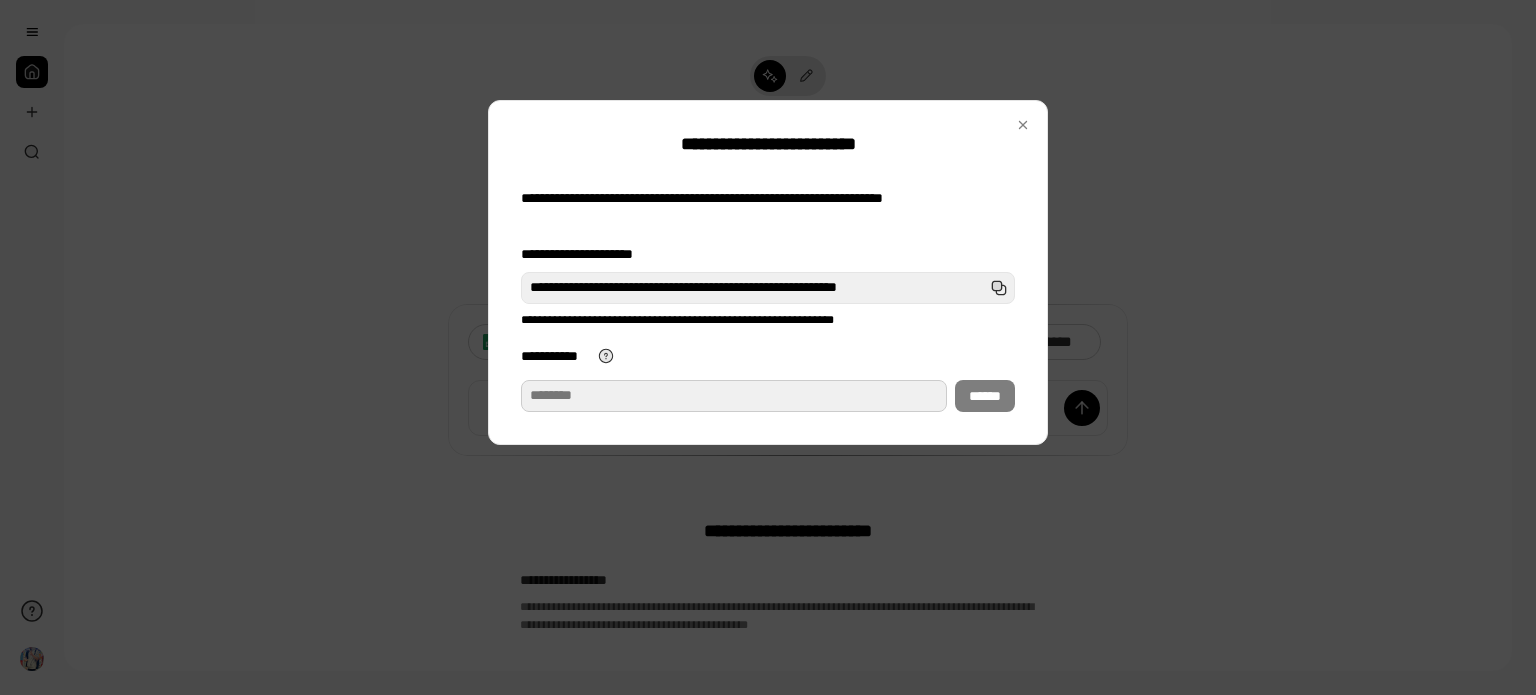 paste on "**********" 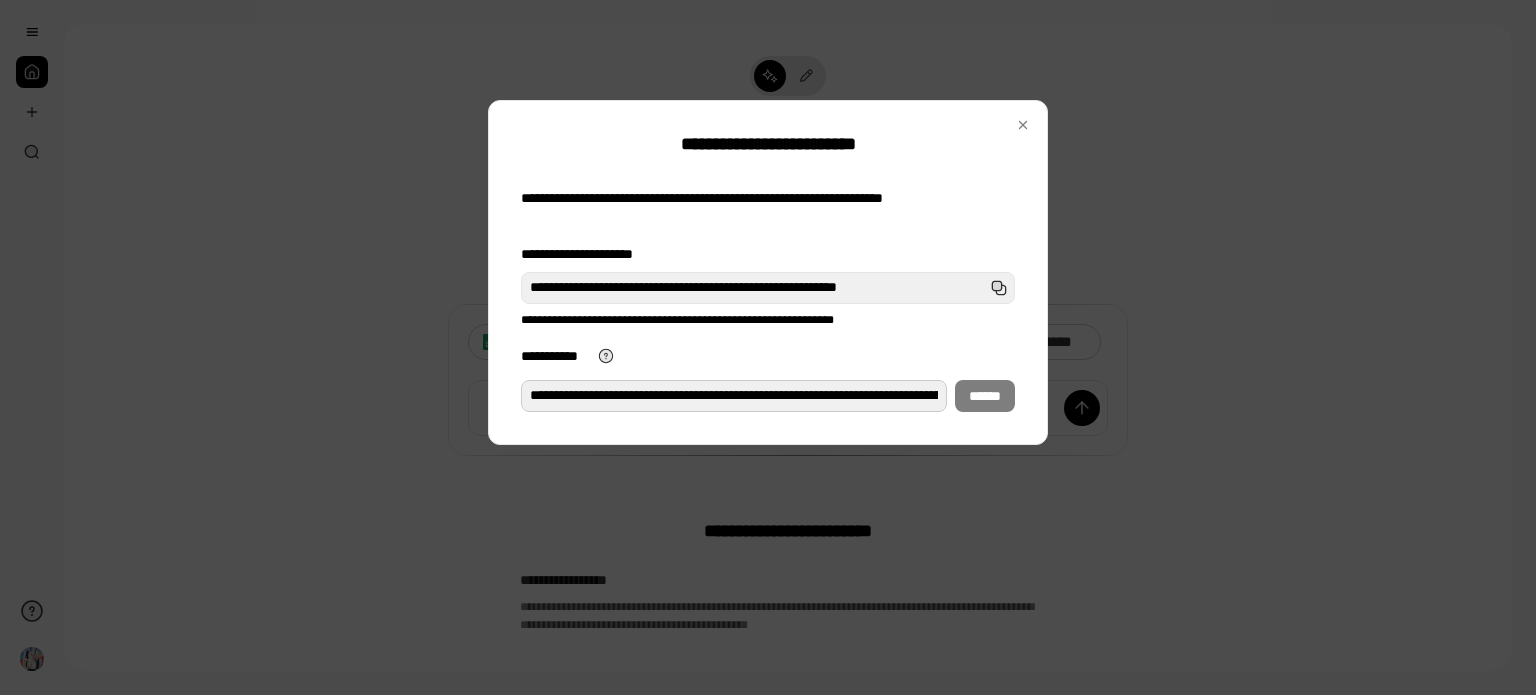 scroll, scrollTop: 0, scrollLeft: 557, axis: horizontal 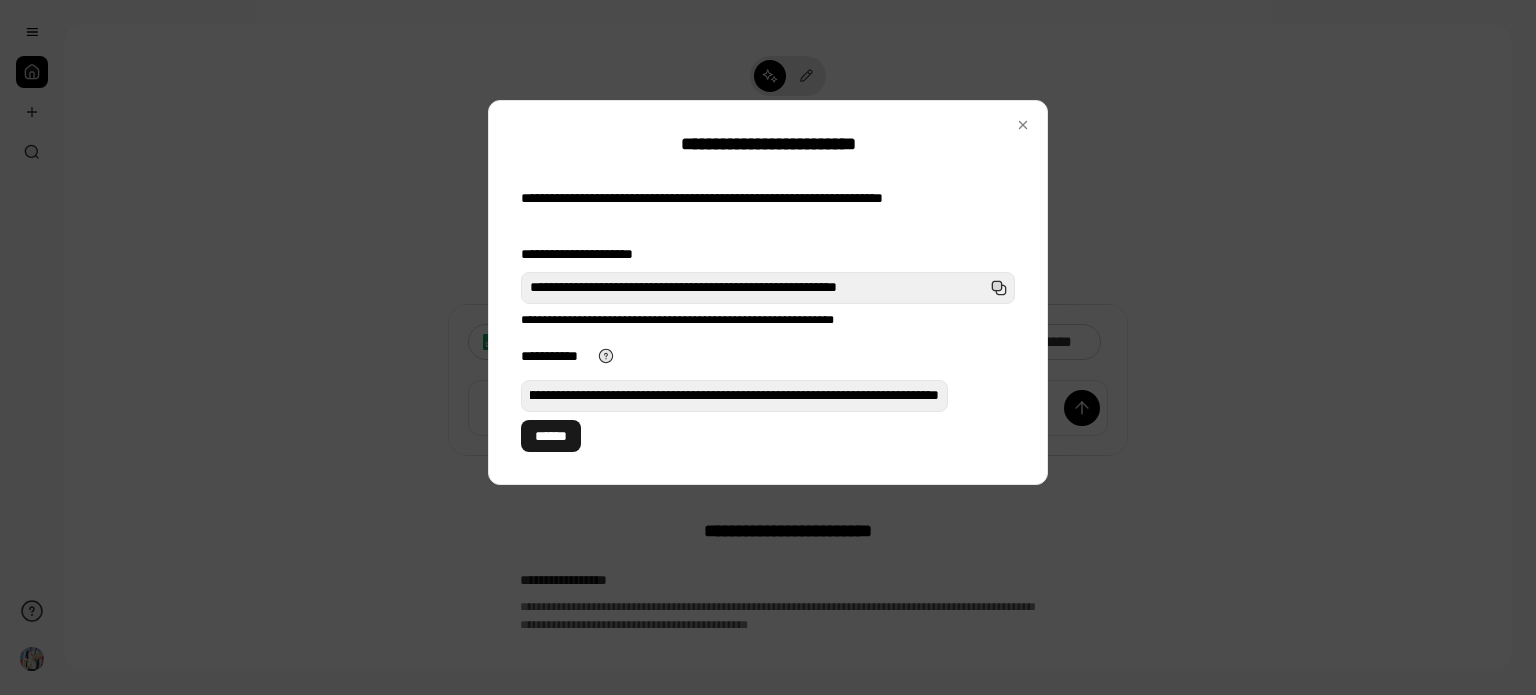 click on "******" at bounding box center [551, 436] 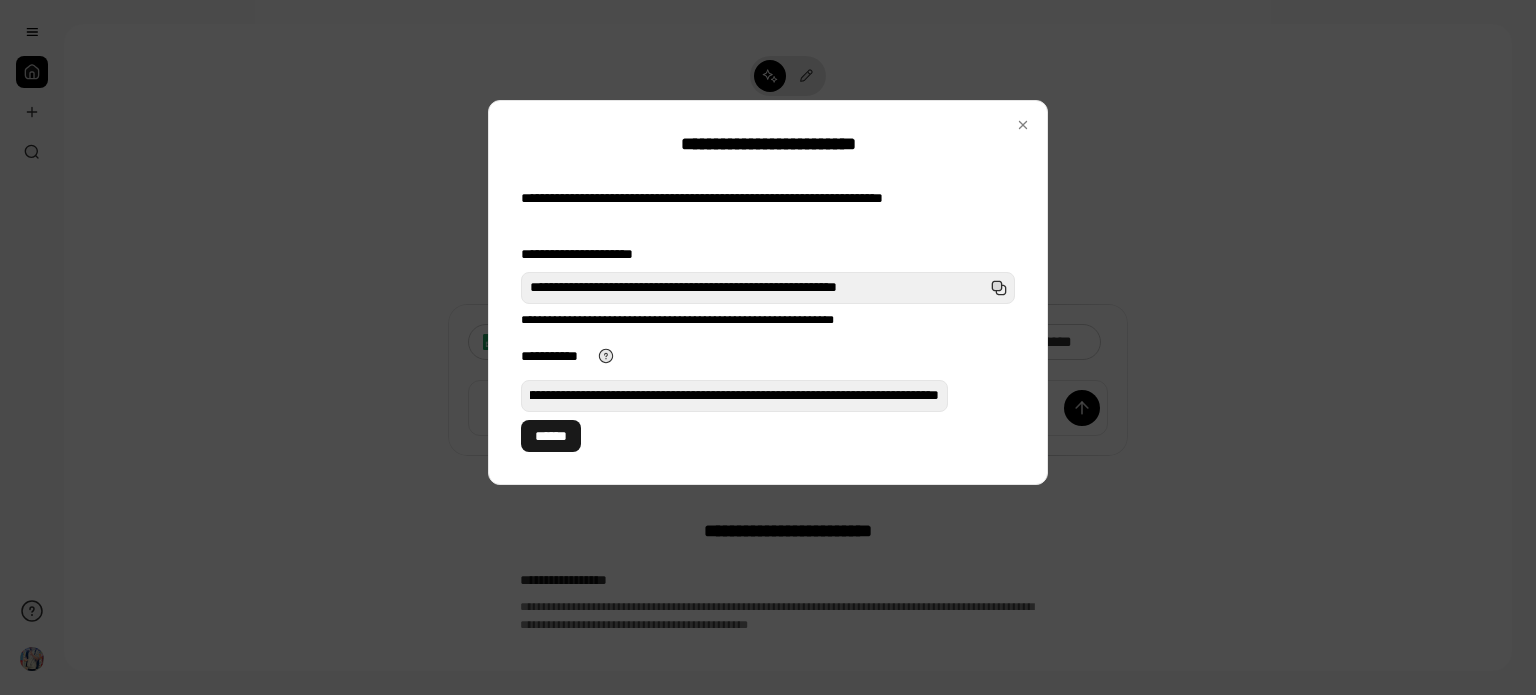 scroll, scrollTop: 0, scrollLeft: 0, axis: both 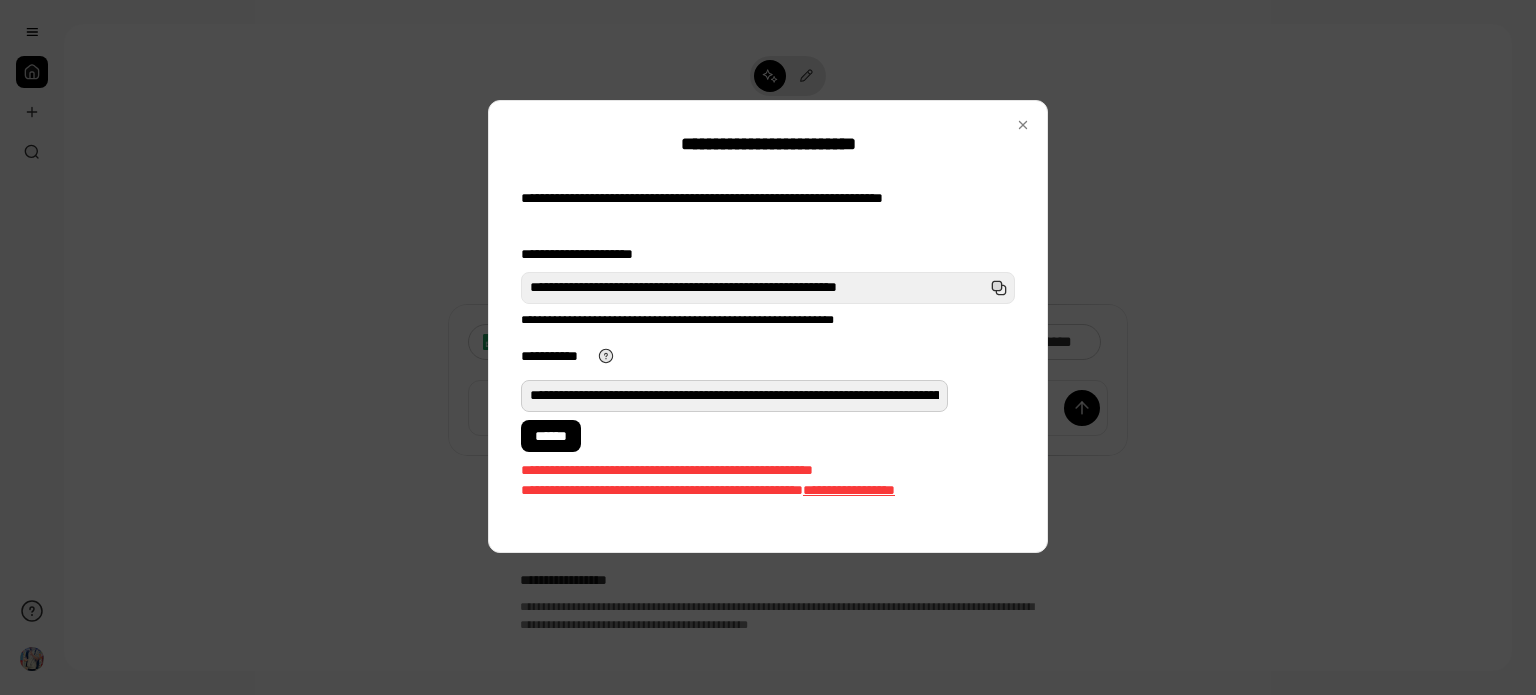 click on "**********" at bounding box center [734, 396] 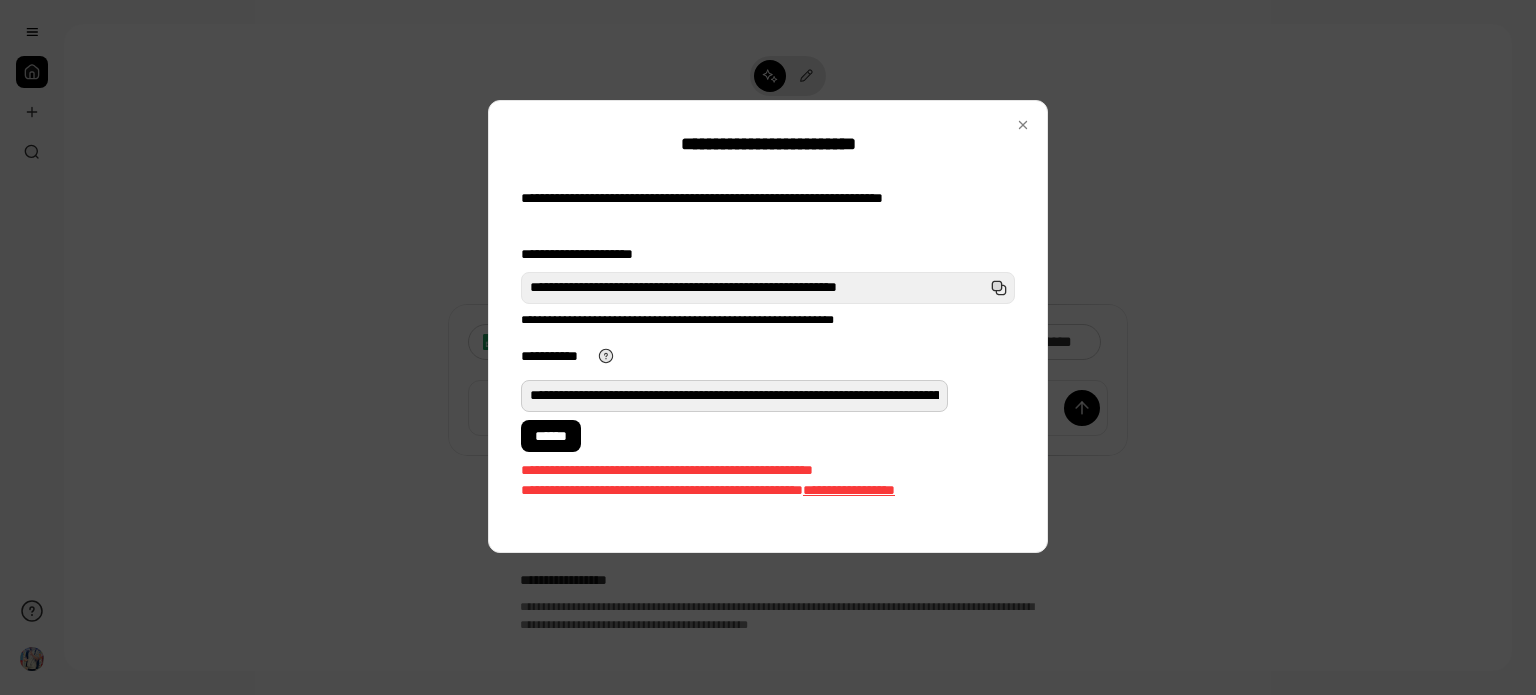 type on "*" 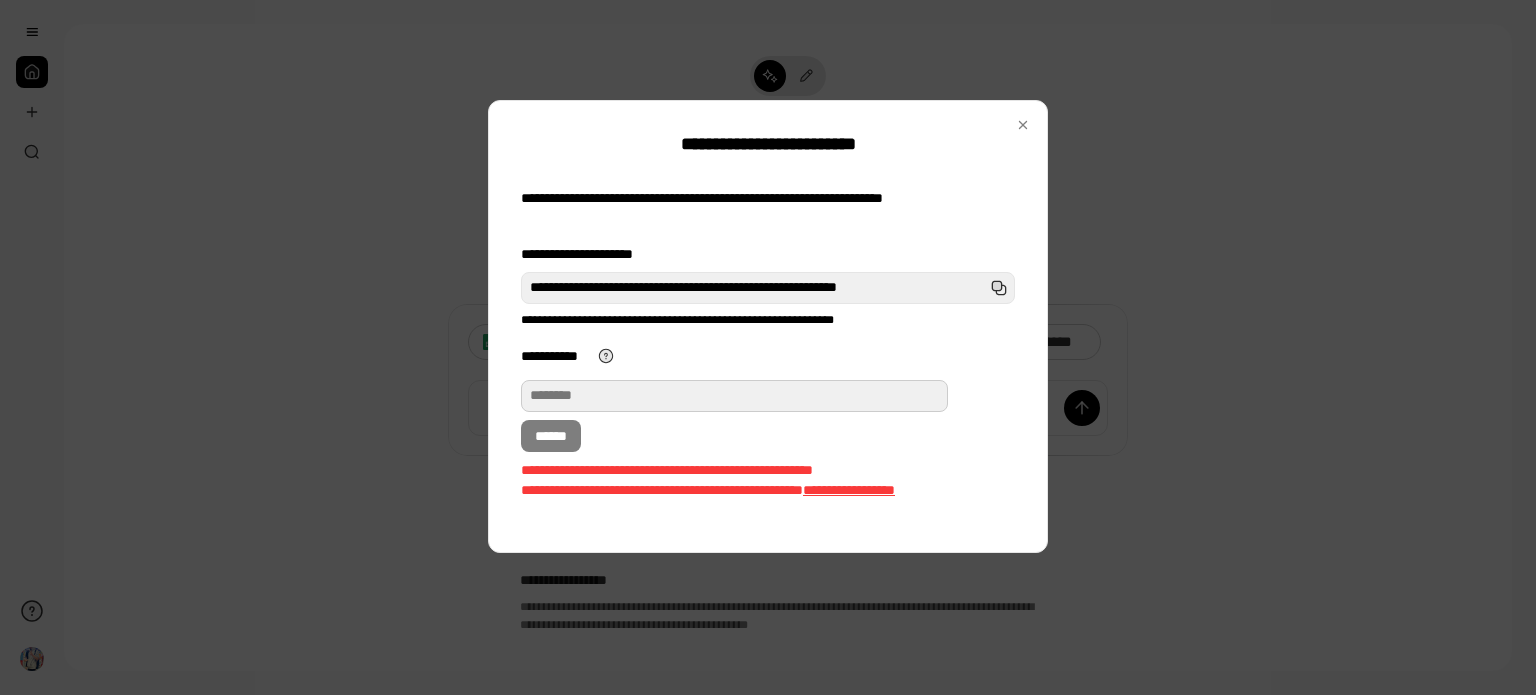 type 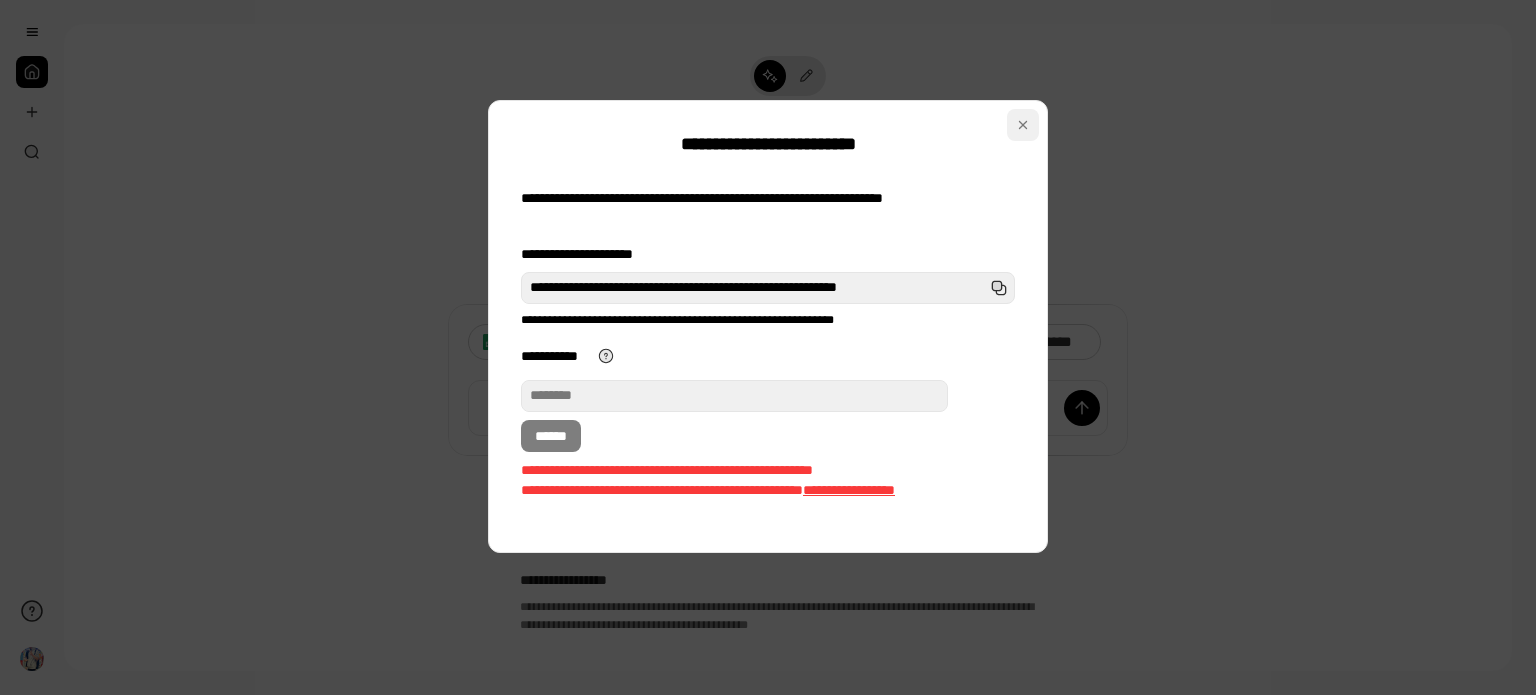 click at bounding box center [1023, 125] 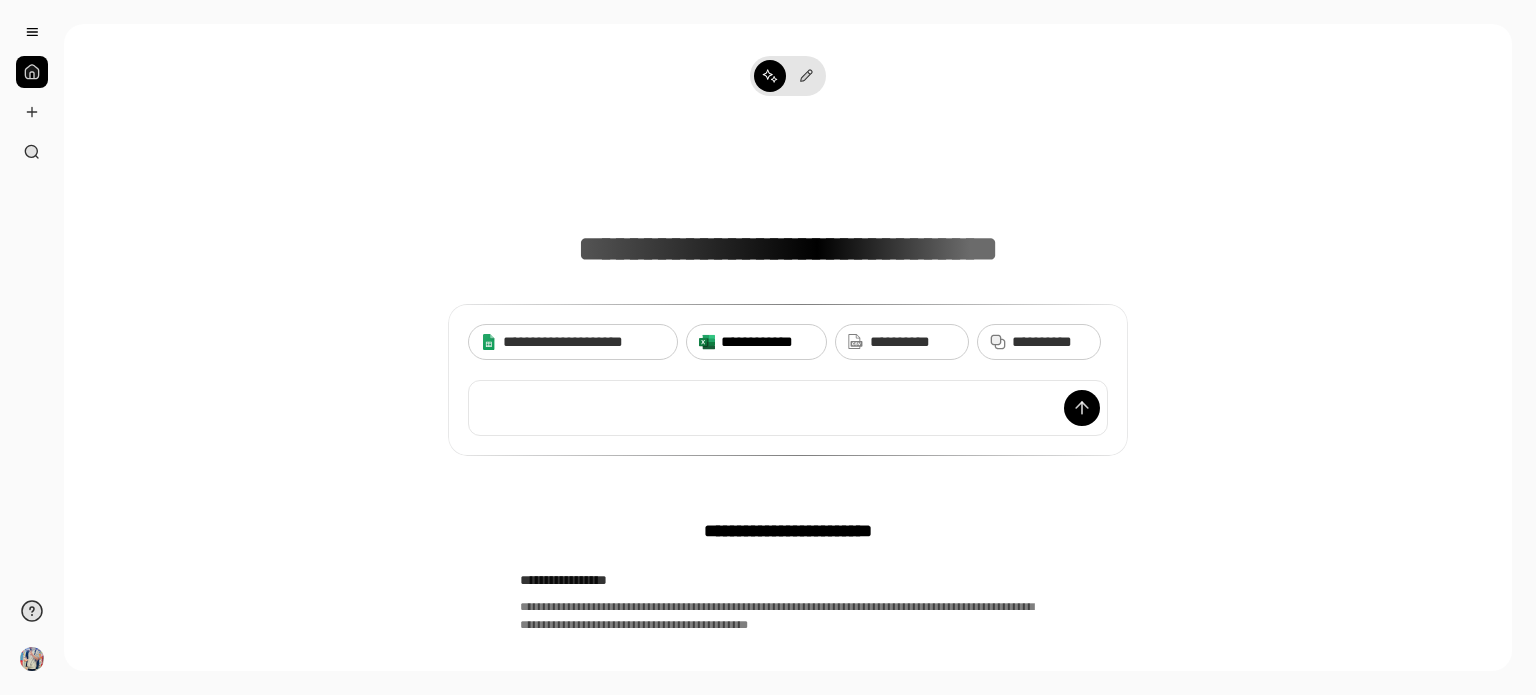 click 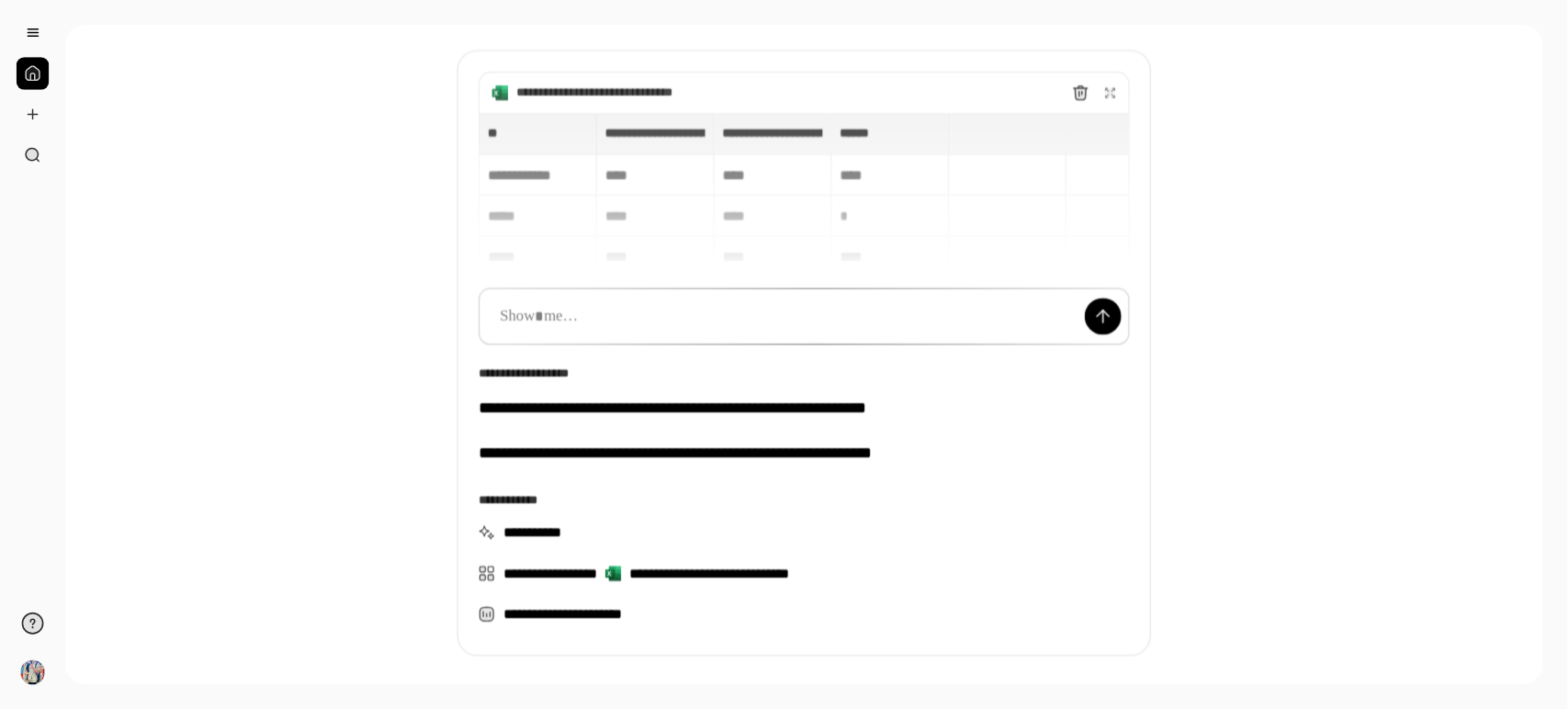 scroll, scrollTop: 180, scrollLeft: 0, axis: vertical 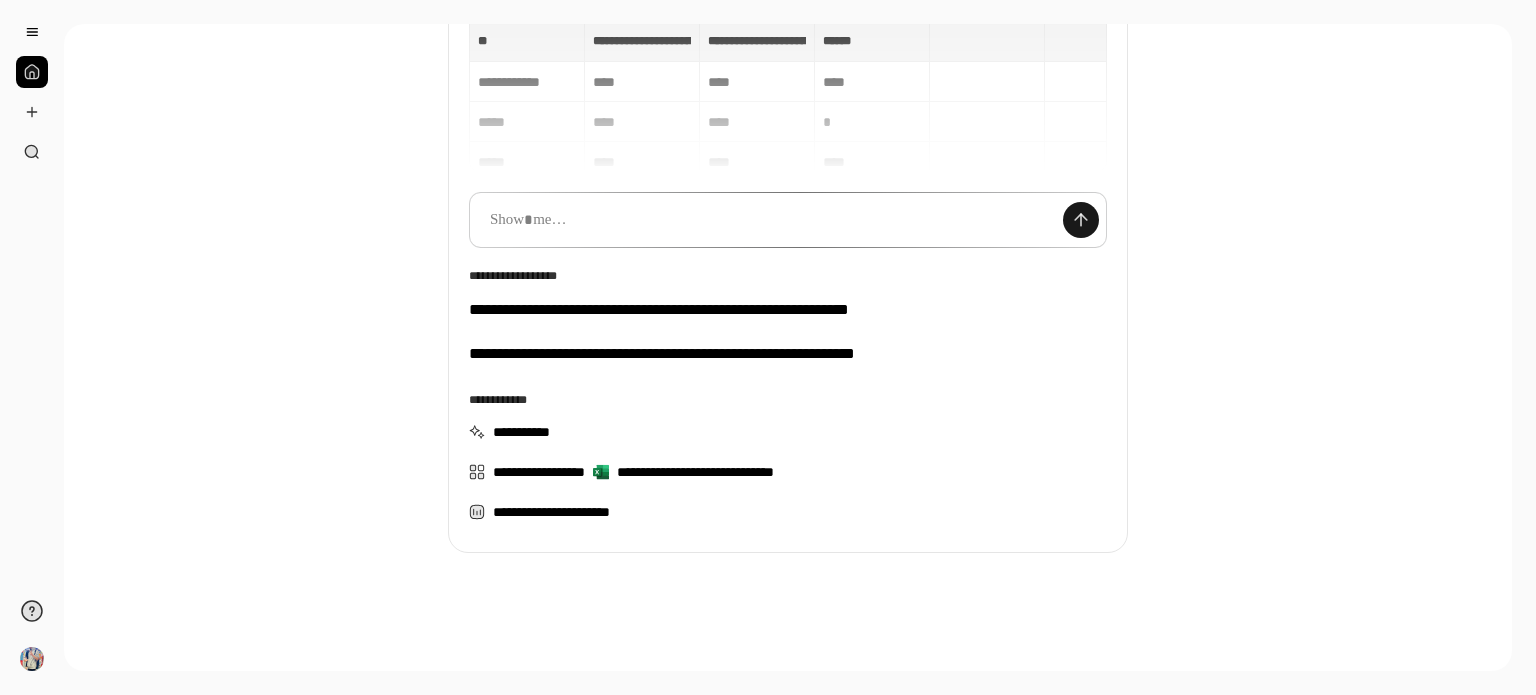 click at bounding box center (1081, 220) 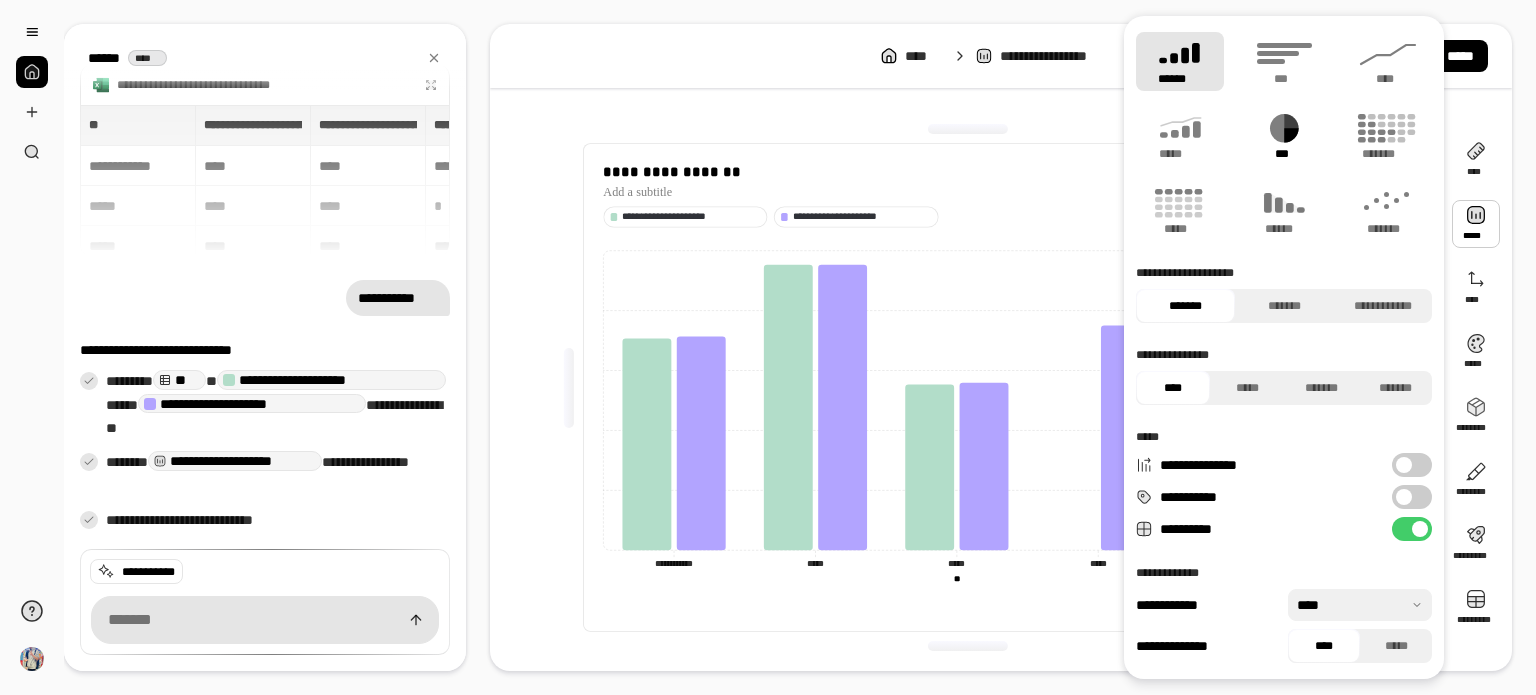 click 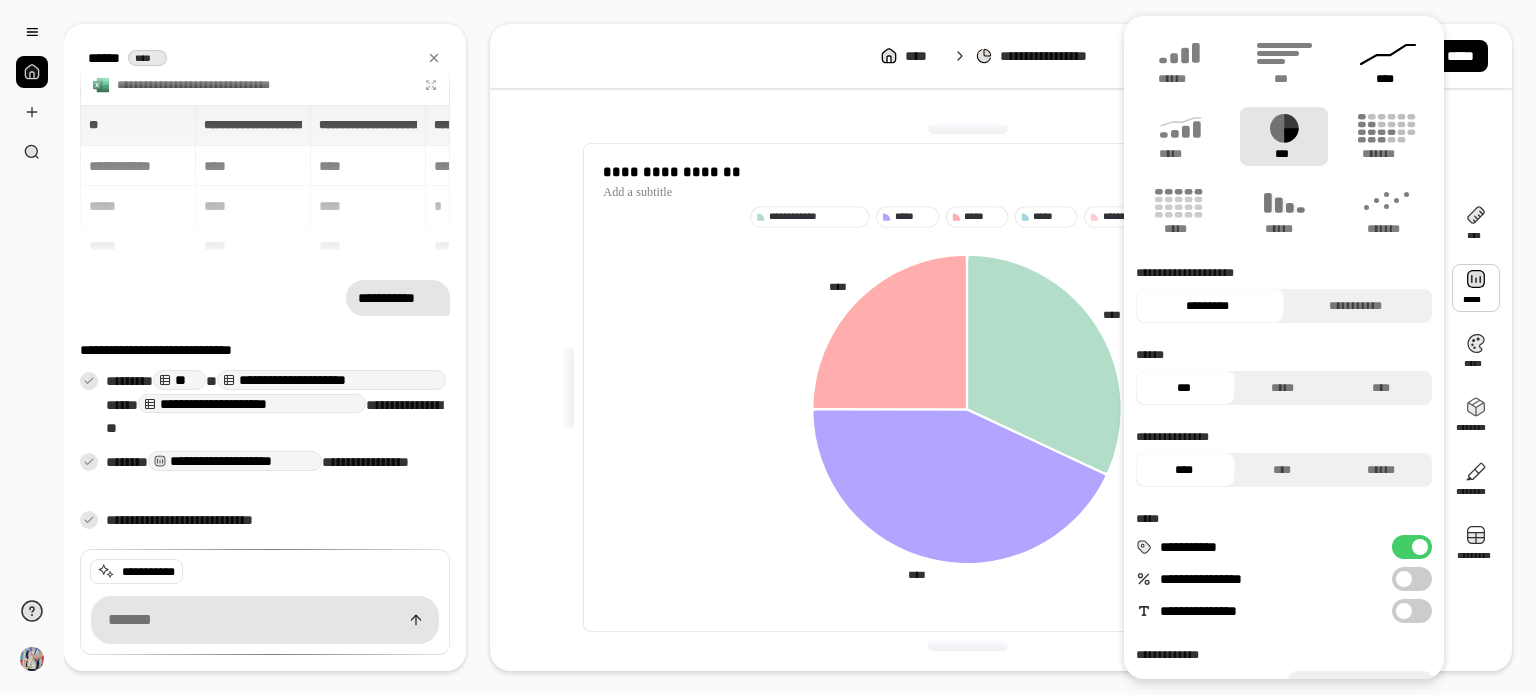 click on "****" at bounding box center [1388, 61] 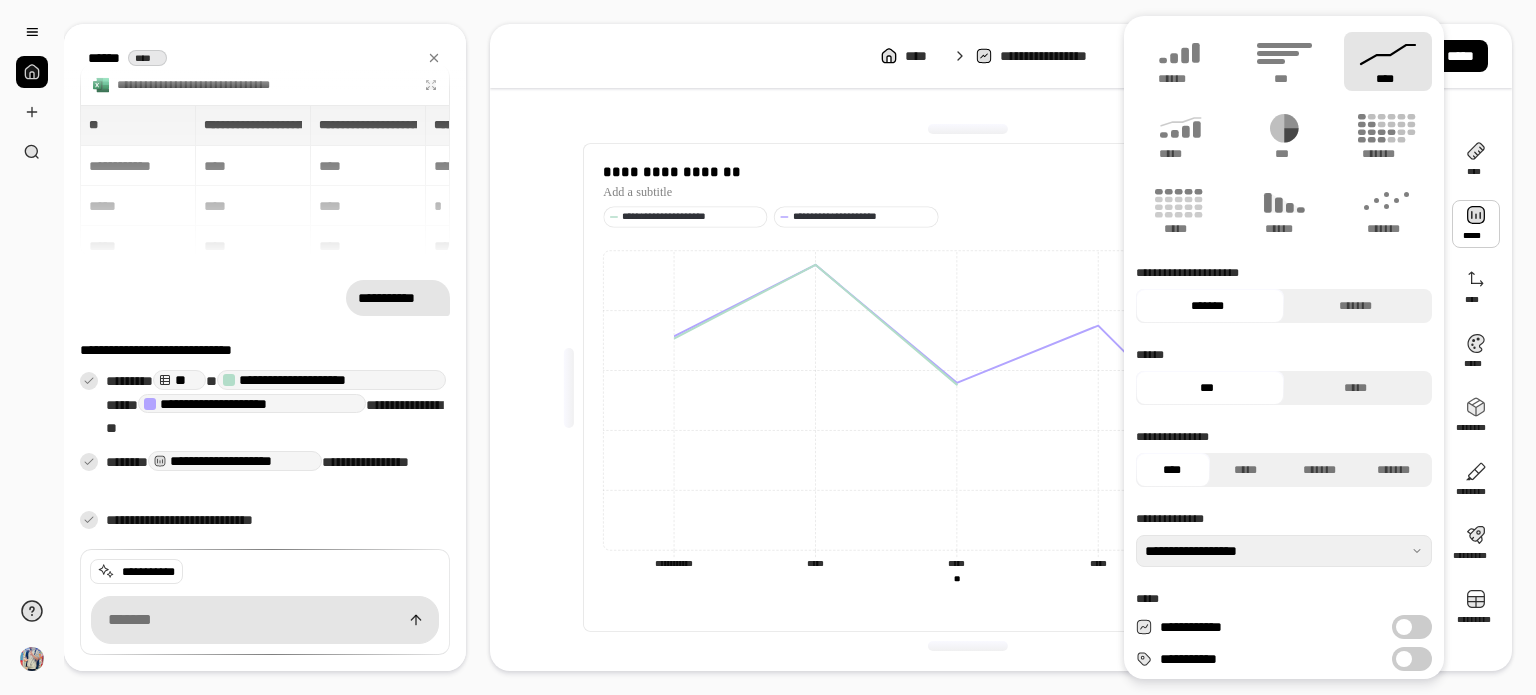 click at bounding box center [967, 646] 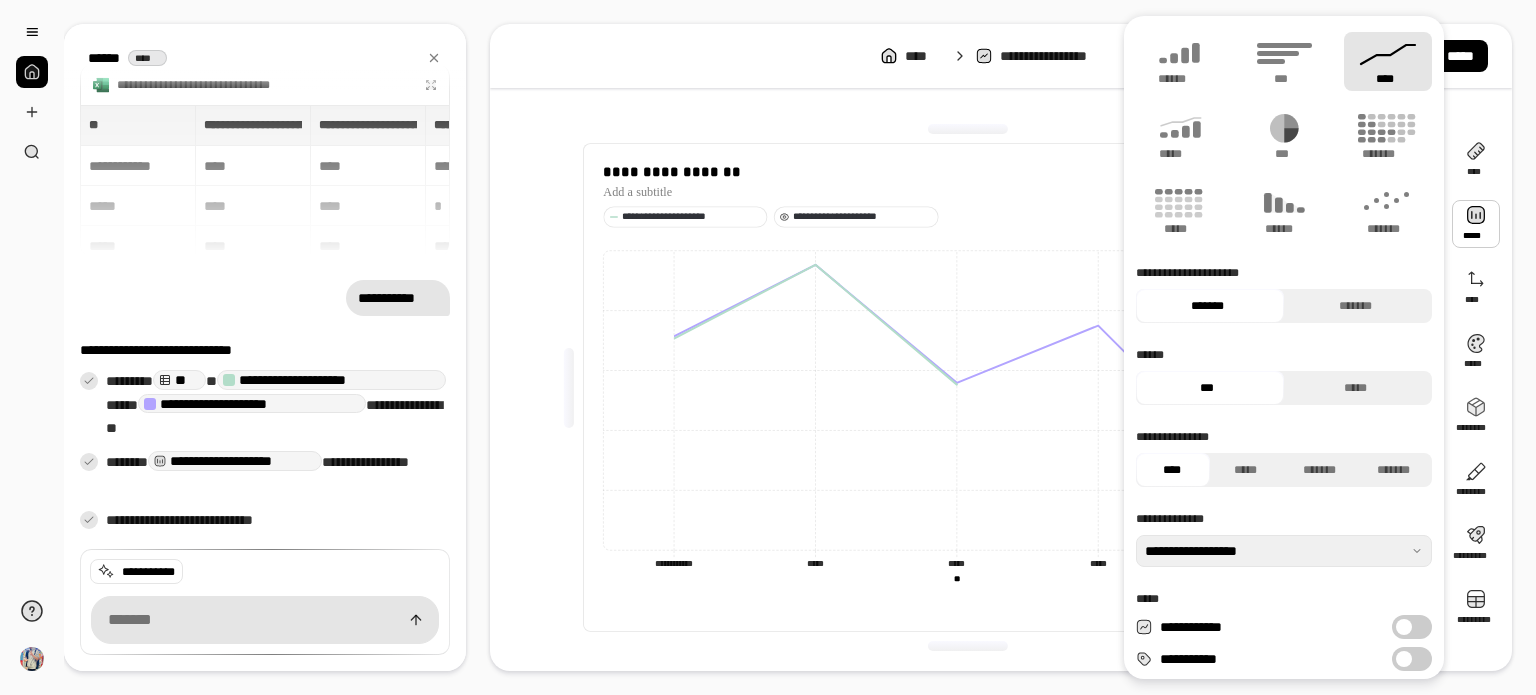 click on "**********" at bounding box center [863, 217] 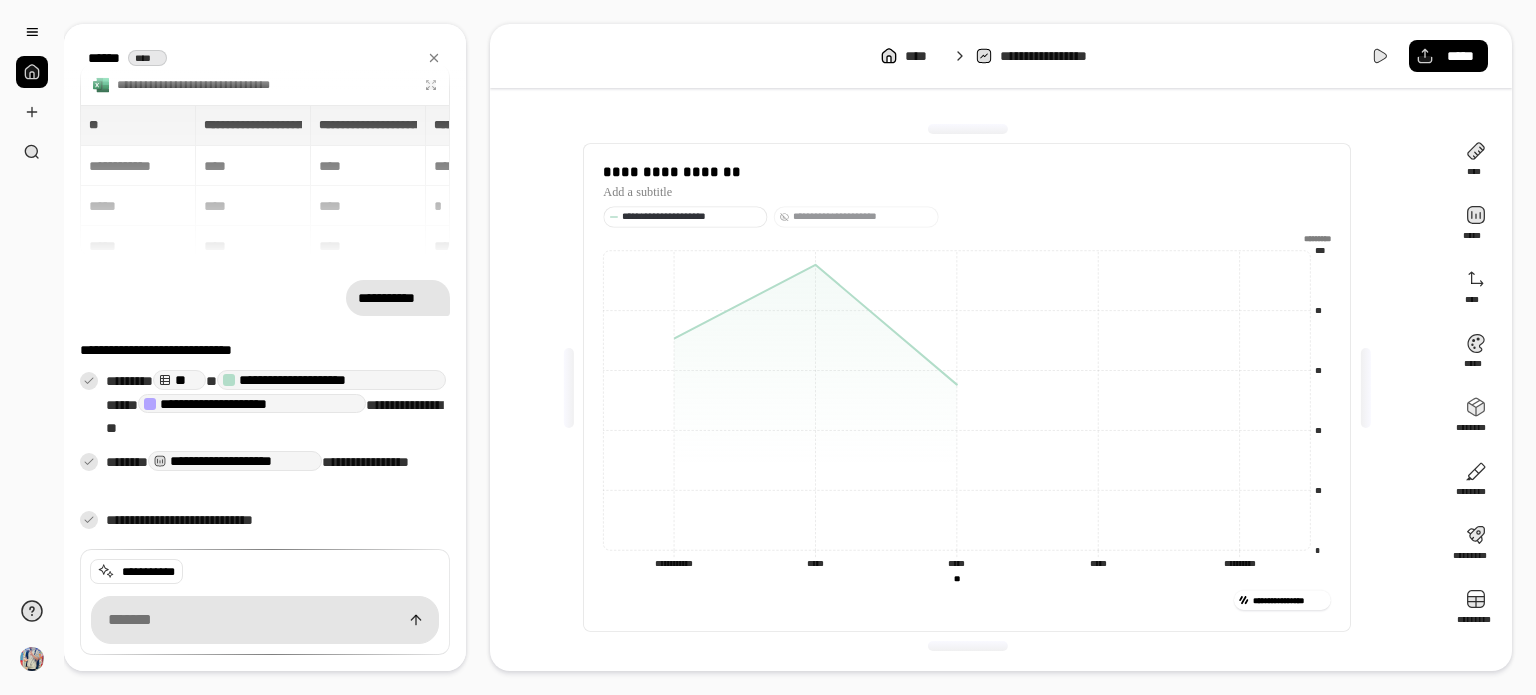 click on "**********" at bounding box center [692, 217] 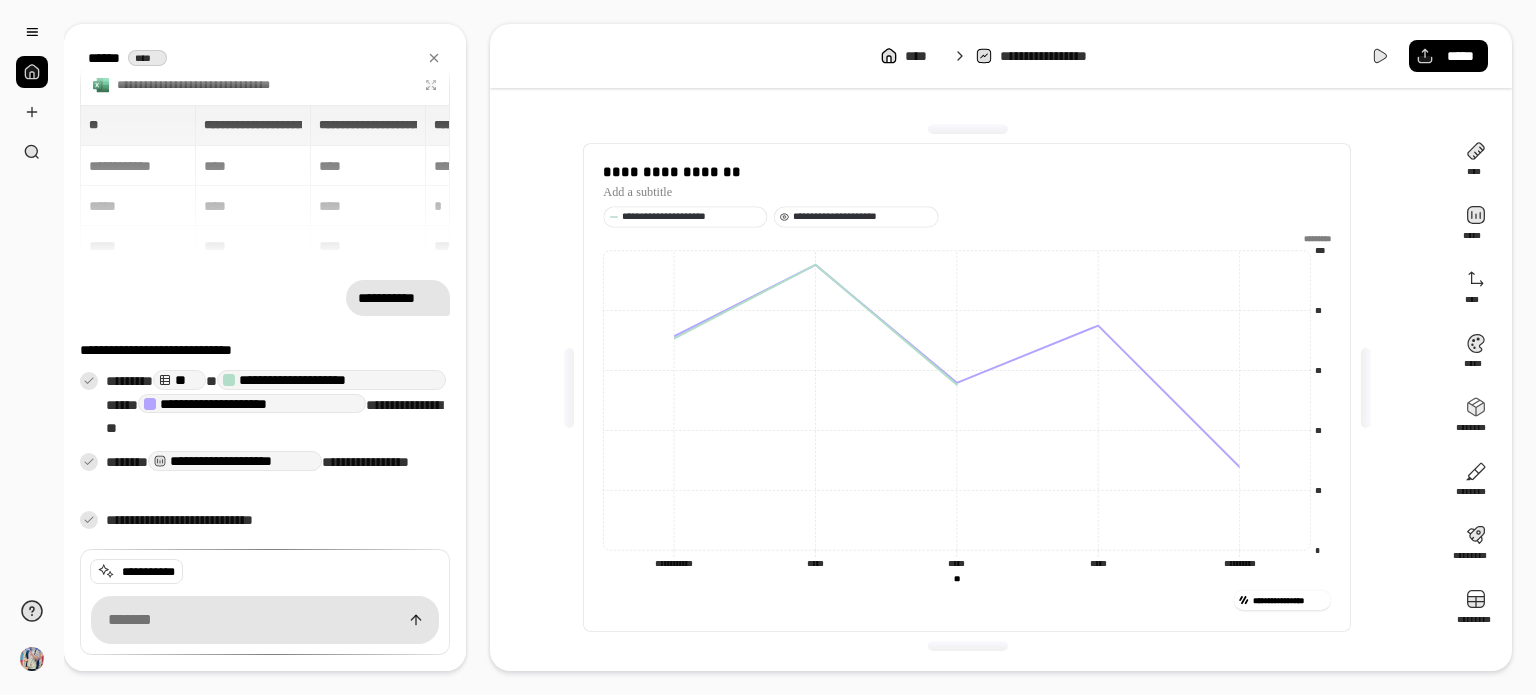 click on "**********" at bounding box center [863, 217] 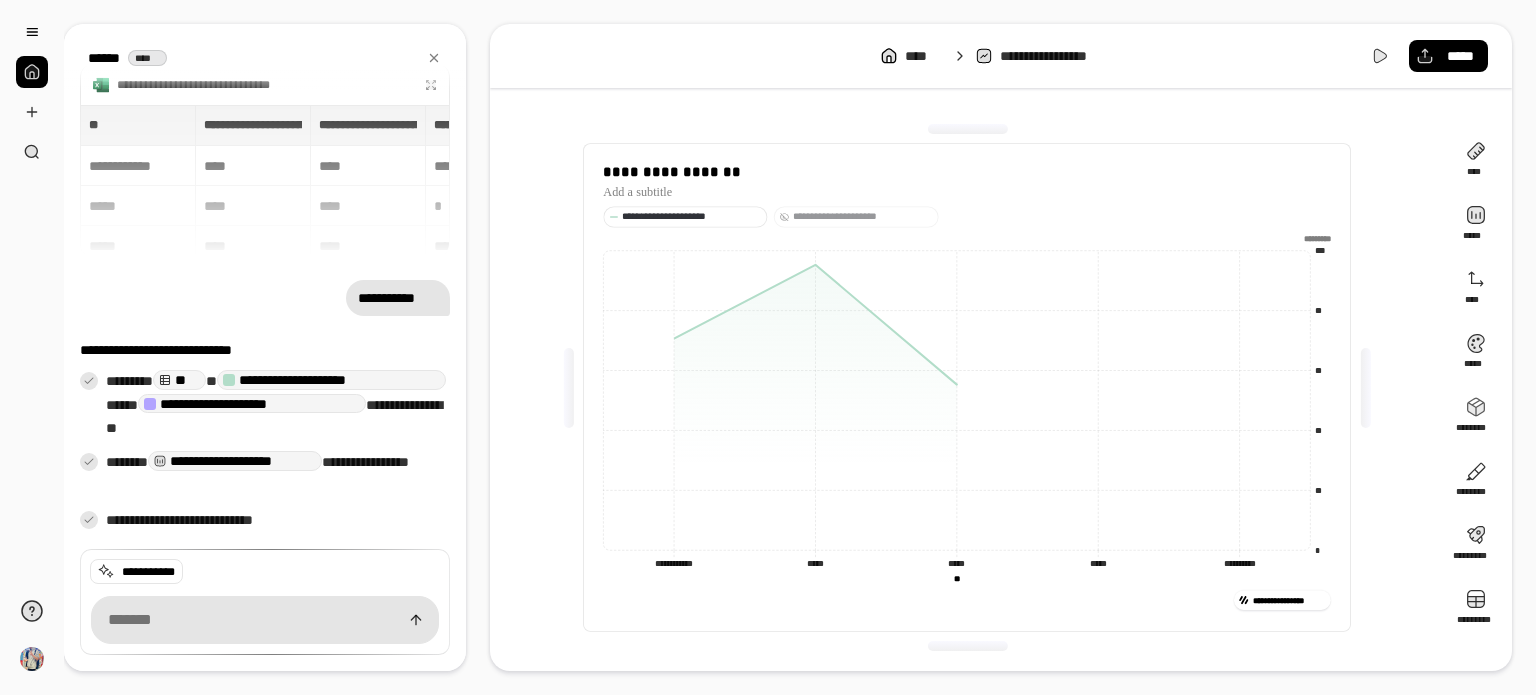 click on "**********" at bounding box center [863, 217] 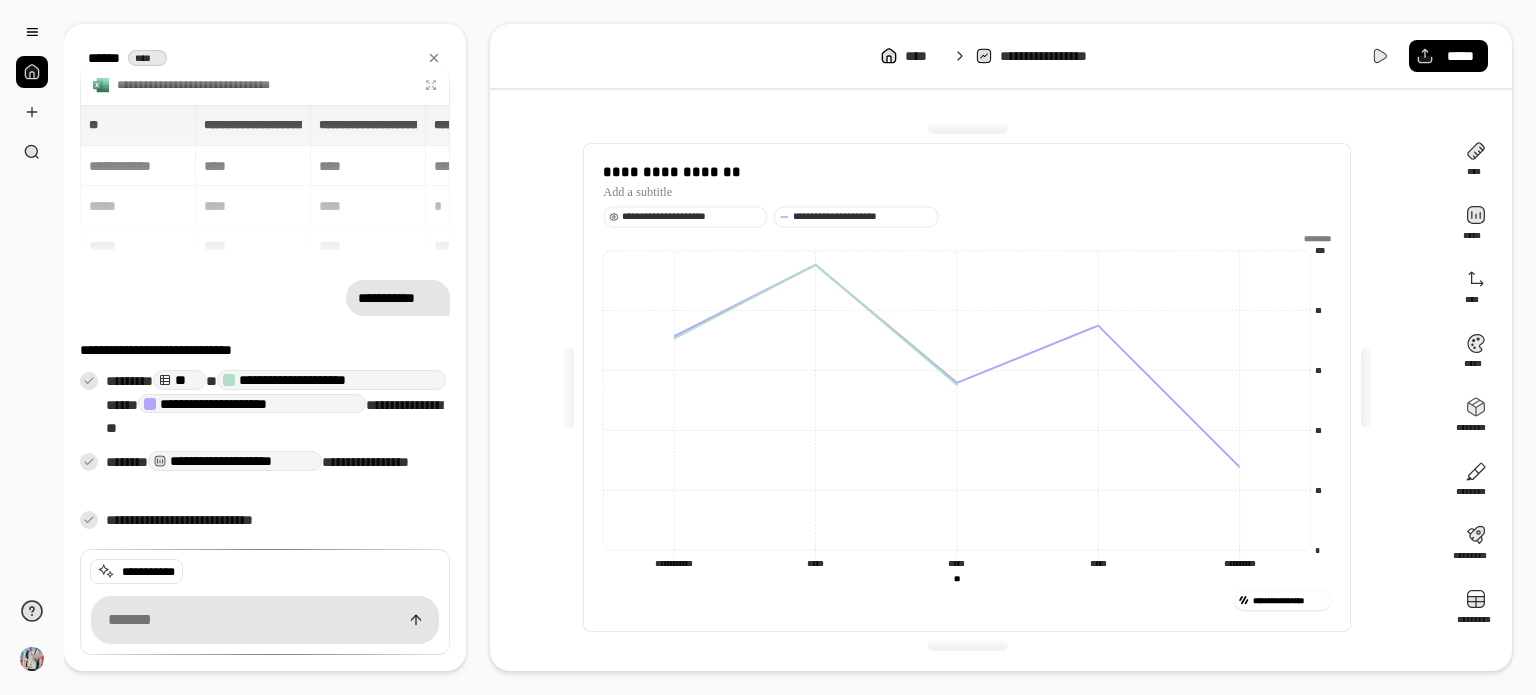 click on "**********" at bounding box center [692, 217] 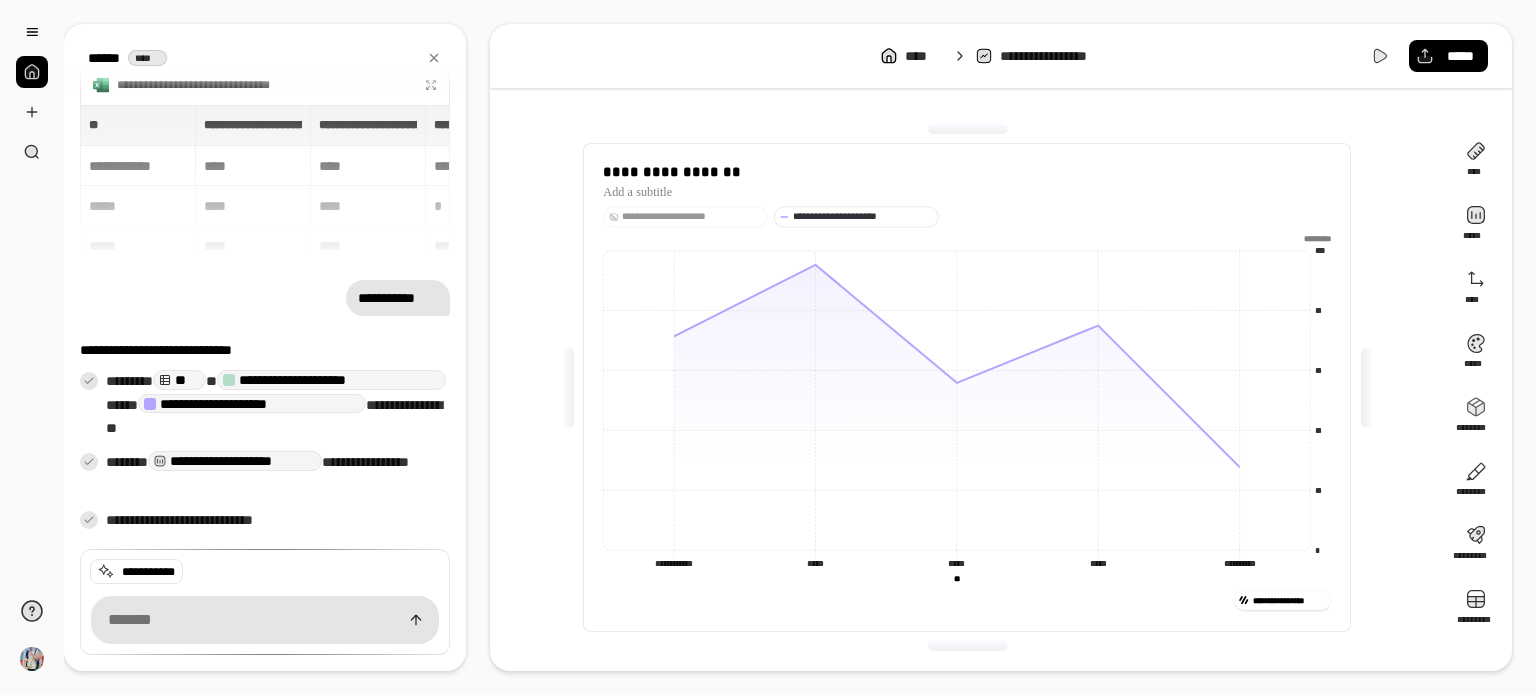 click on "**********" at bounding box center (692, 217) 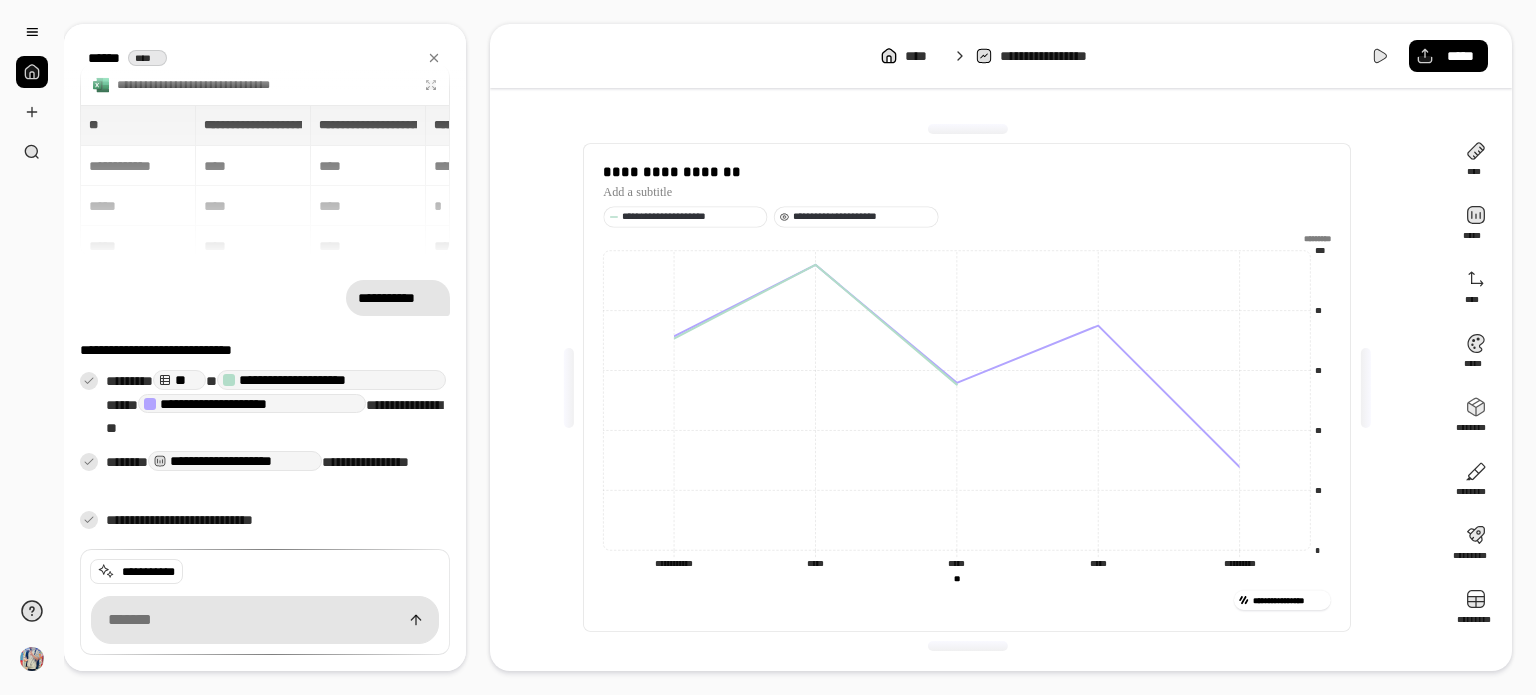 click on "**********" at bounding box center [856, 216] 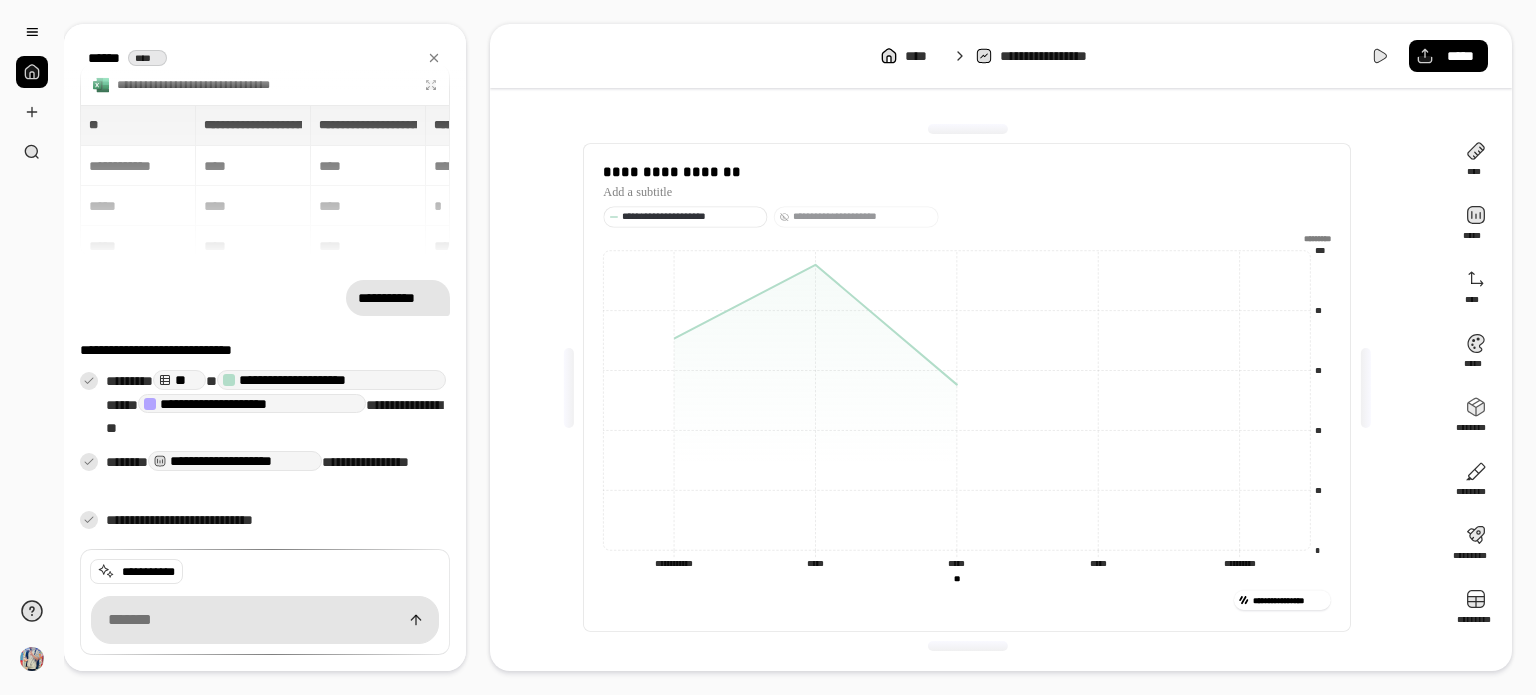 click on "**********" at bounding box center [856, 216] 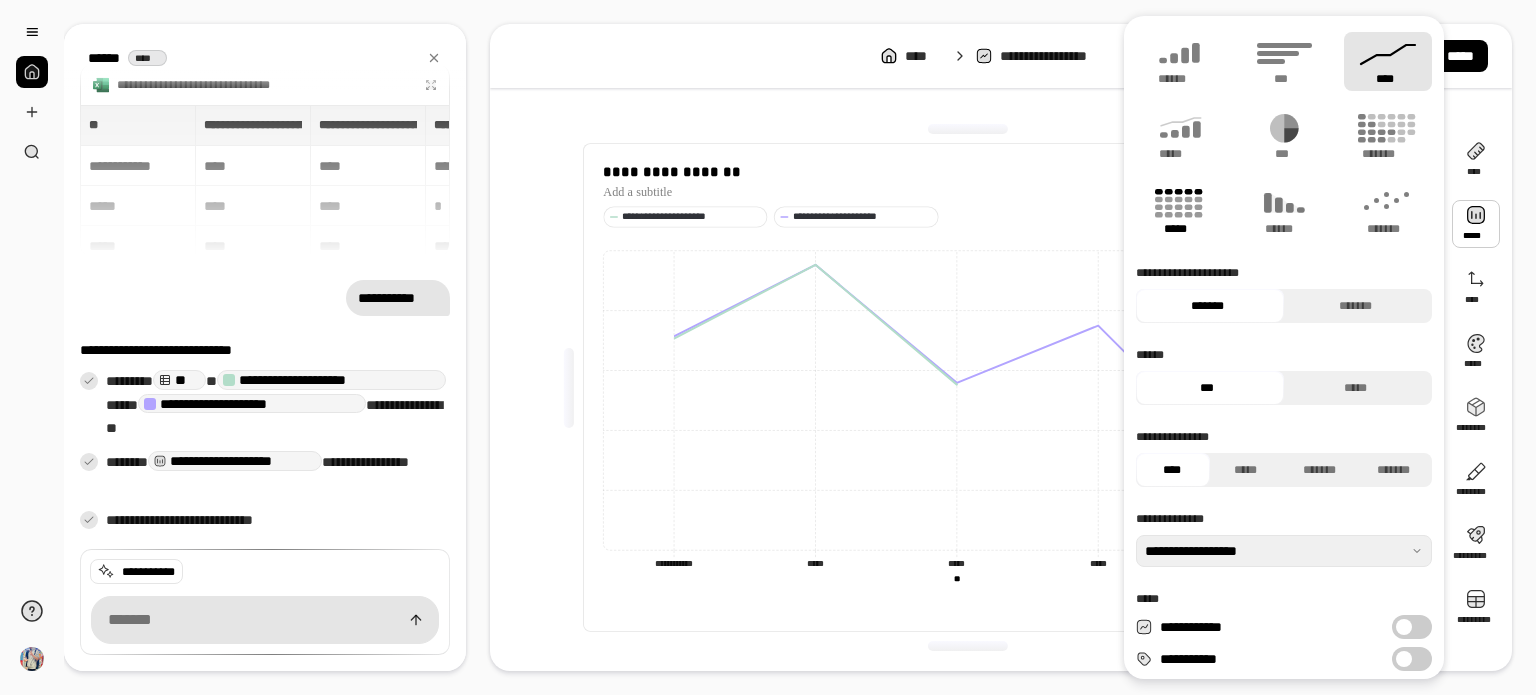 click 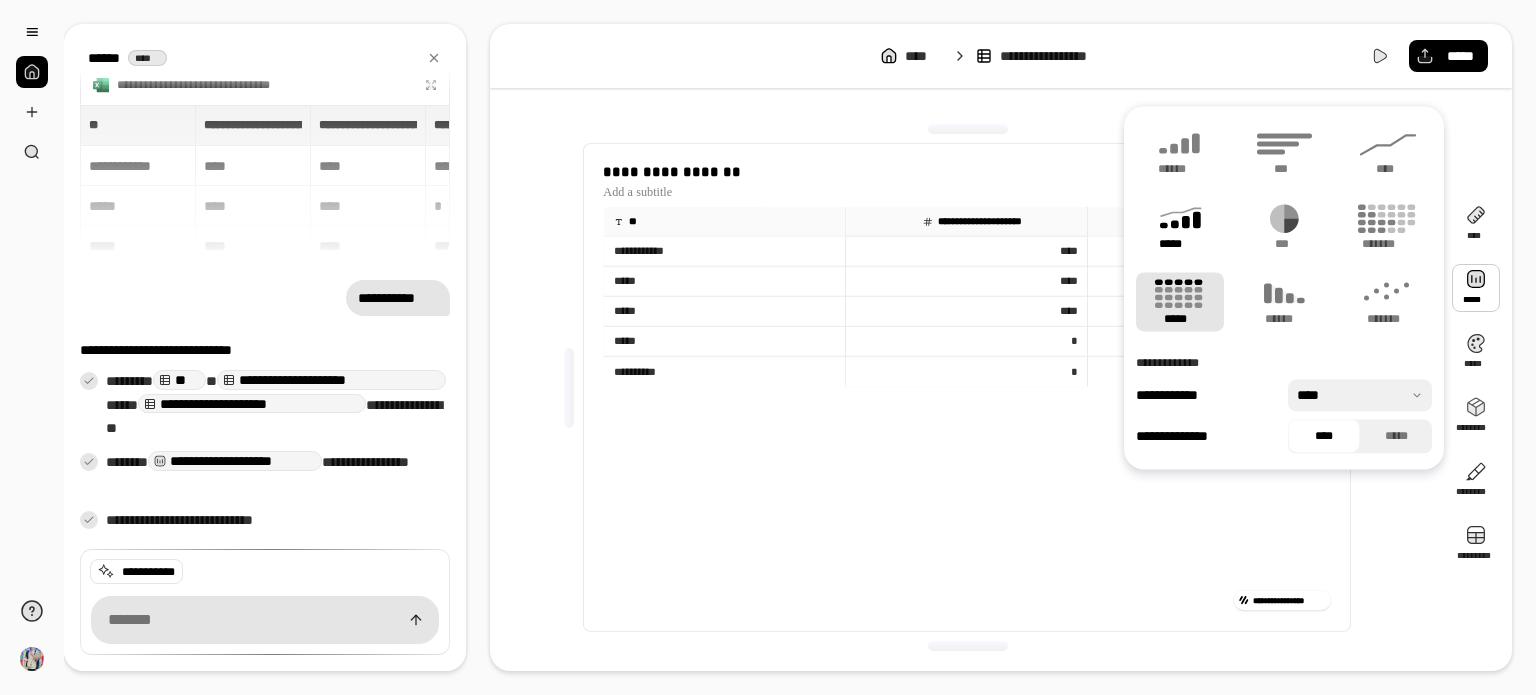 click 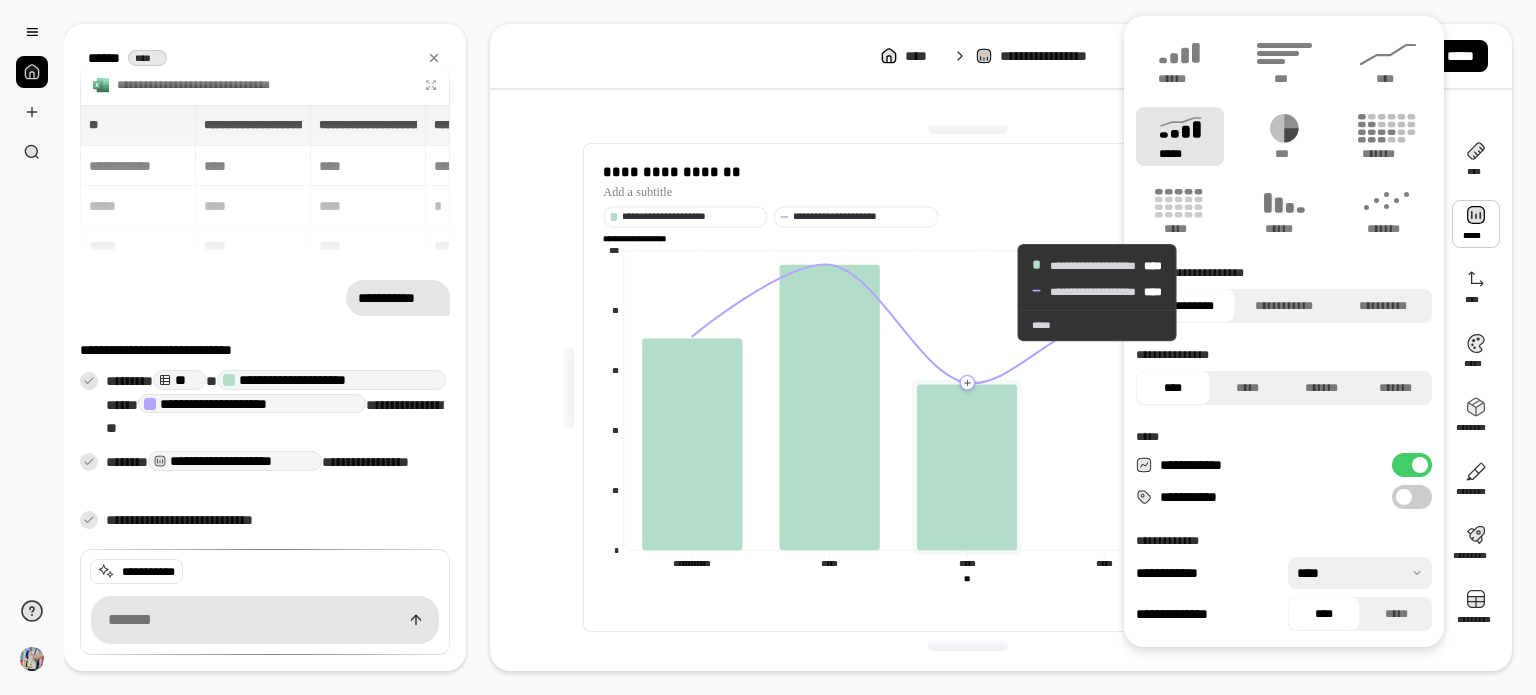 click 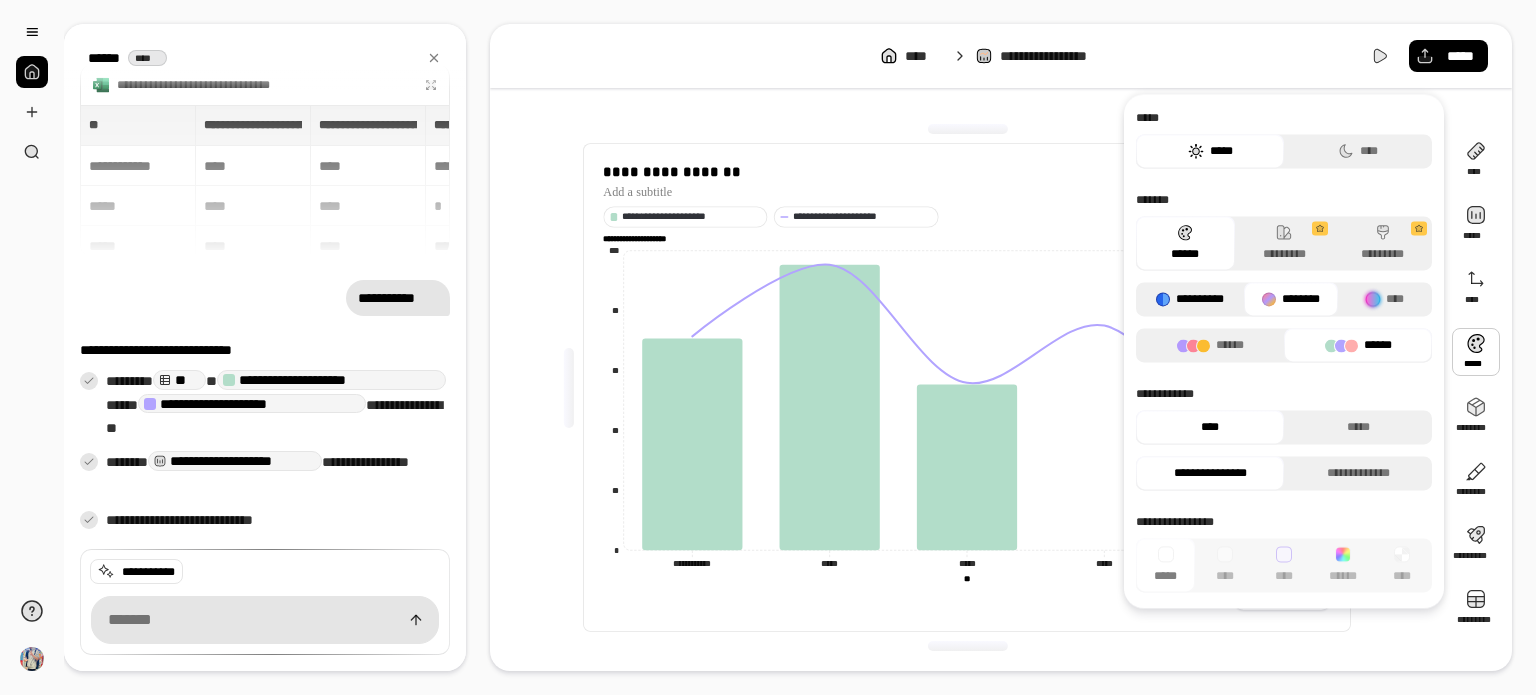 click on "**********" at bounding box center (1190, 299) 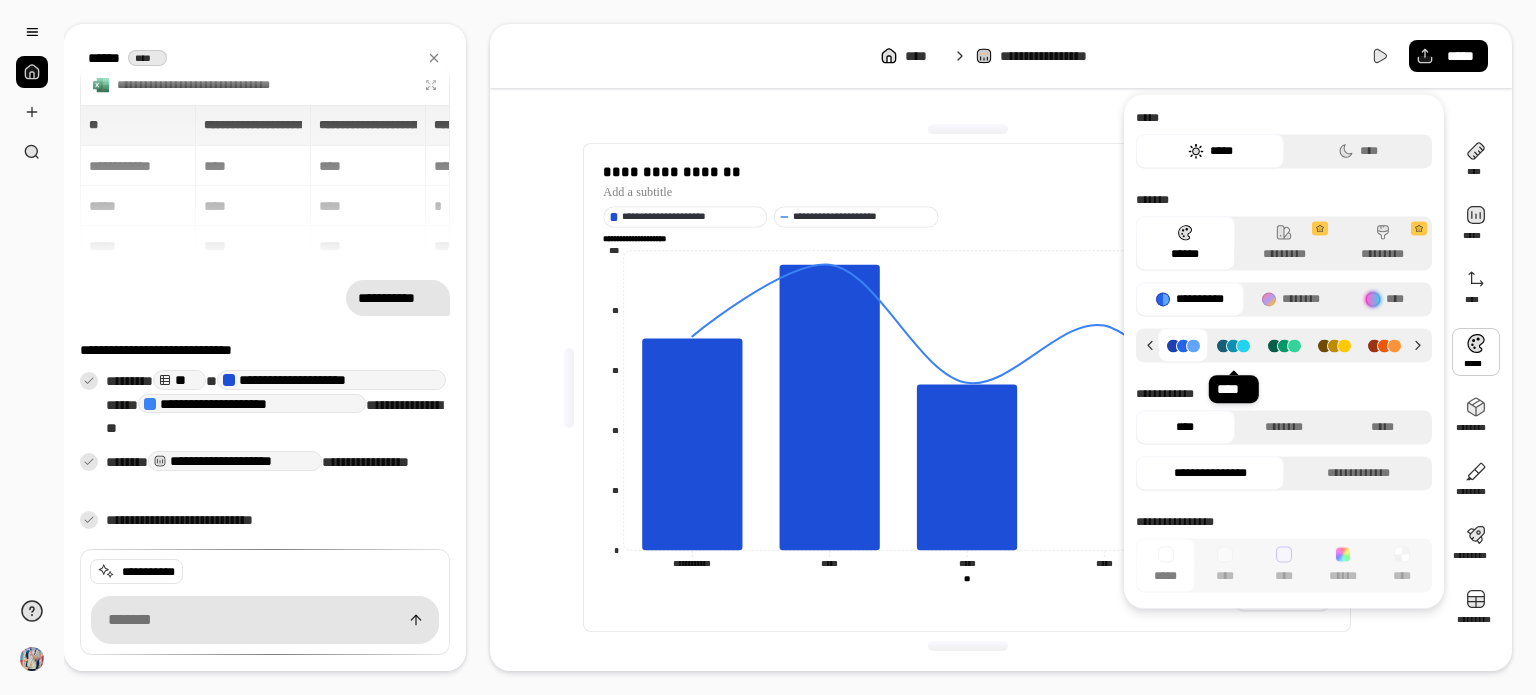 click 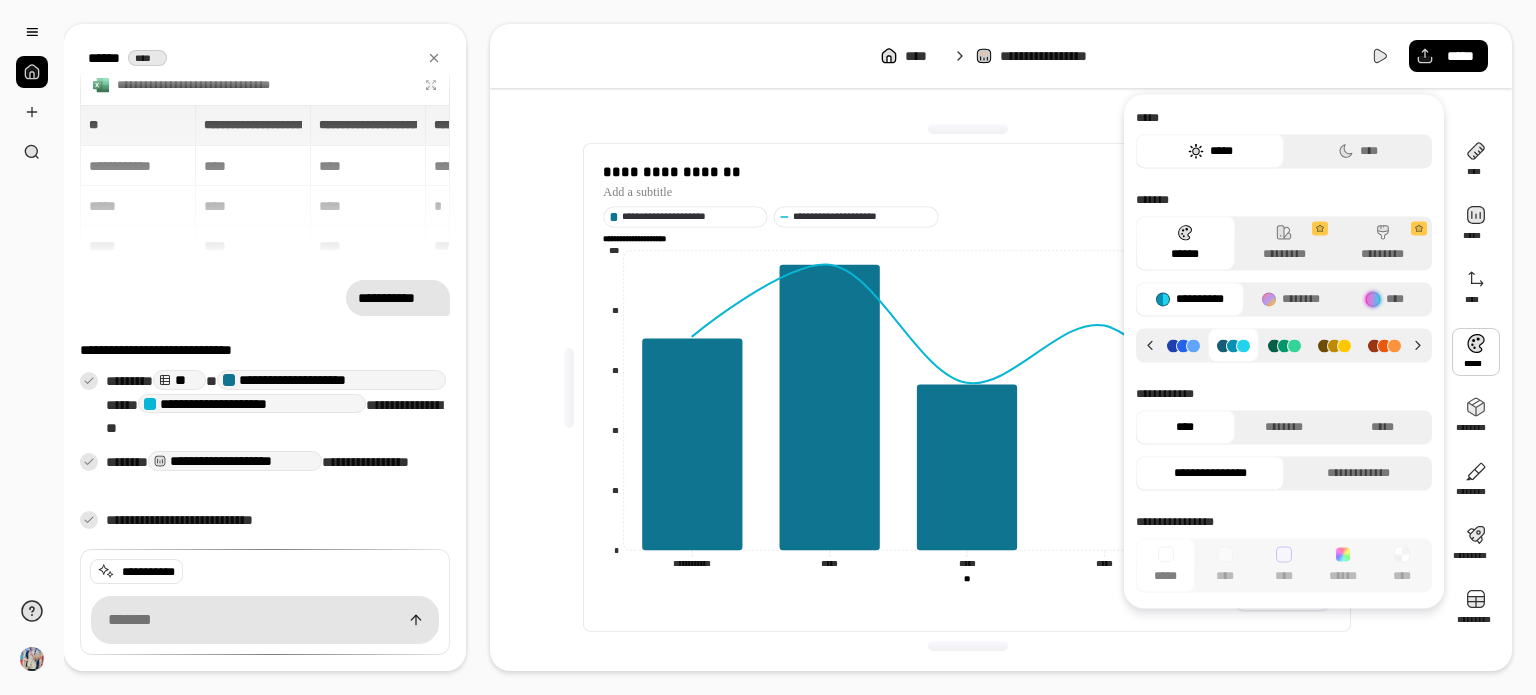 click 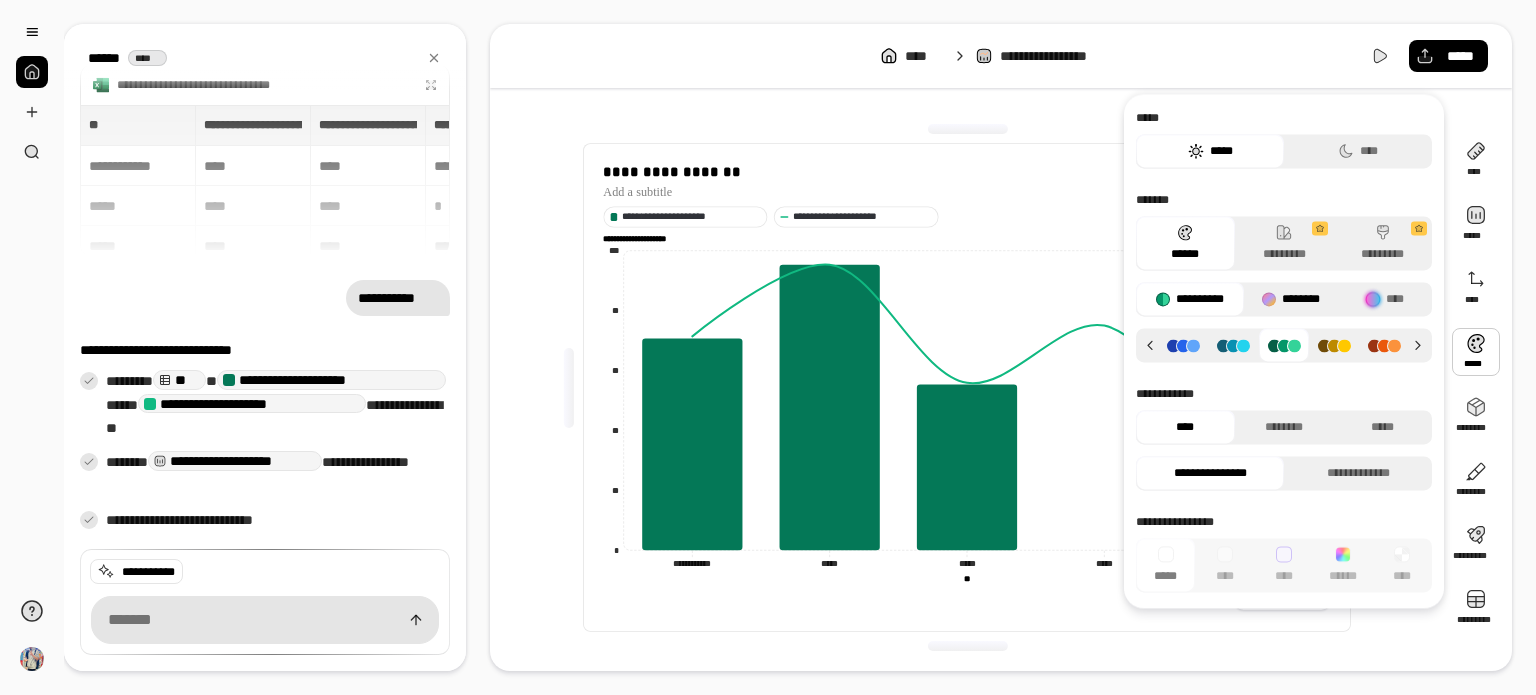 click on "********" at bounding box center (1291, 299) 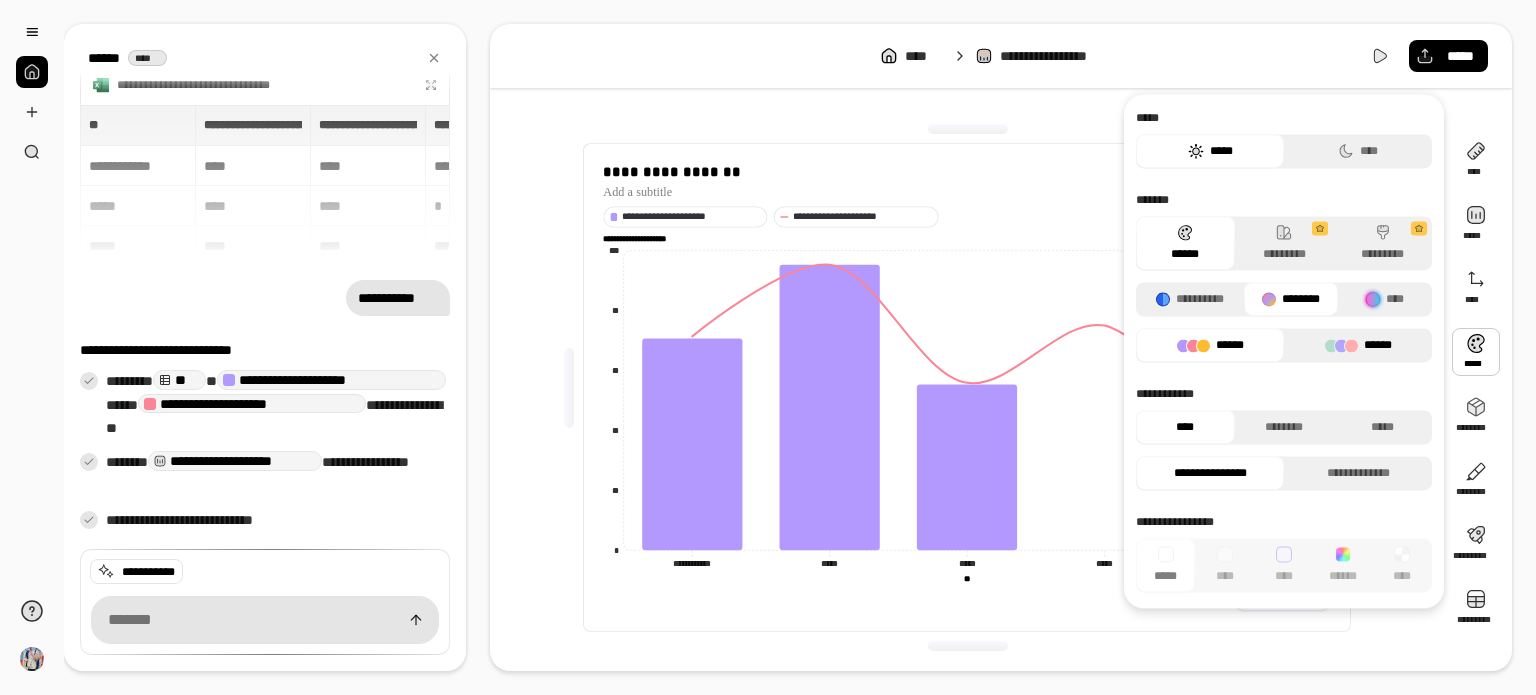 click on "******" at bounding box center [1358, 345] 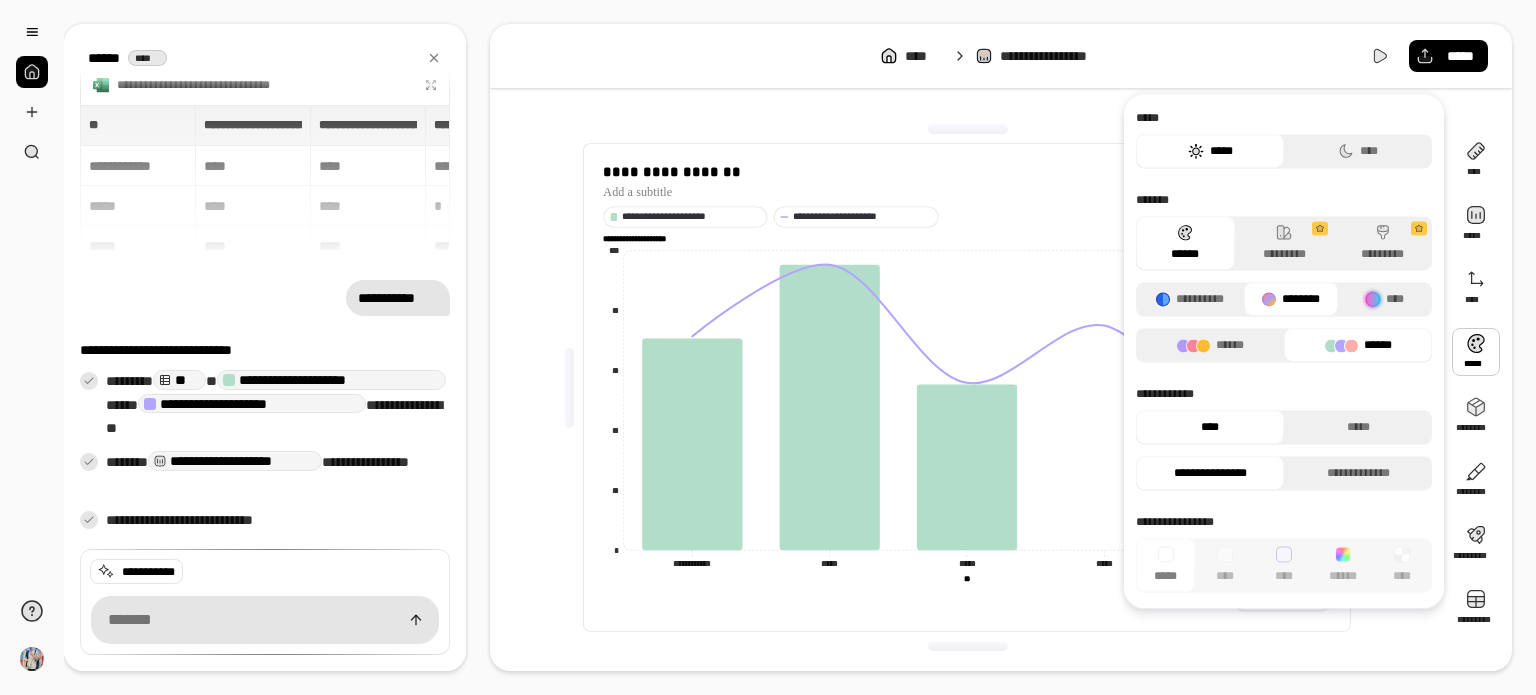click on "******" at bounding box center [1358, 345] 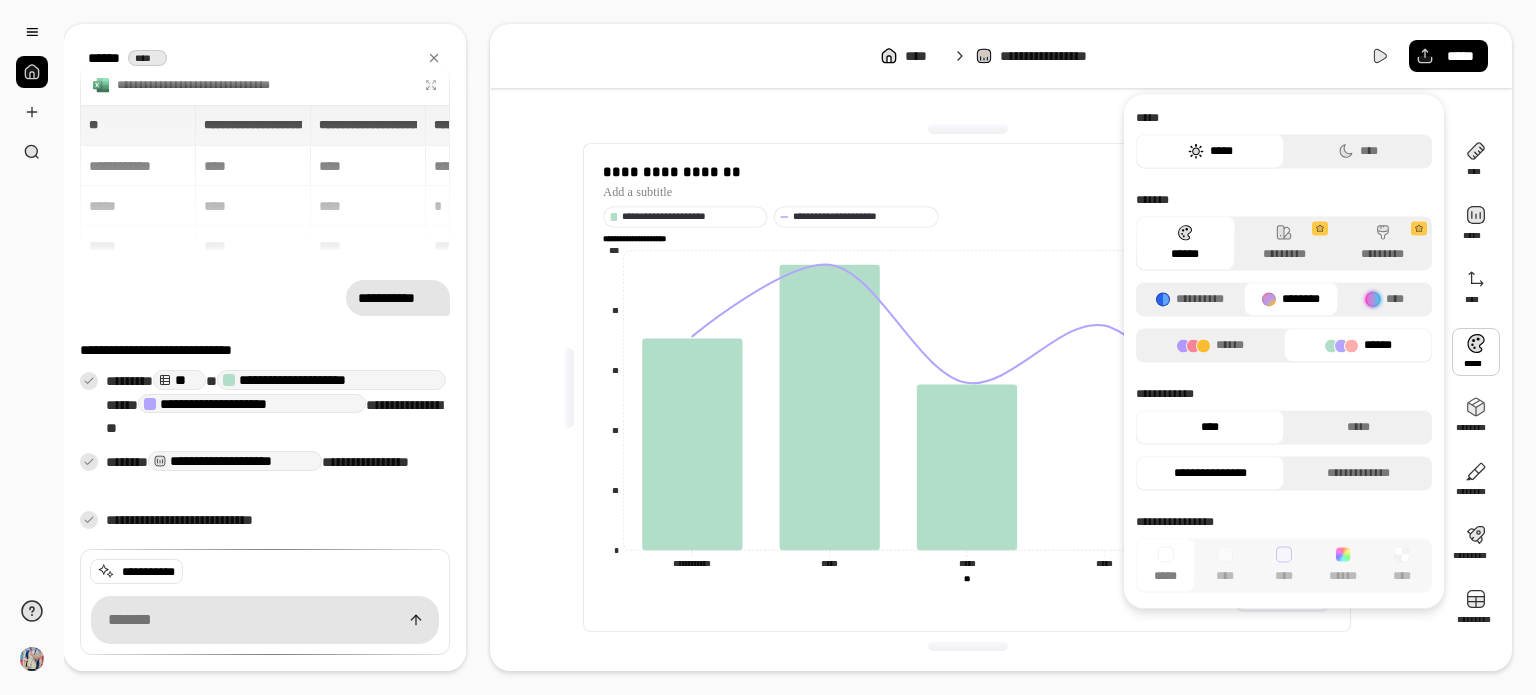 click on "****** ******" at bounding box center (1284, 345) 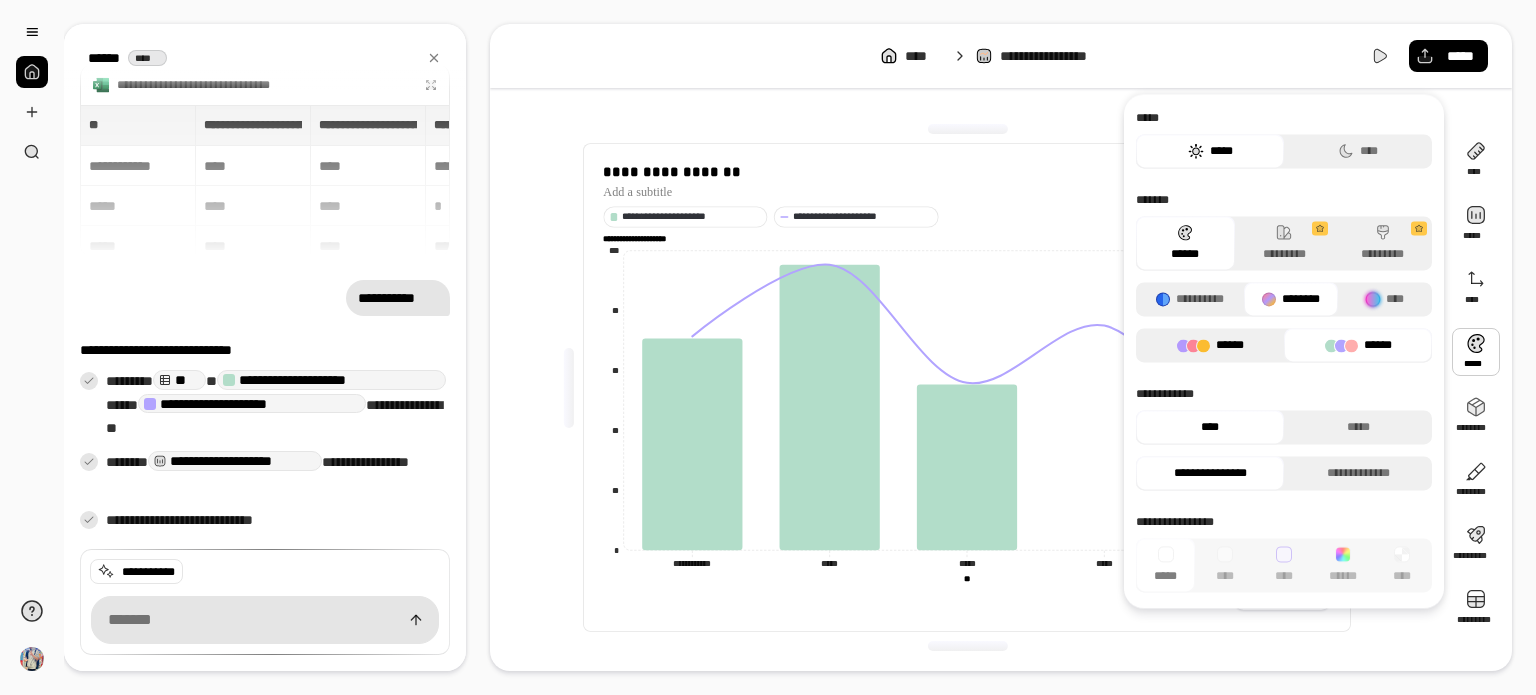click on "******" at bounding box center [1210, 345] 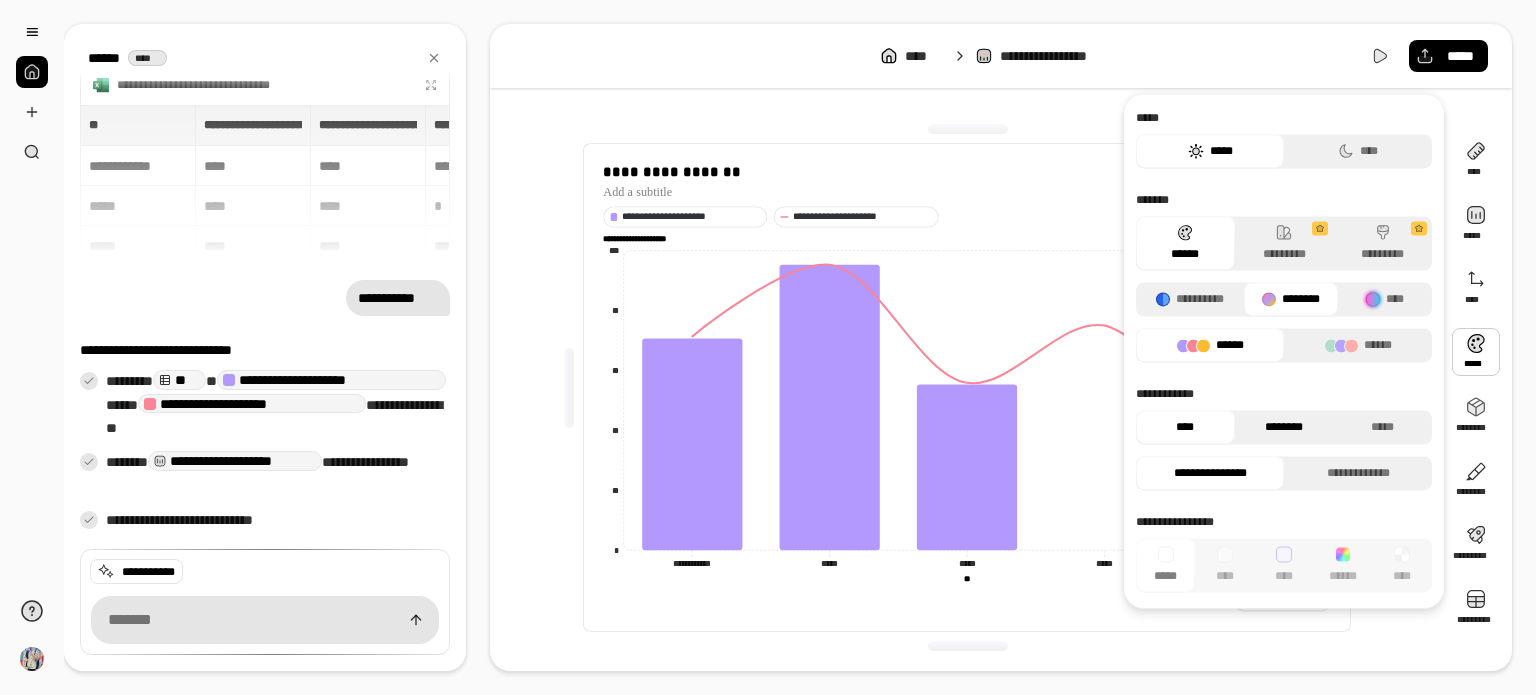 click on "********" at bounding box center (1284, 427) 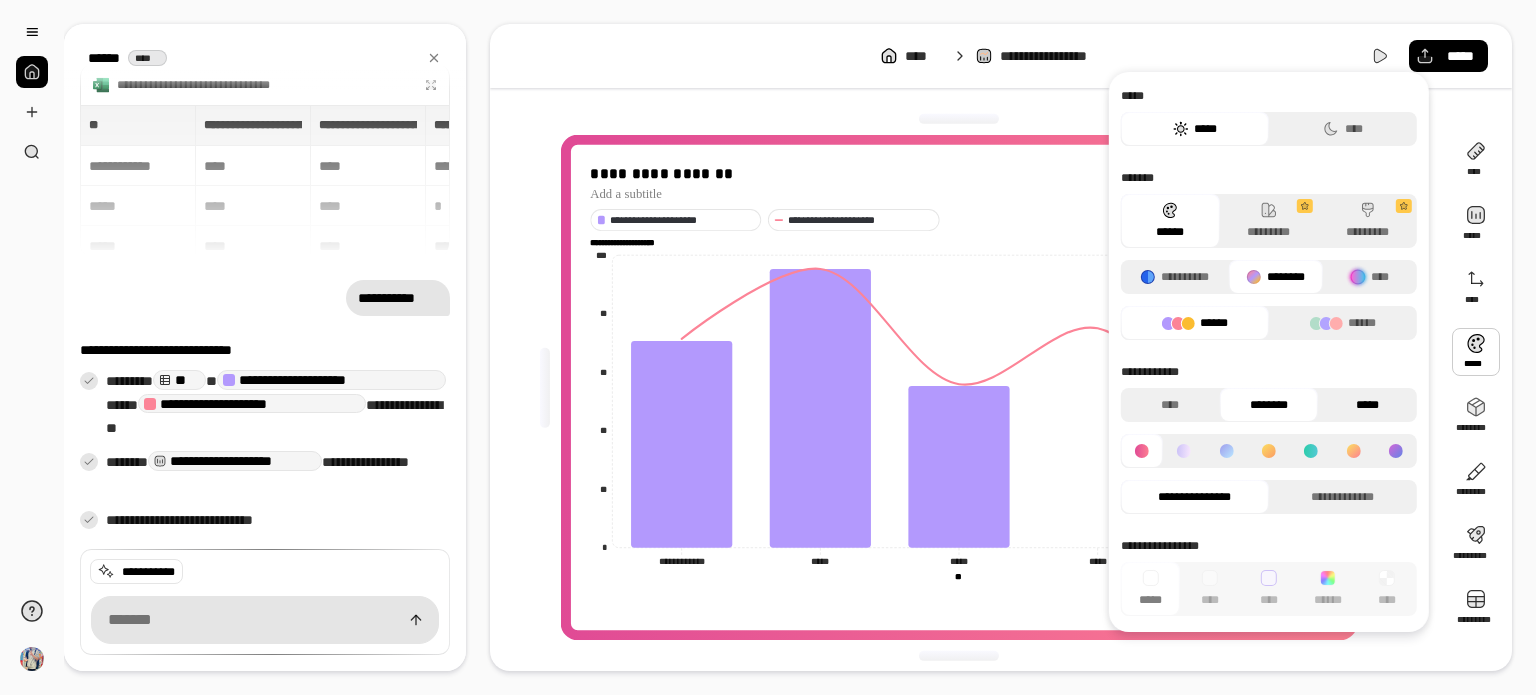 click on "*****" at bounding box center [1367, 405] 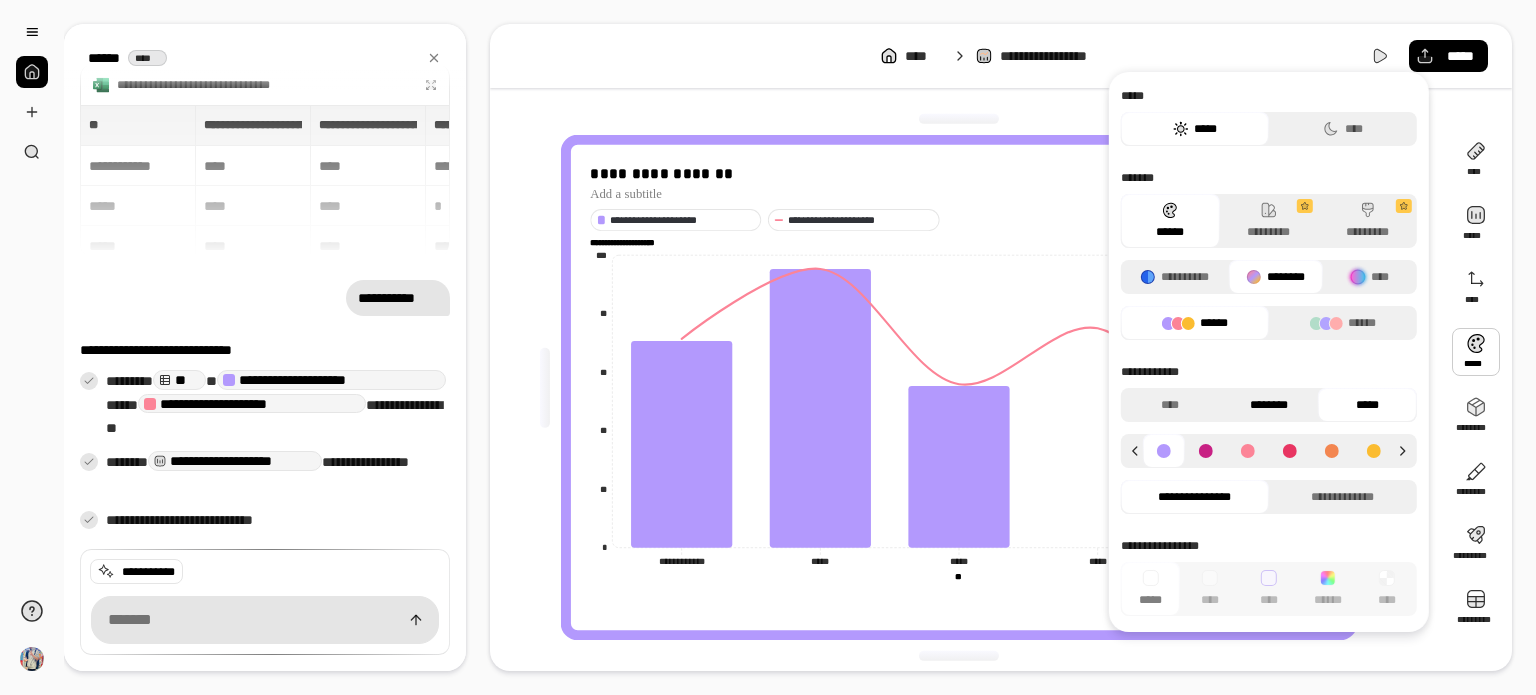 click on "********" at bounding box center [1268, 405] 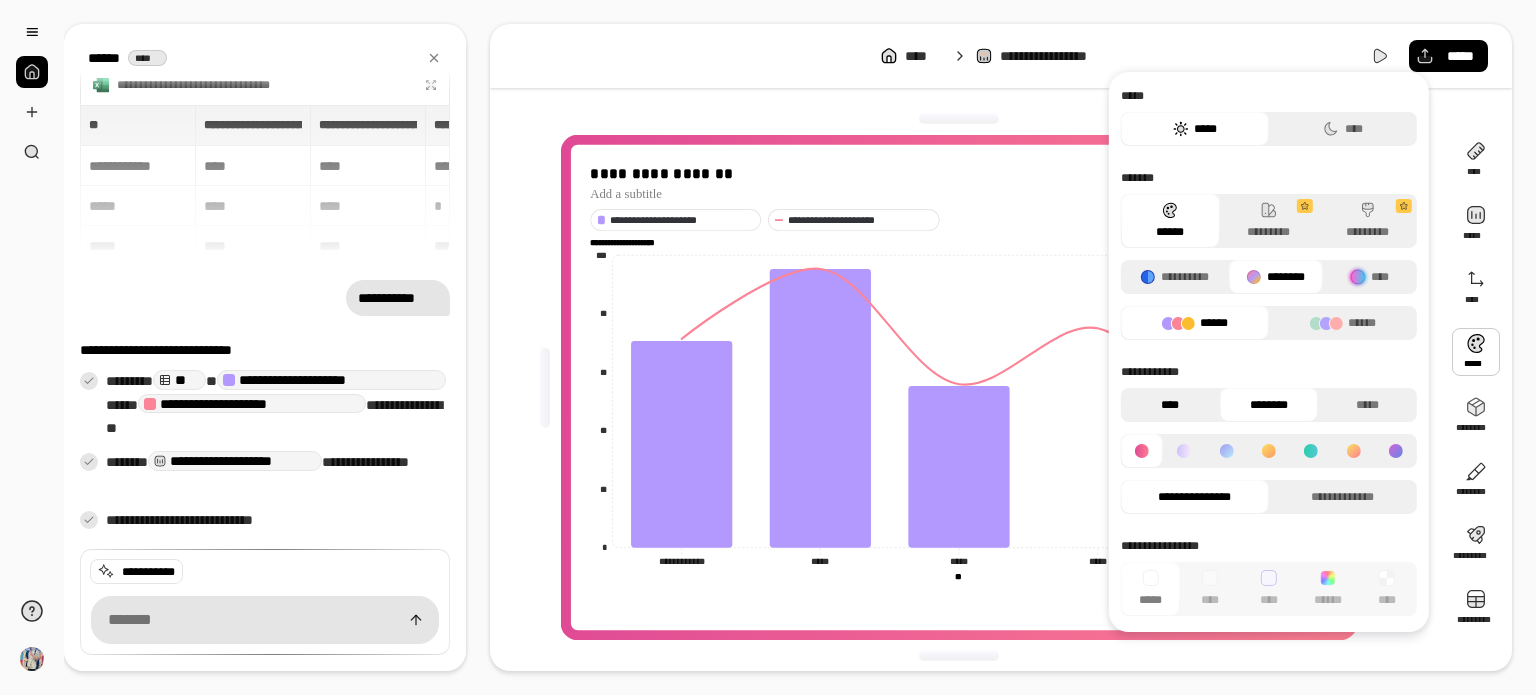 click on "****" at bounding box center [1170, 405] 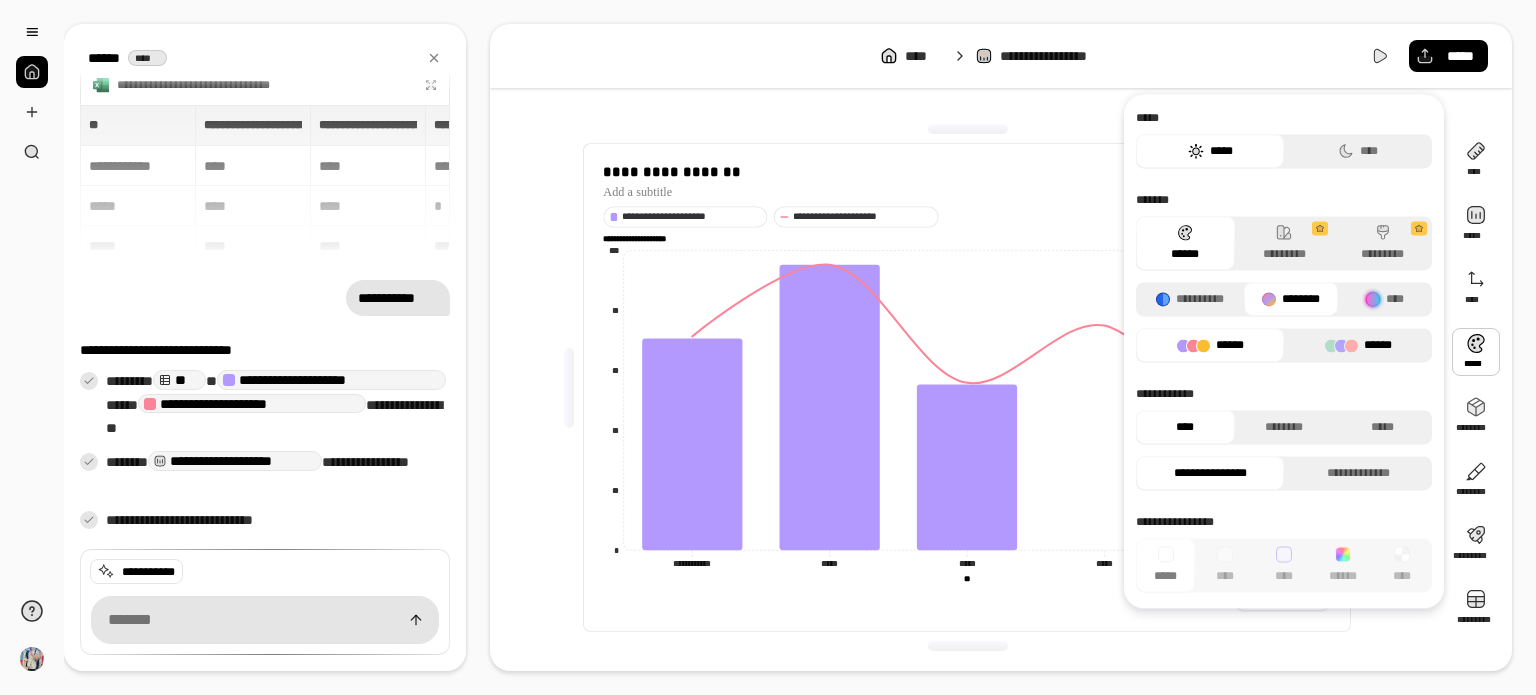 click on "******" at bounding box center [1358, 345] 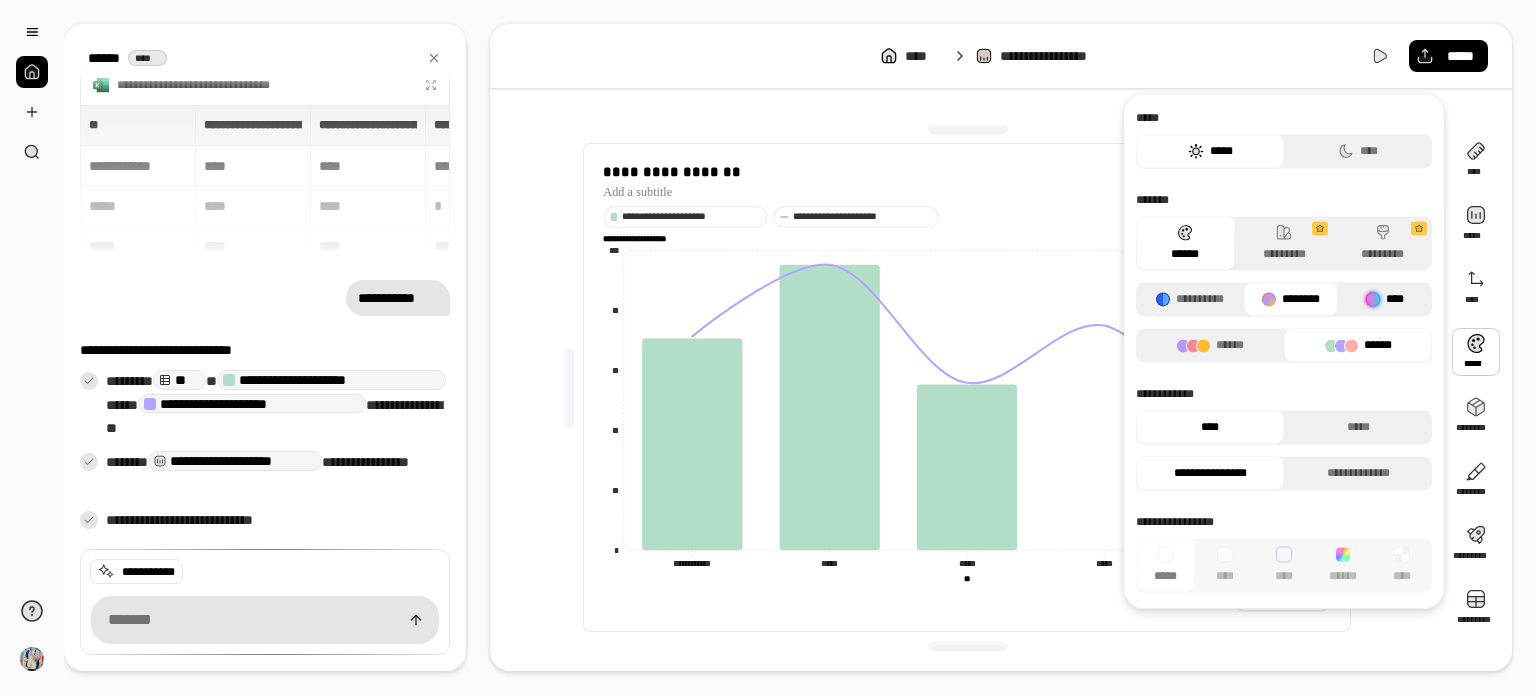 click on "****" at bounding box center (1385, 299) 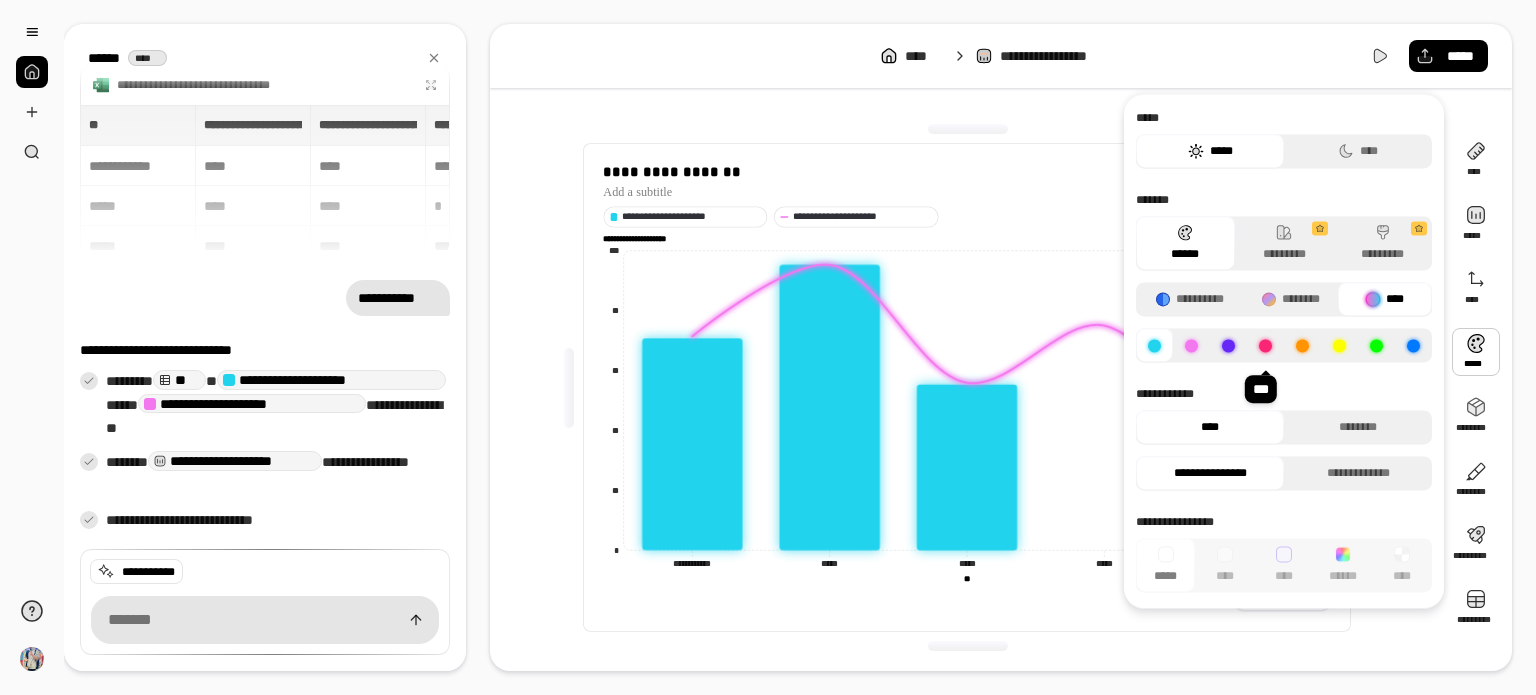 click 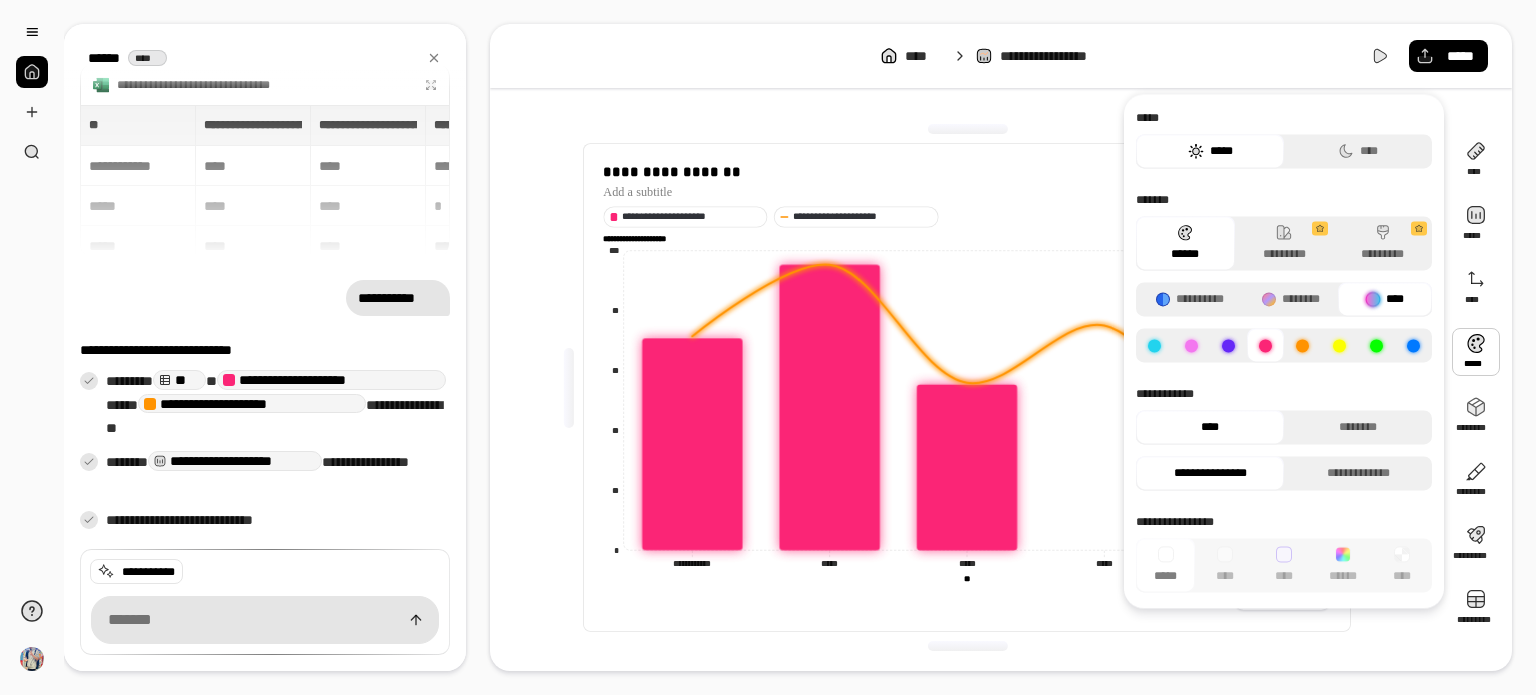 click at bounding box center (1265, 345) 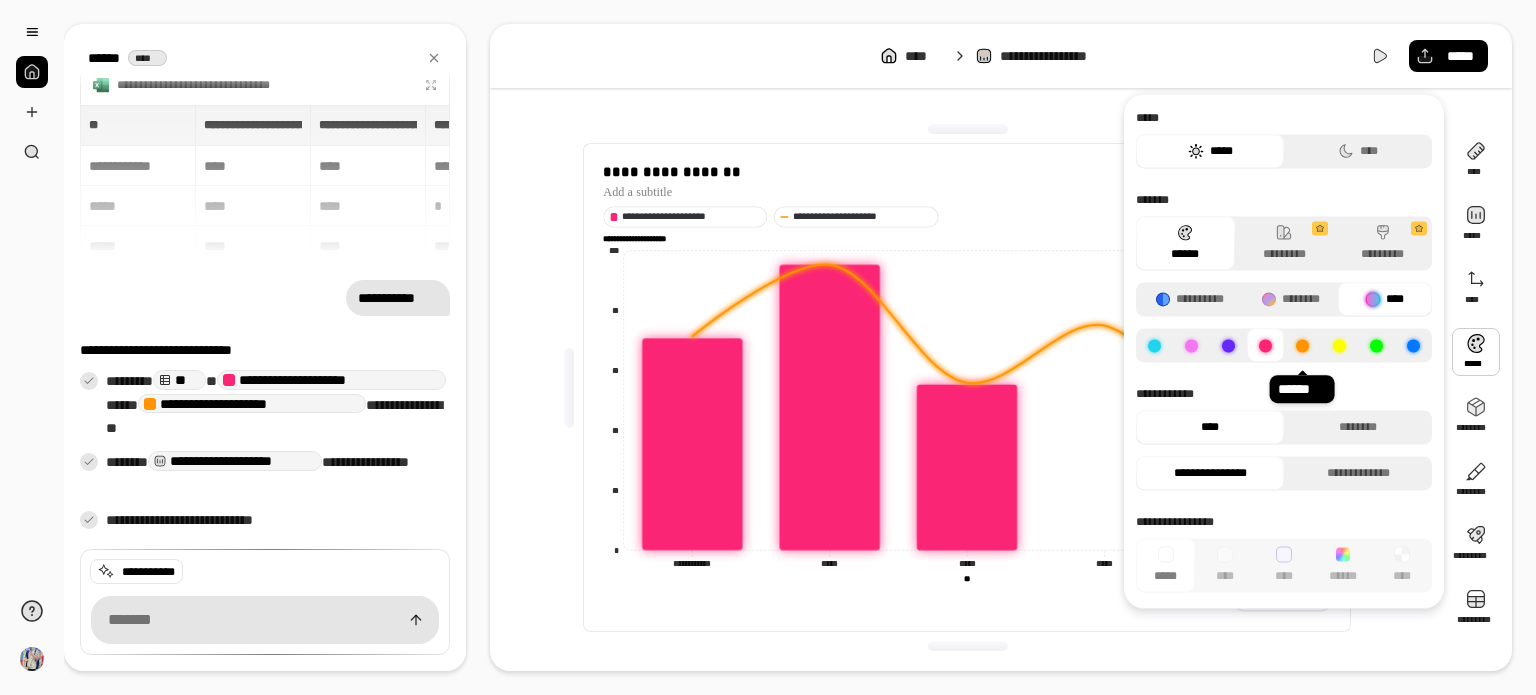 click at bounding box center [1302, 345] 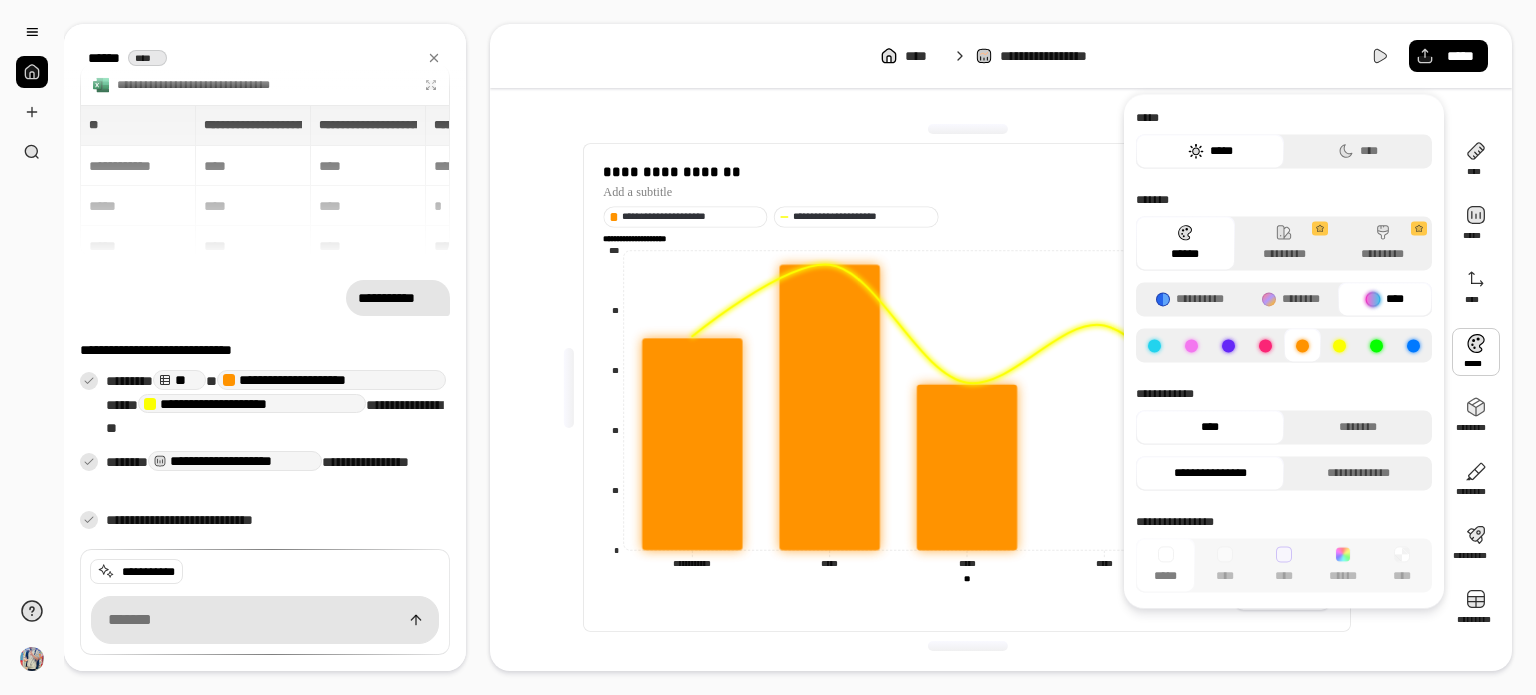 click at bounding box center (1339, 345) 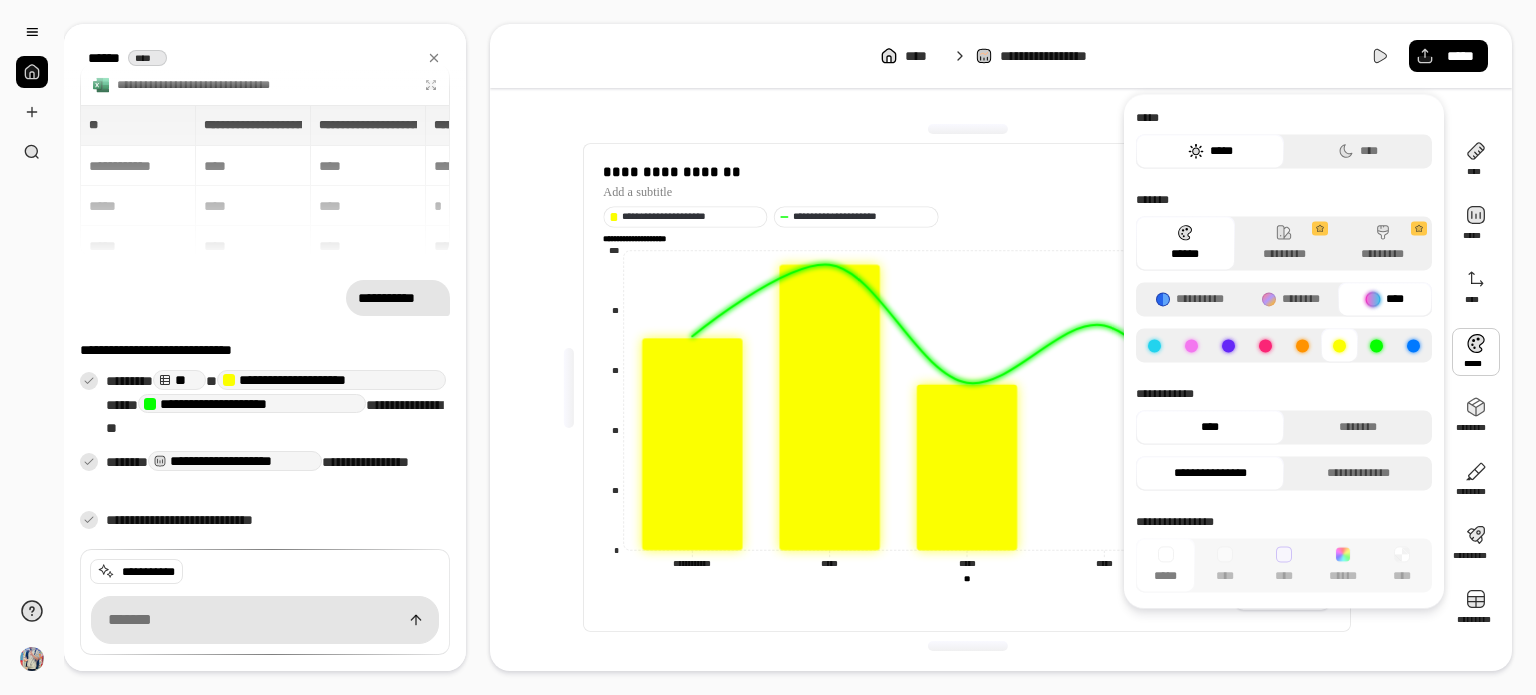 click 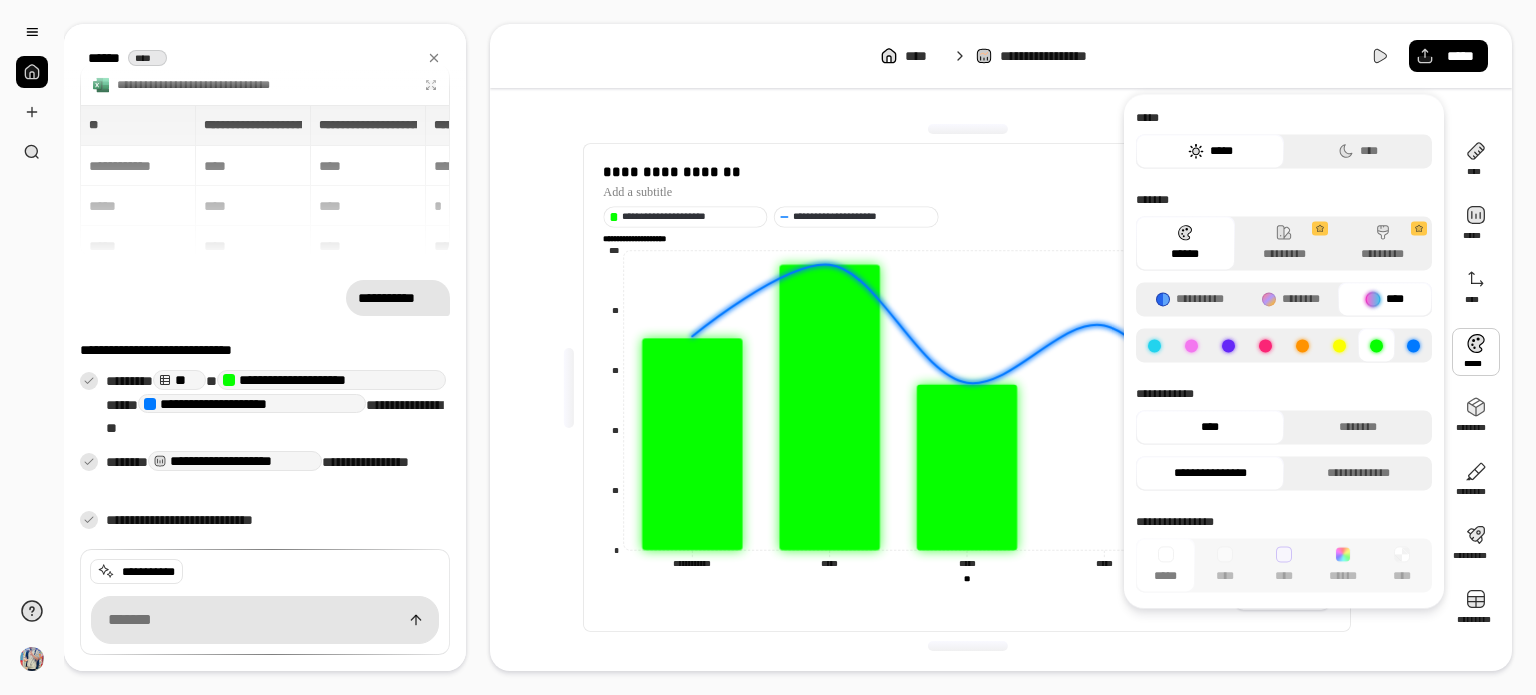click 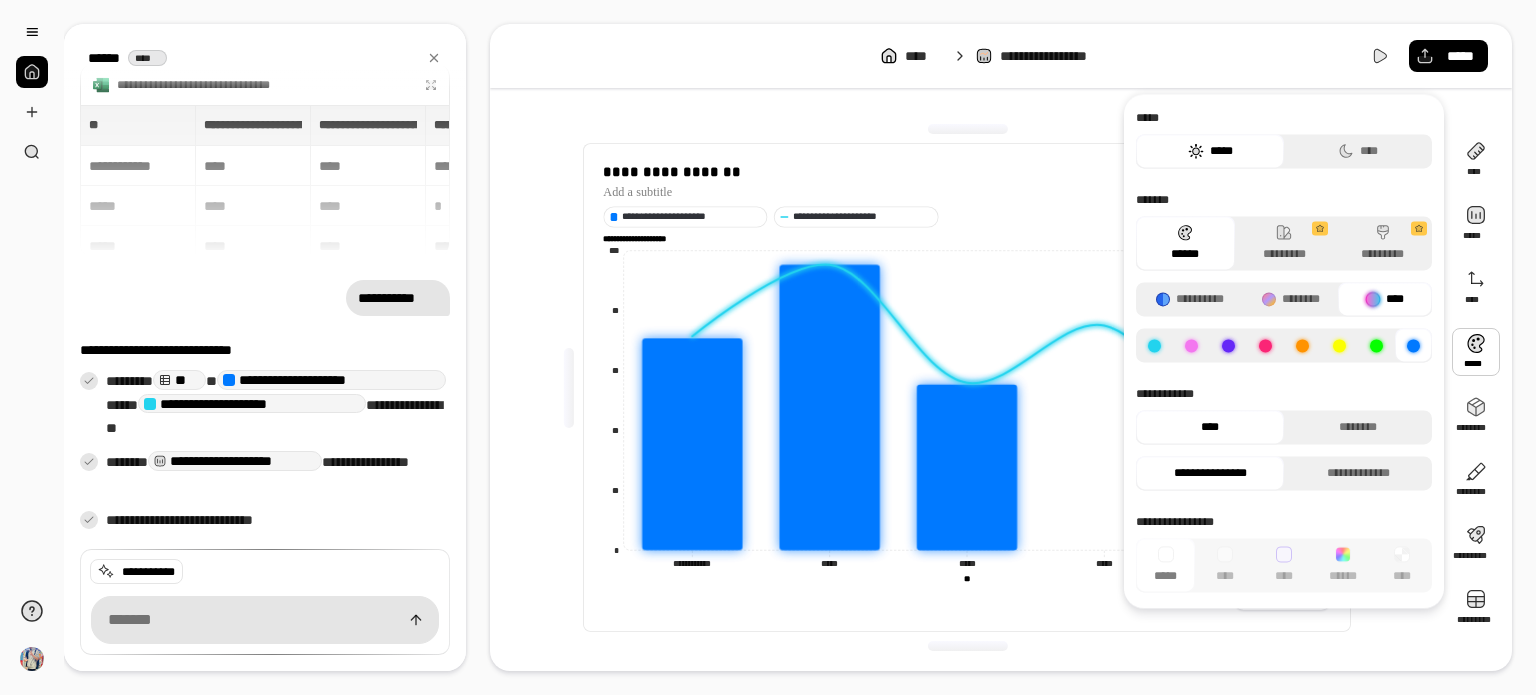 click at bounding box center (1228, 345) 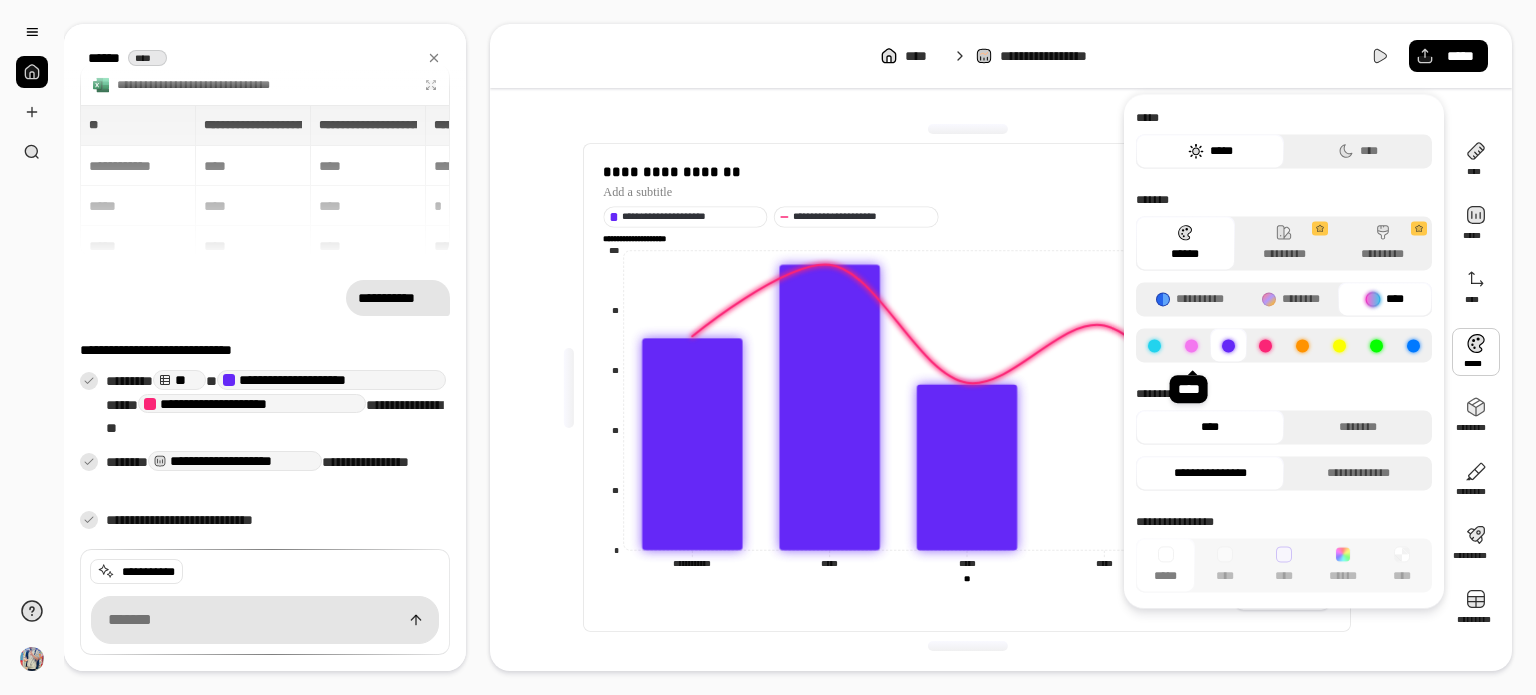 click at bounding box center (1191, 345) 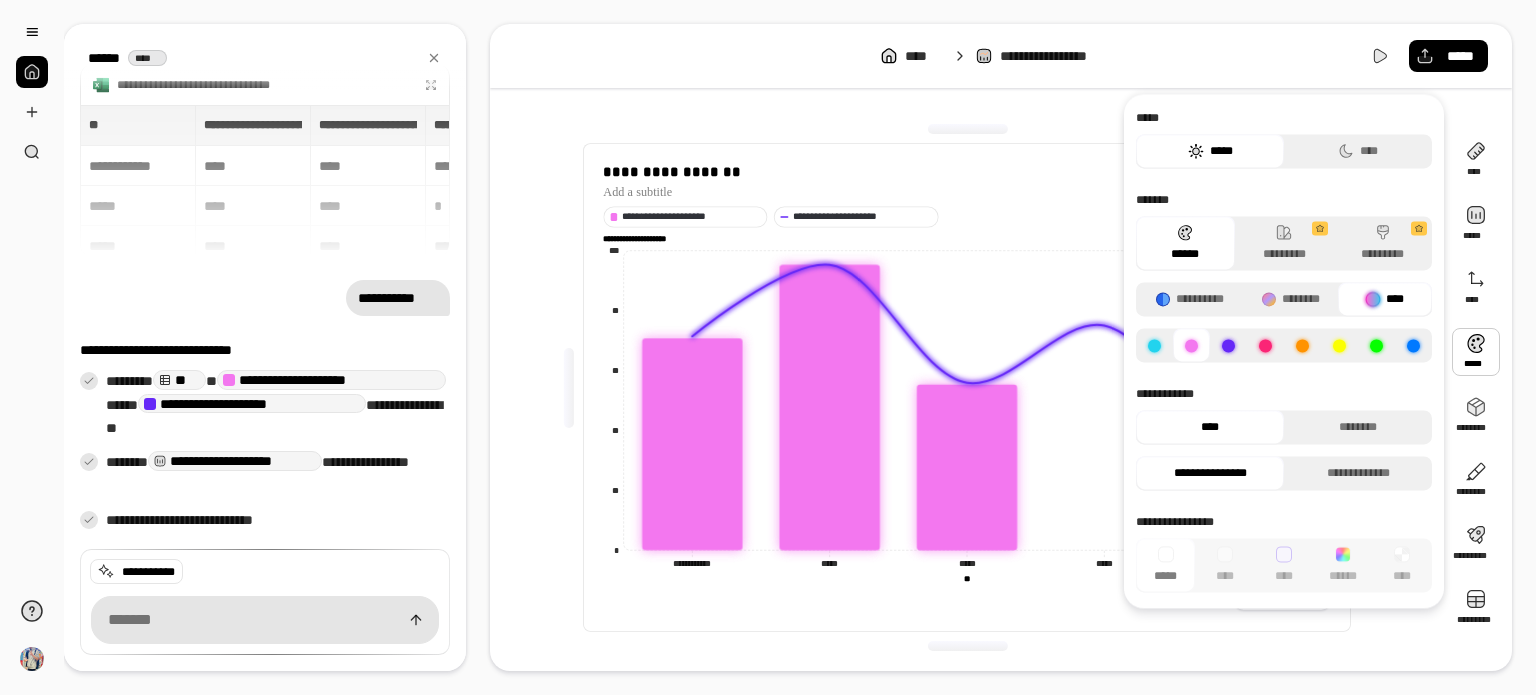 click 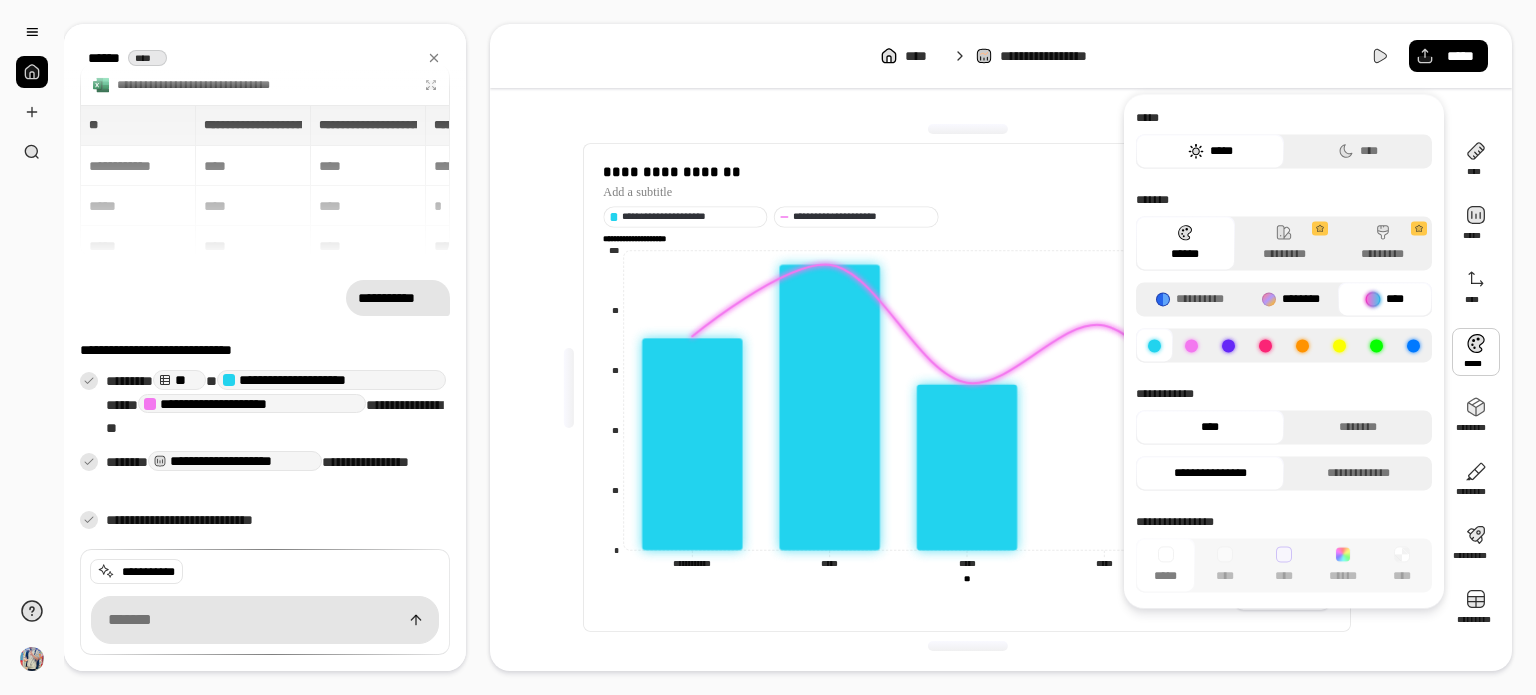 click on "********" at bounding box center [1291, 299] 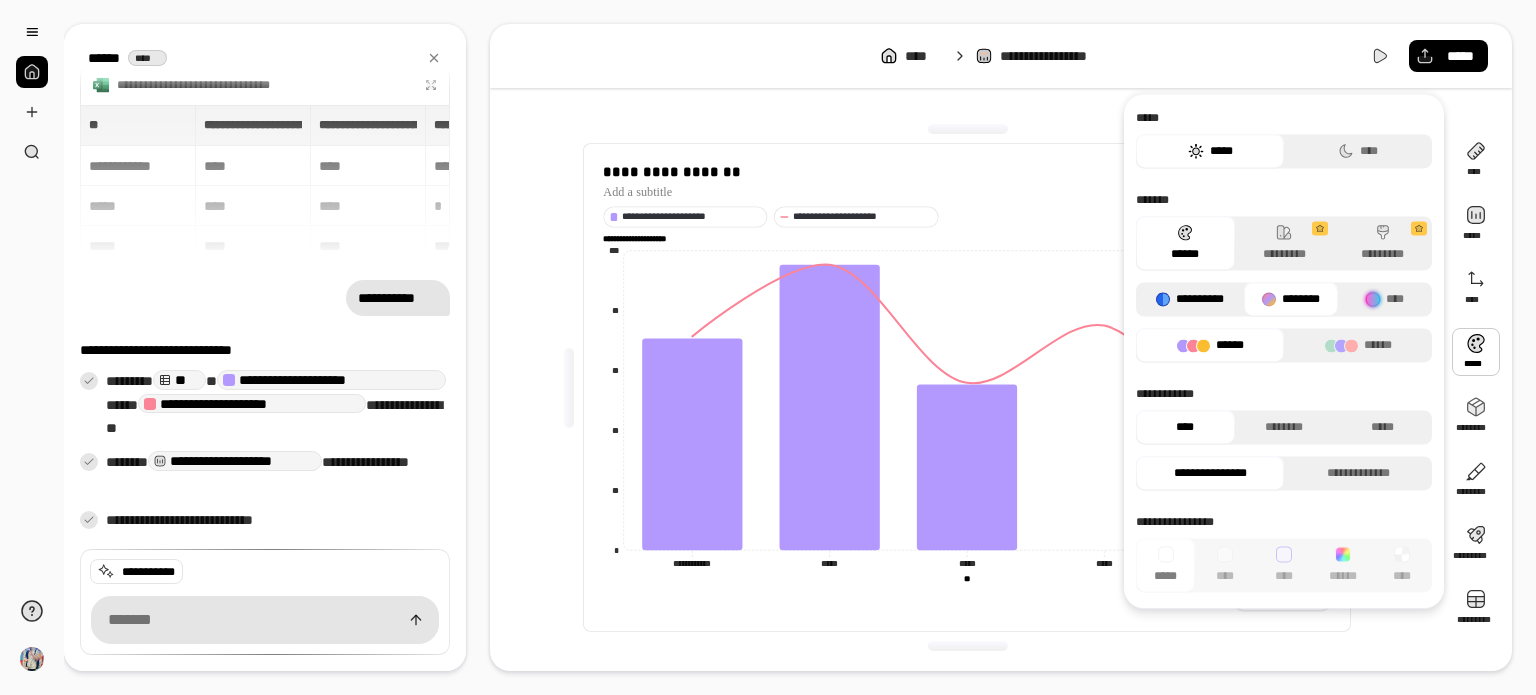 click on "**********" at bounding box center [1190, 299] 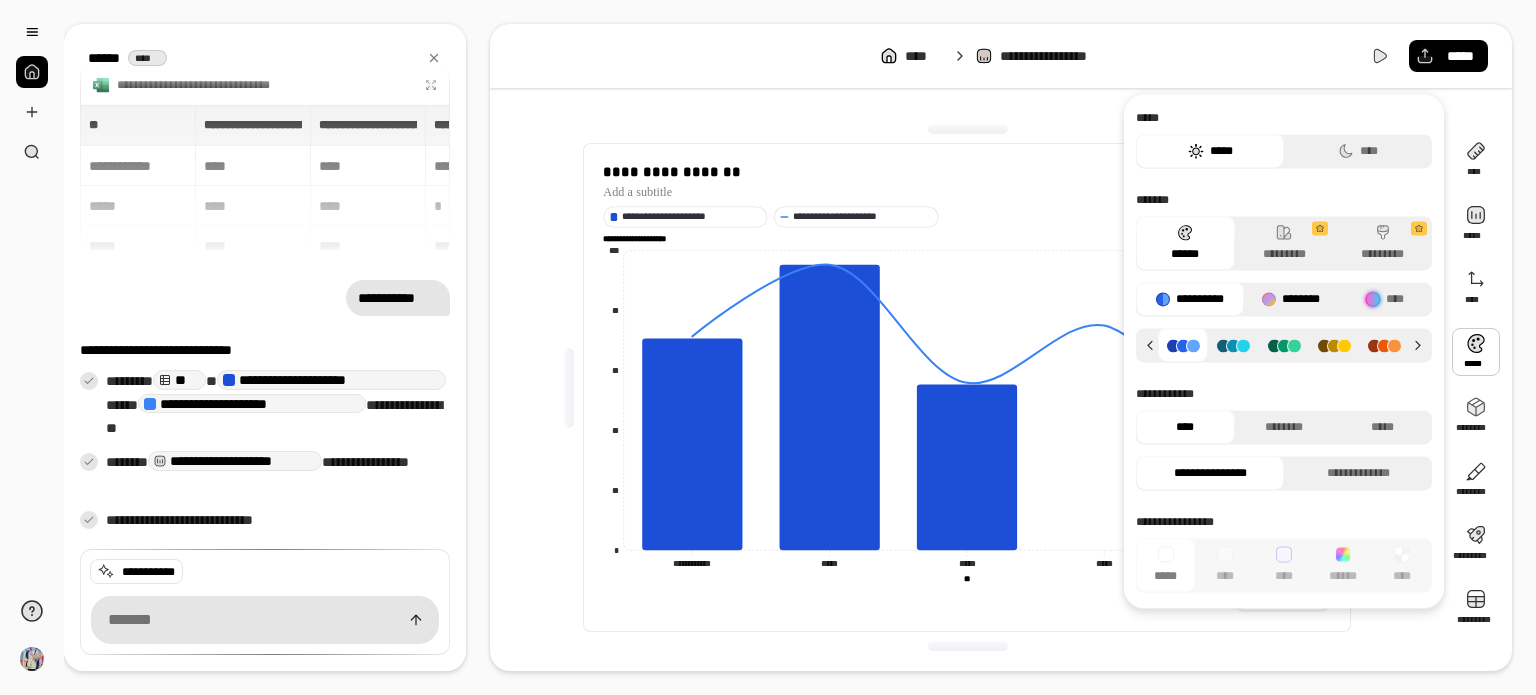 click at bounding box center [1269, 299] 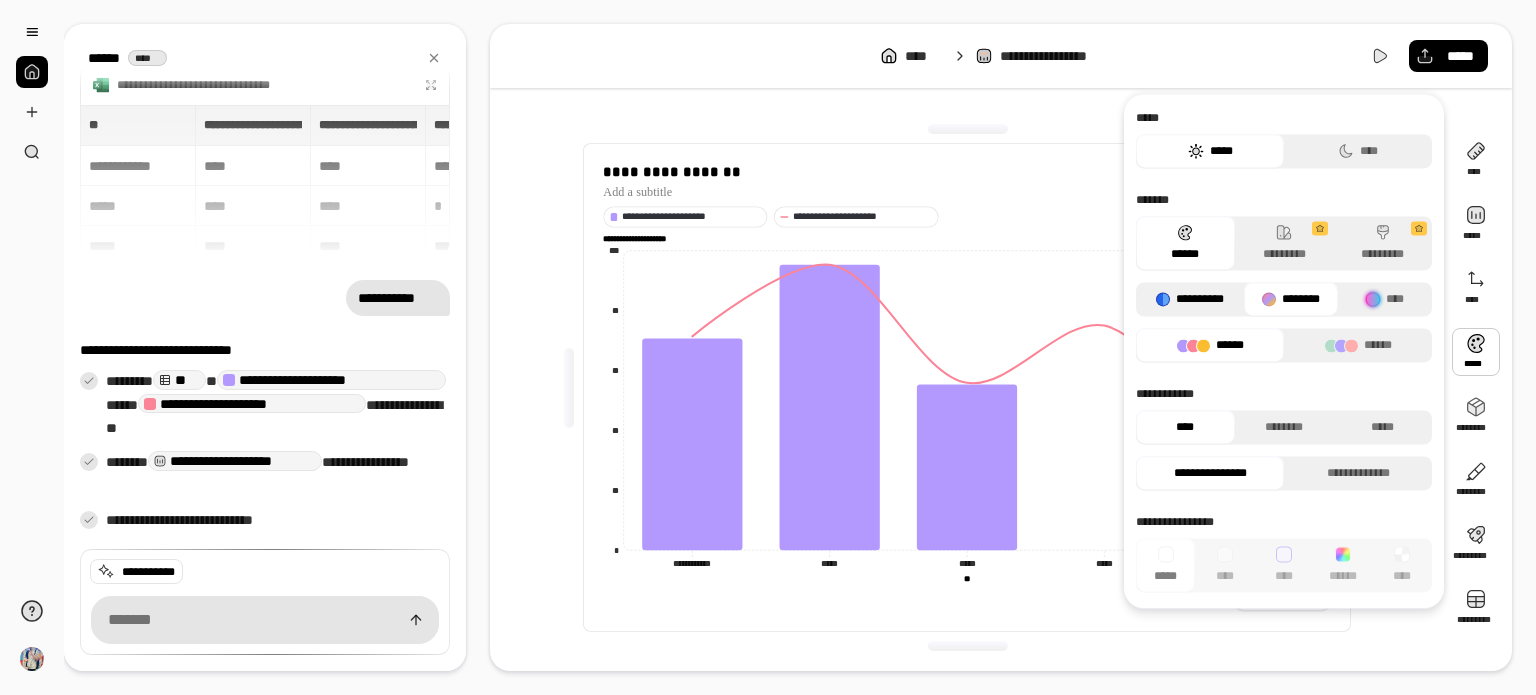 click on "**********" at bounding box center [1190, 299] 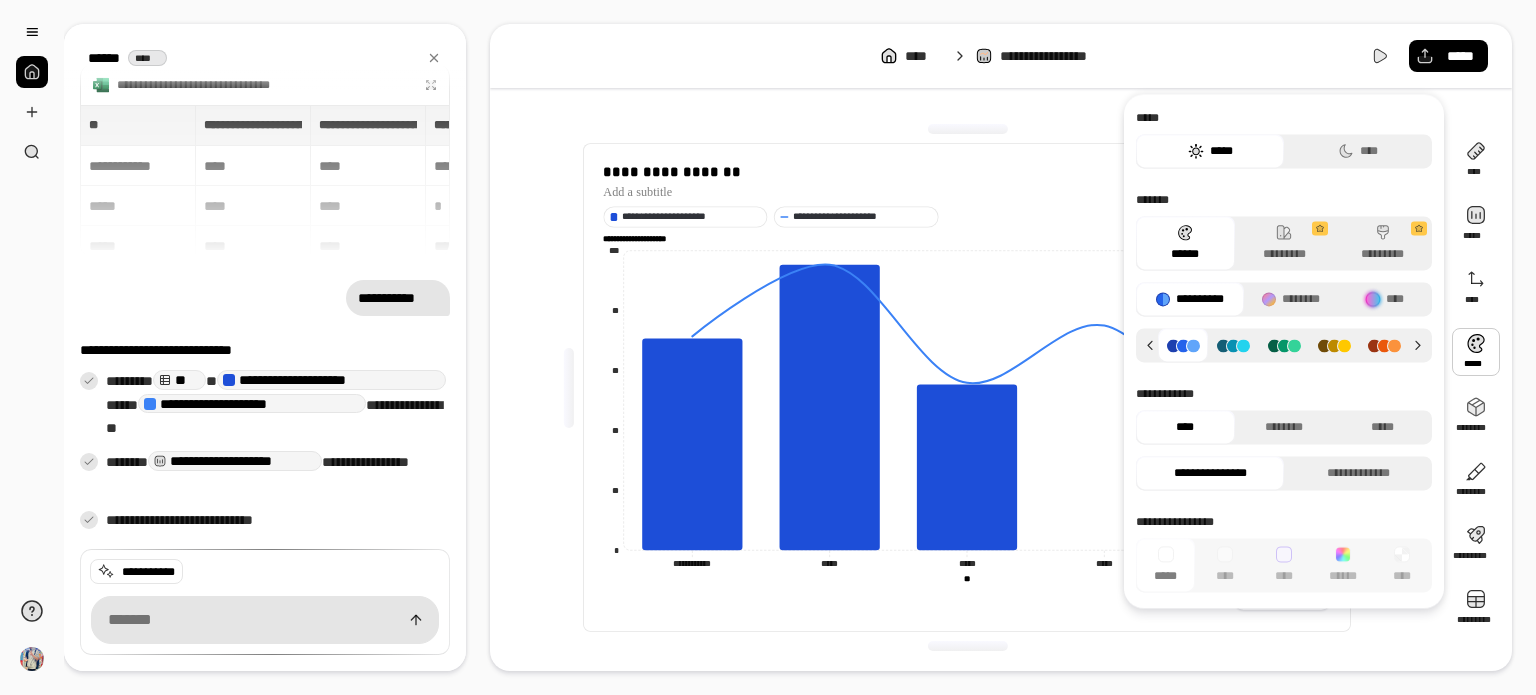 click at bounding box center [967, 646] 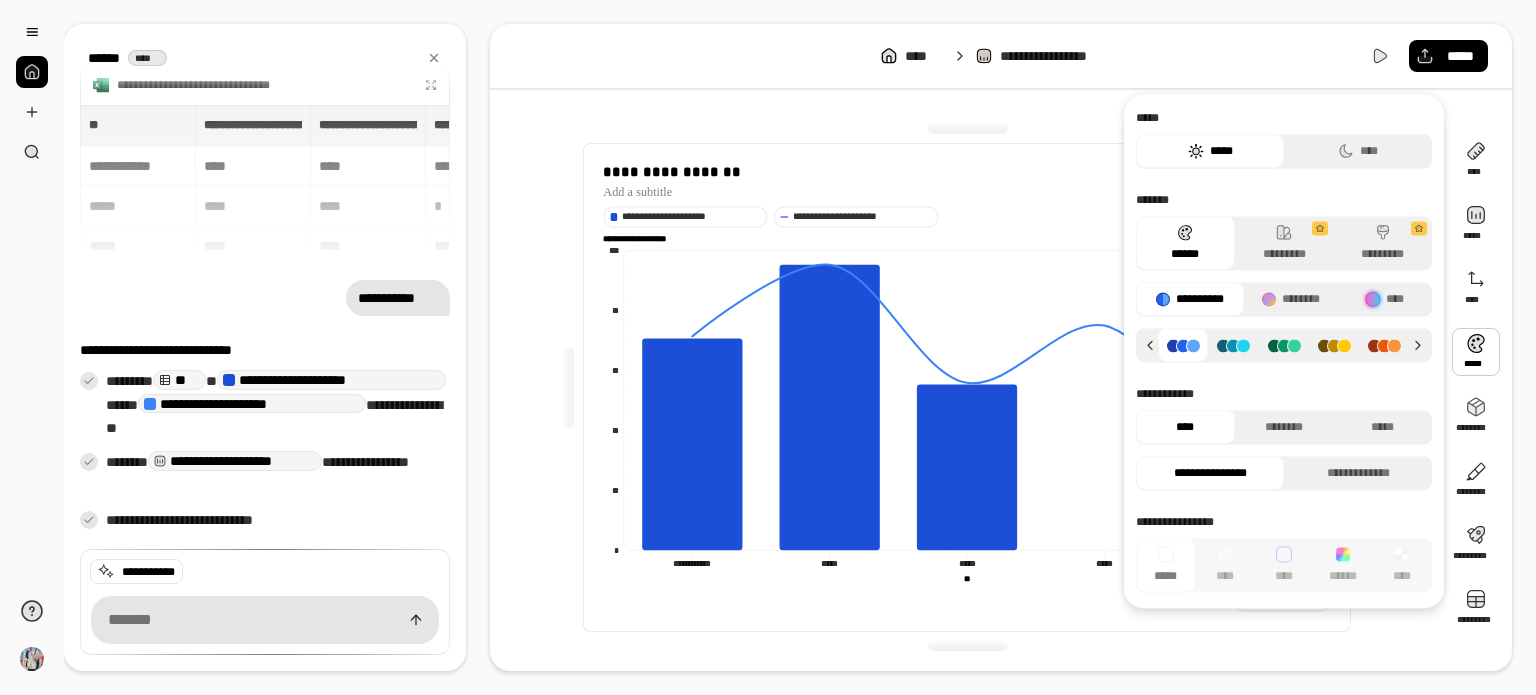 click on "**********" at bounding box center [1284, 351] 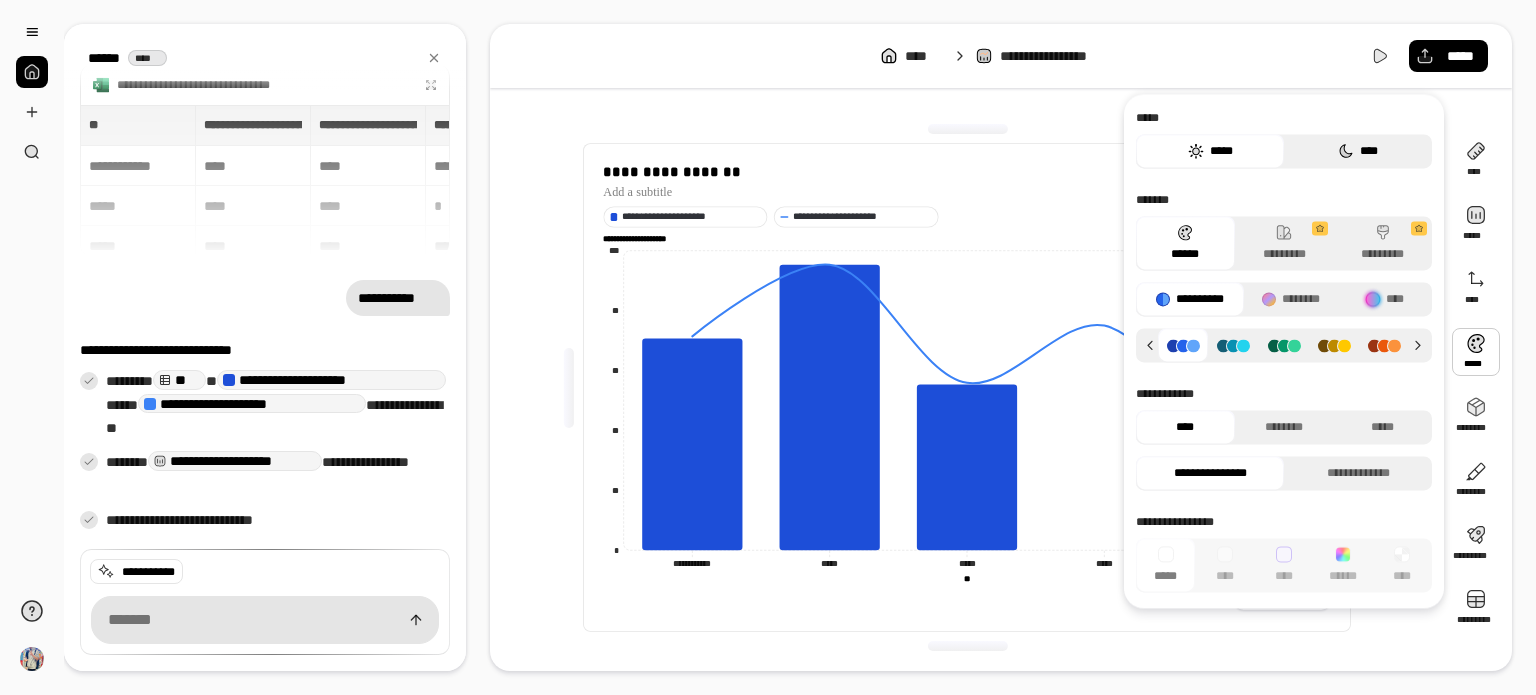 click on "****" at bounding box center (1358, 151) 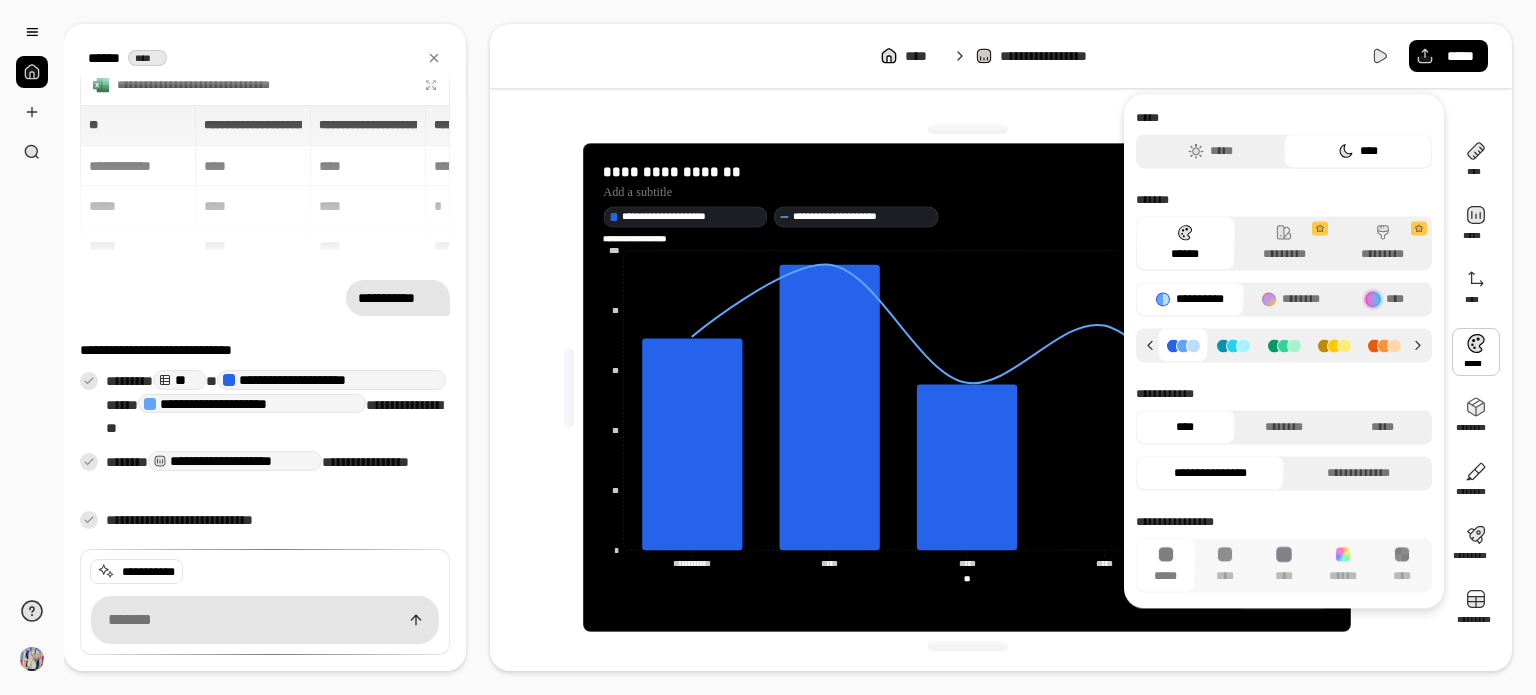 click on "****" at bounding box center (1358, 151) 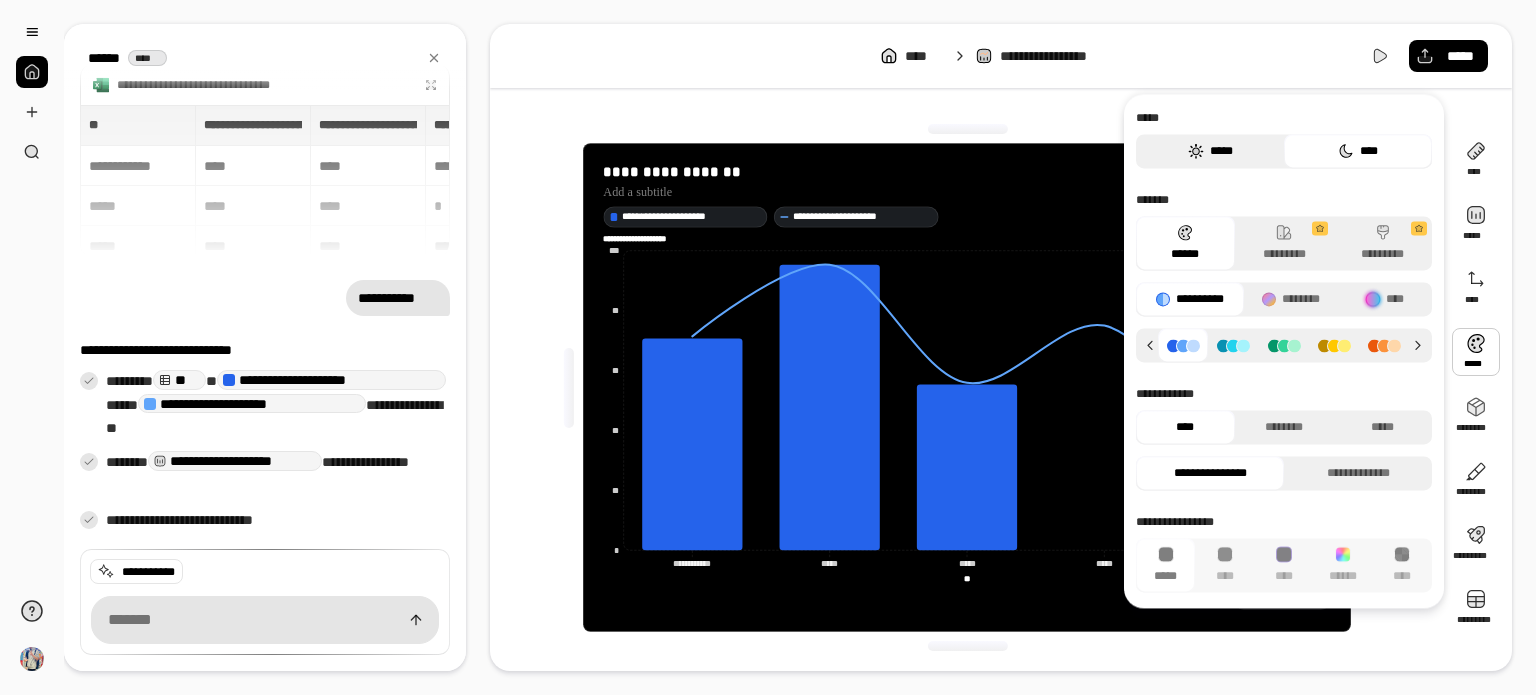 click on "*****" at bounding box center [1210, 151] 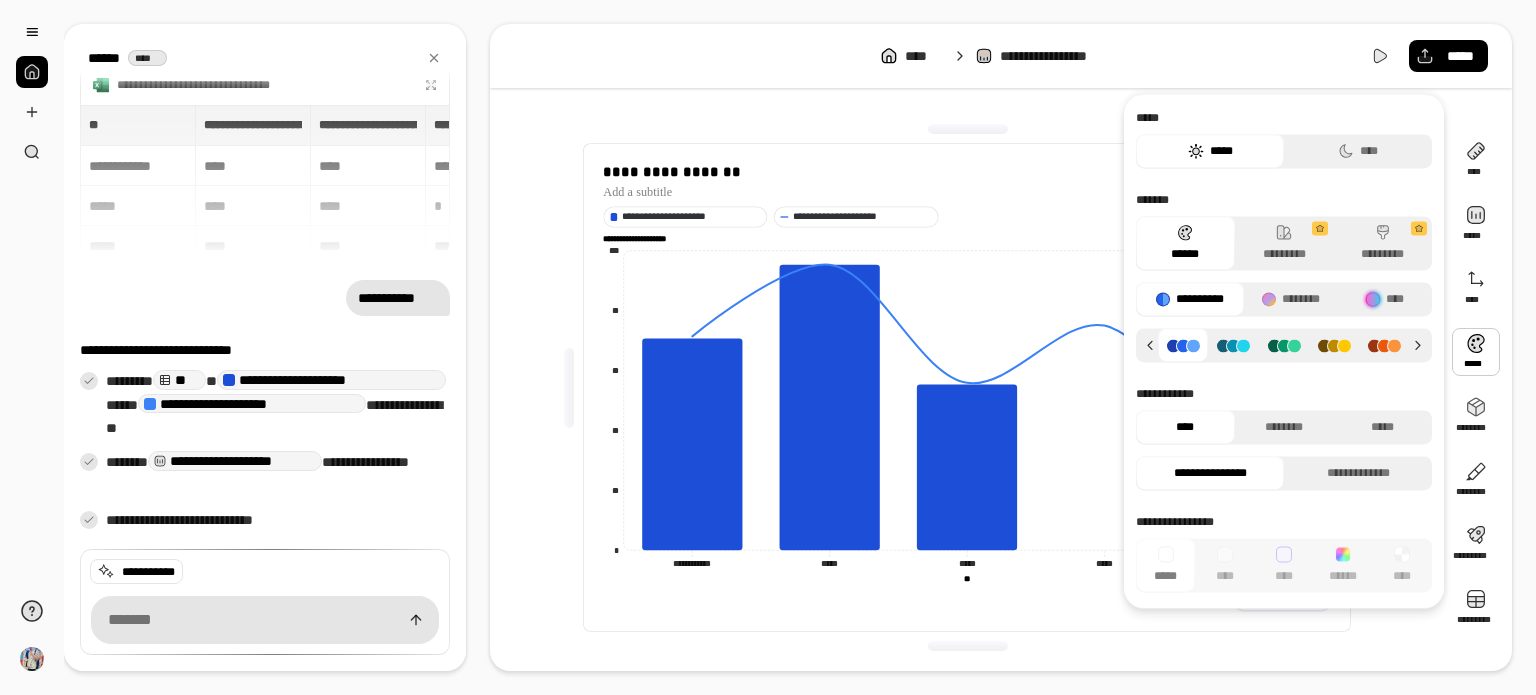 click at bounding box center (1476, 352) 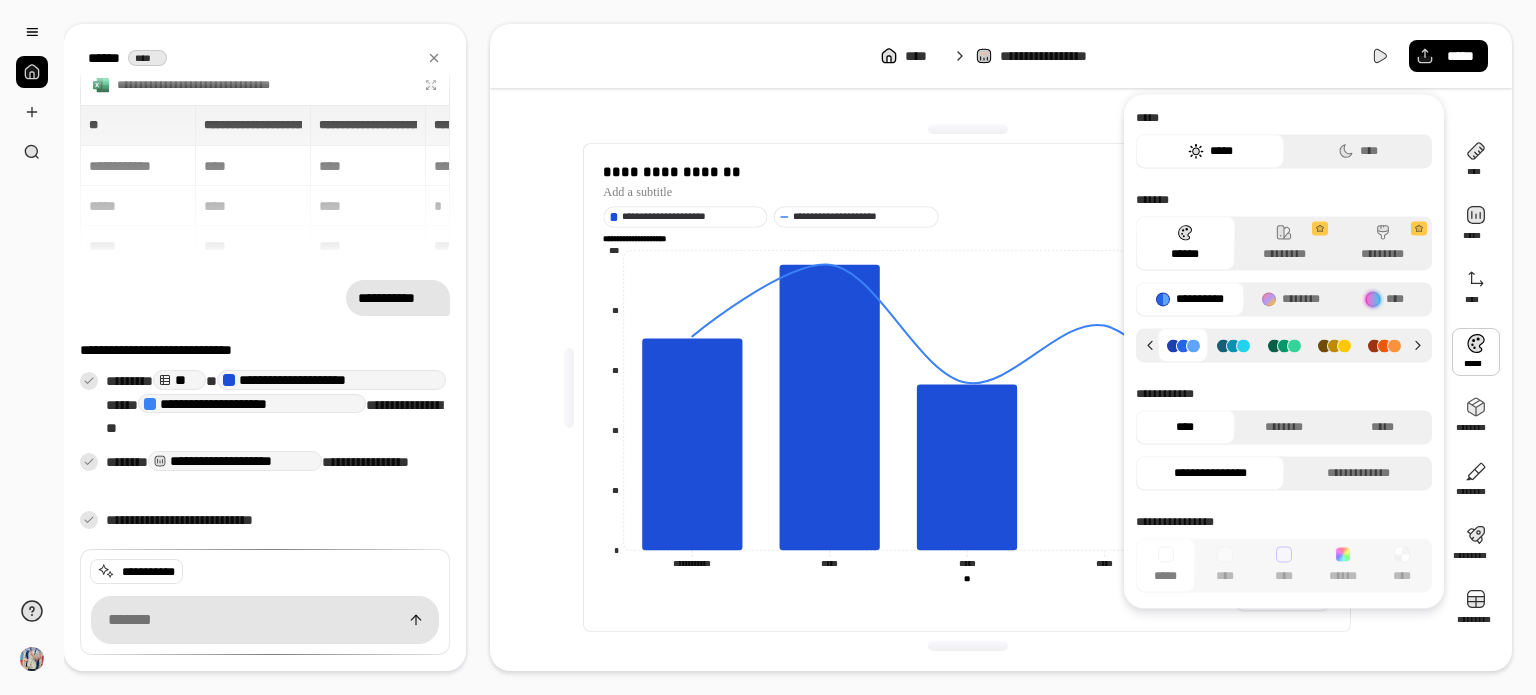 click at bounding box center [1476, 352] 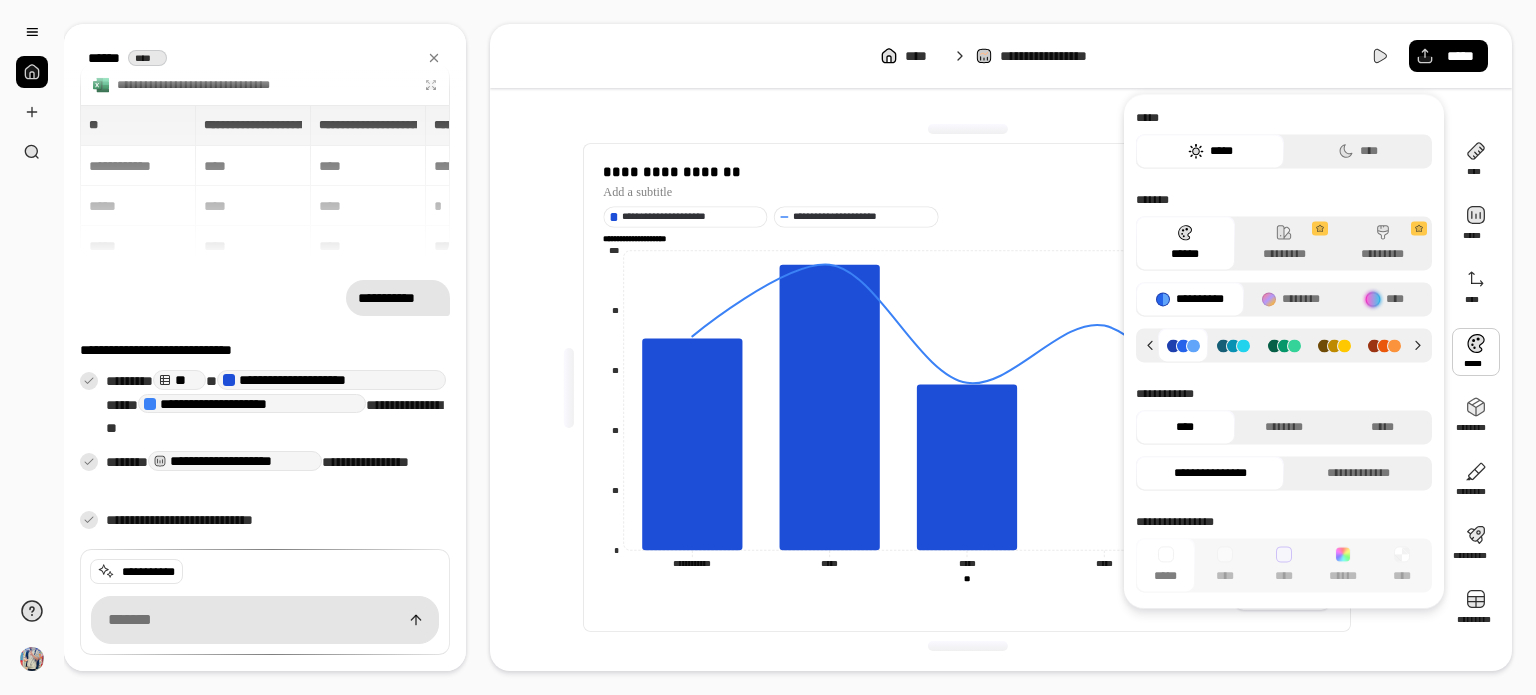 click on "**********" at bounding box center (1190, 299) 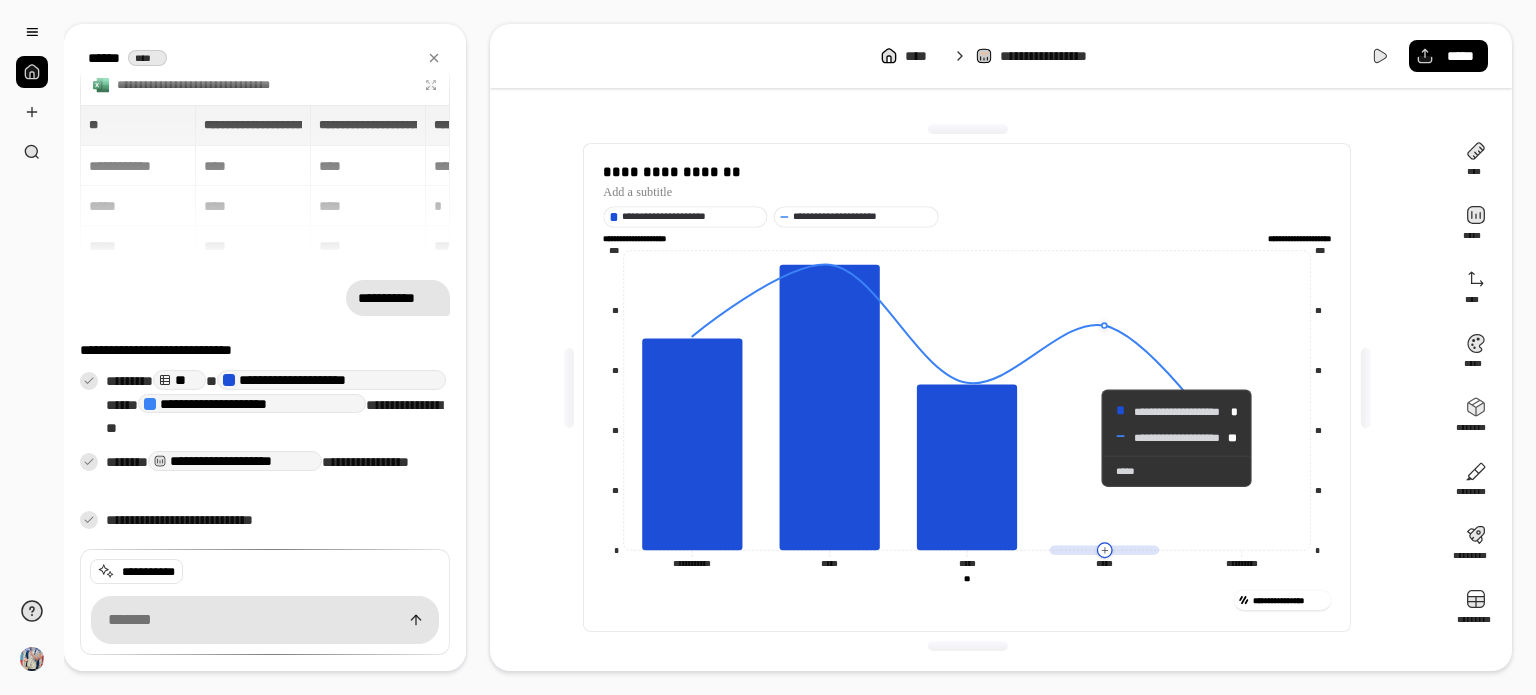 click 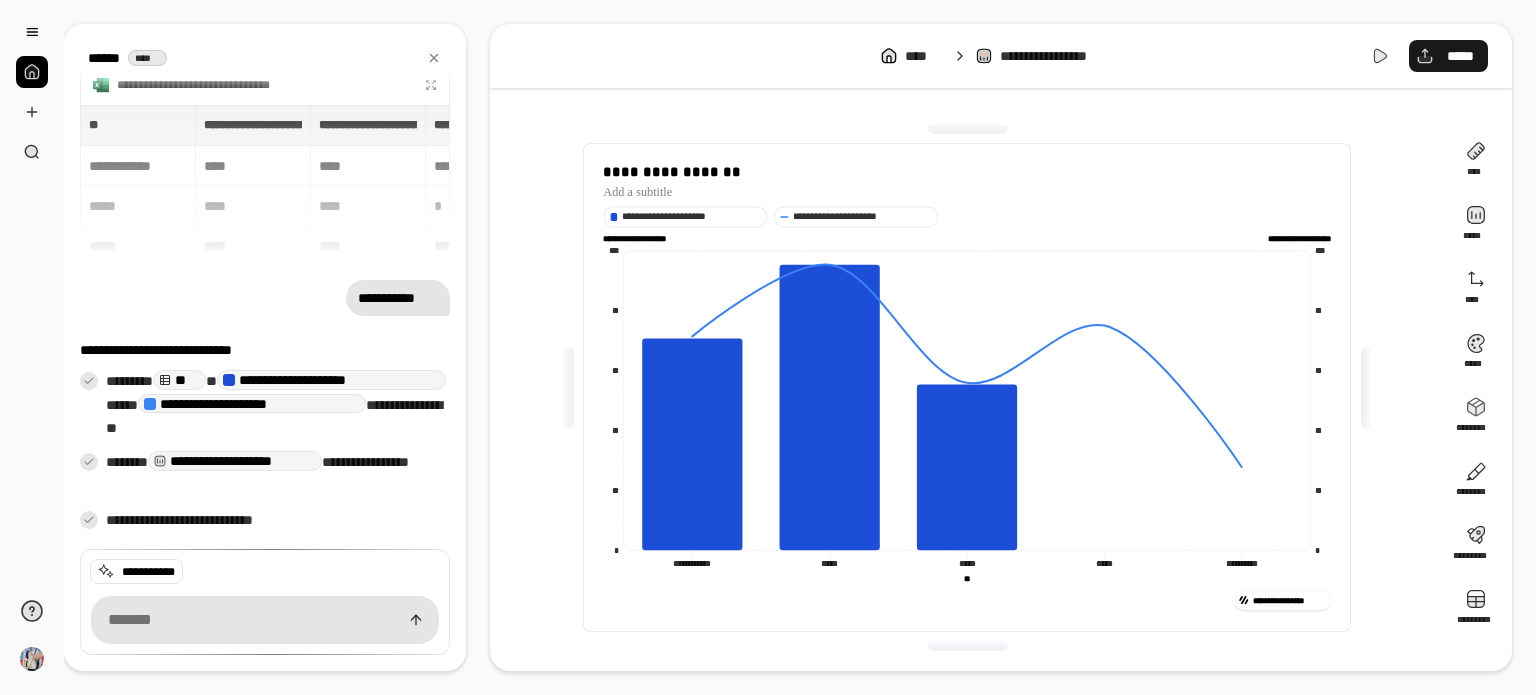 click on "*****" at bounding box center [1448, 56] 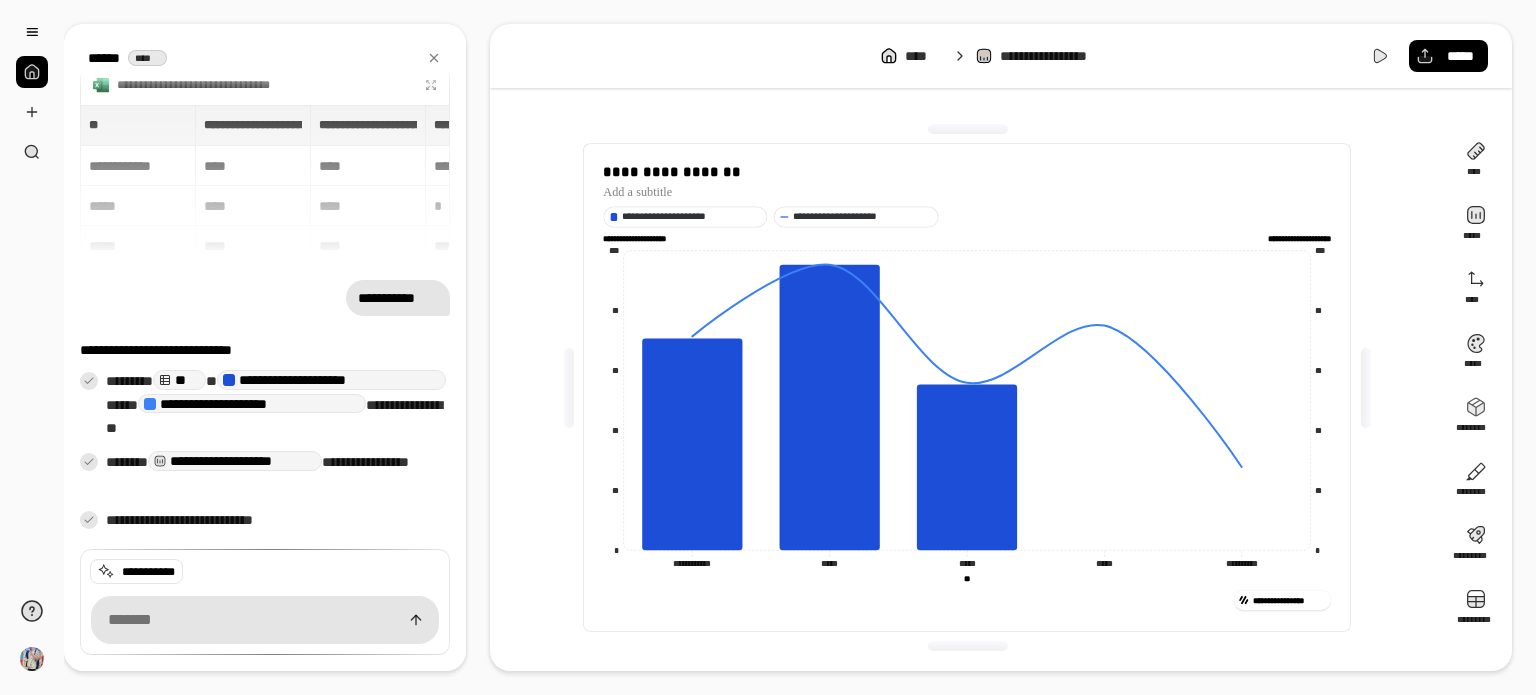 click on "**********" at bounding box center [967, 387] 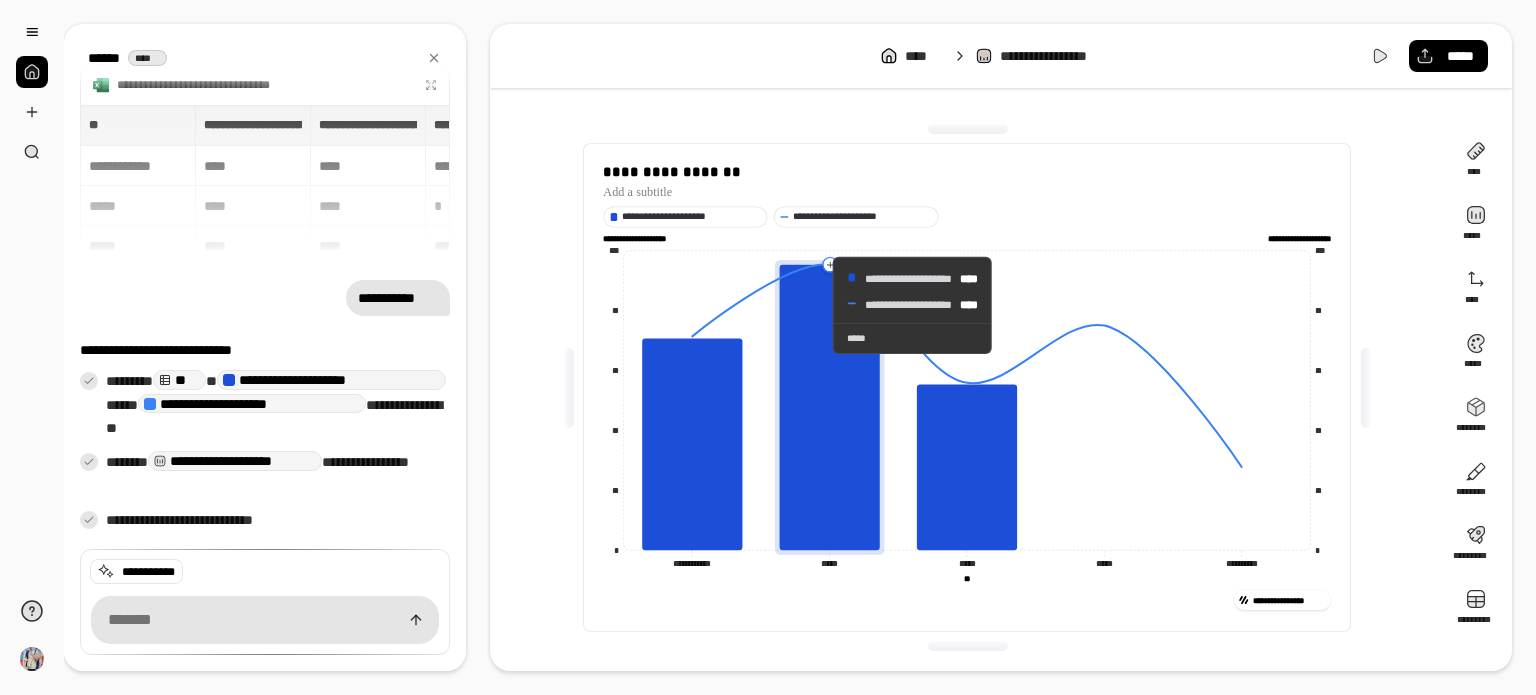 click 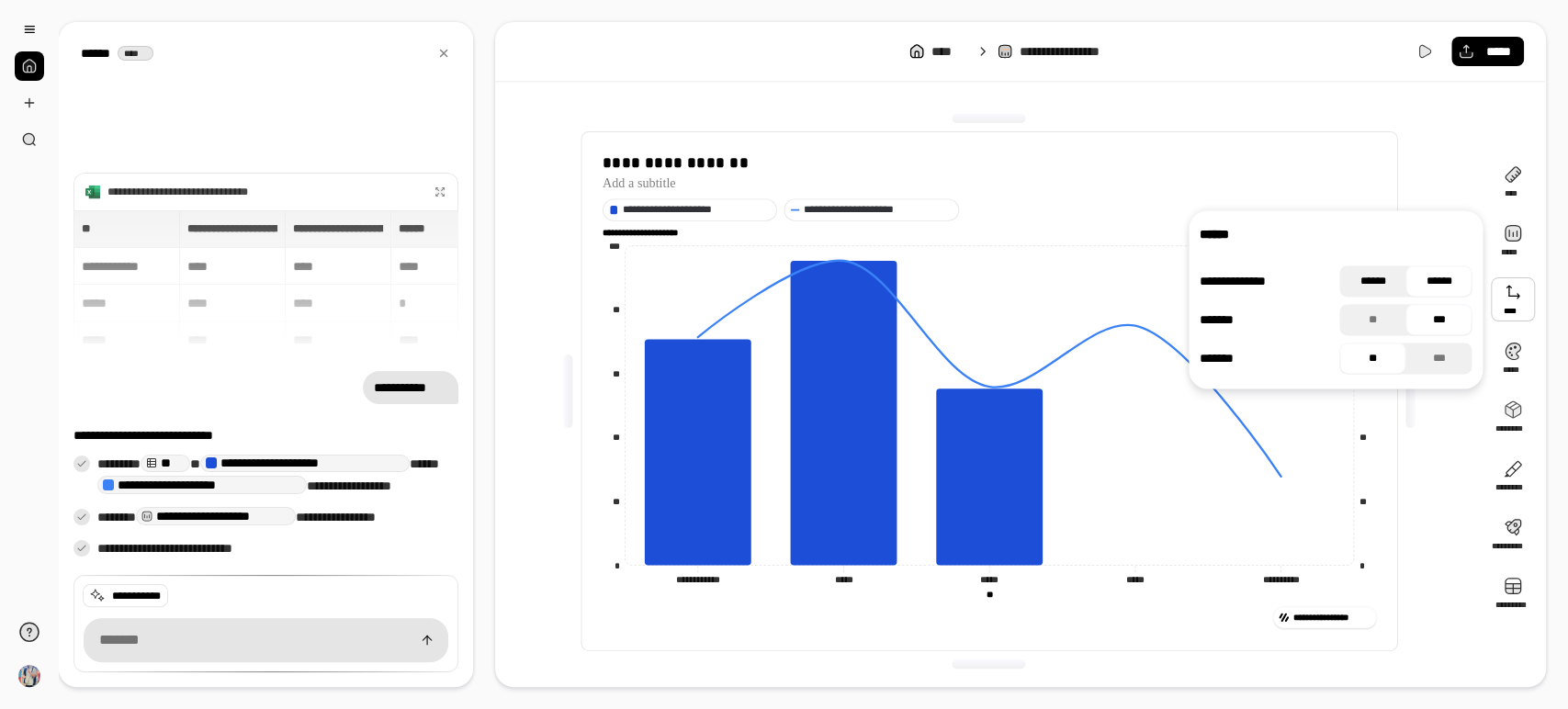 click on "******" at bounding box center (1372, 281) 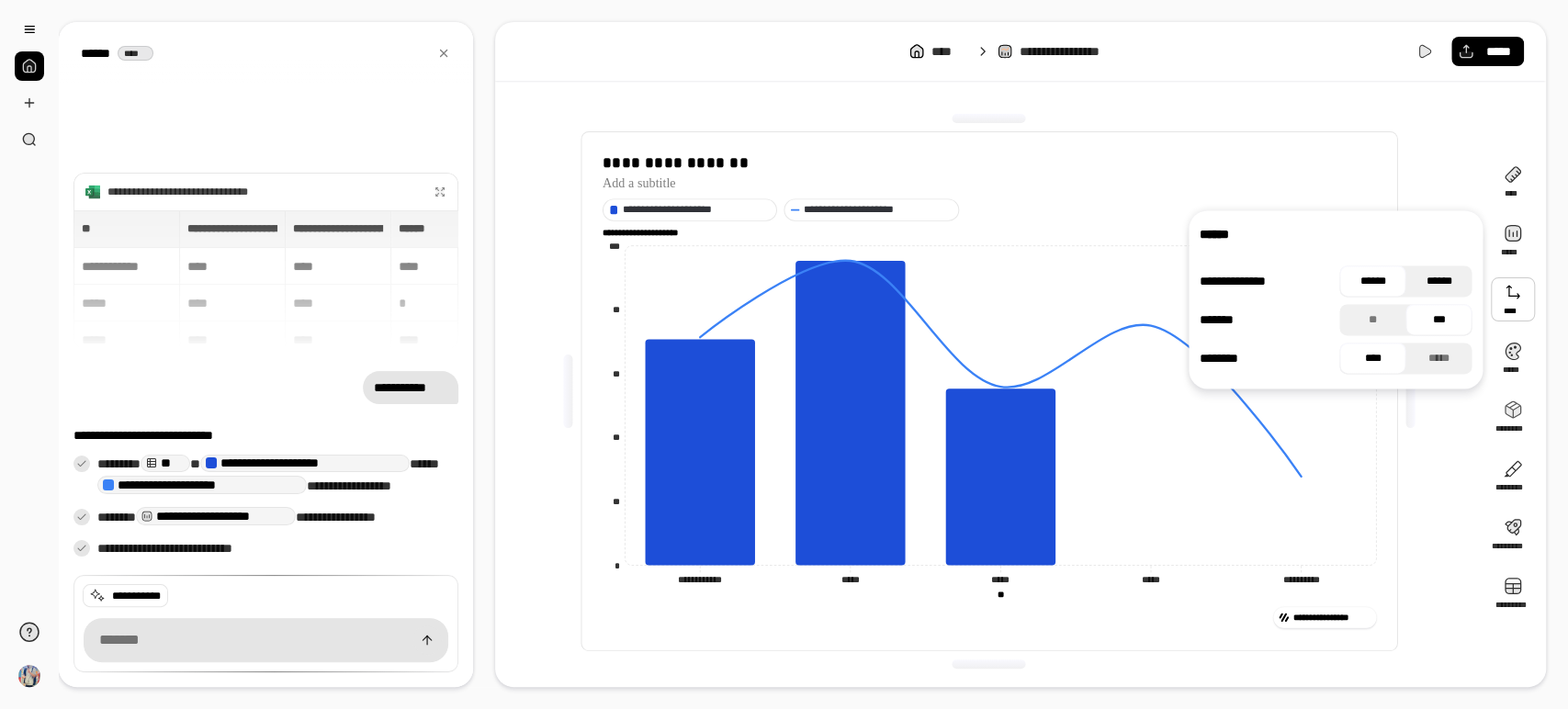 click on "******" at bounding box center (1438, 281) 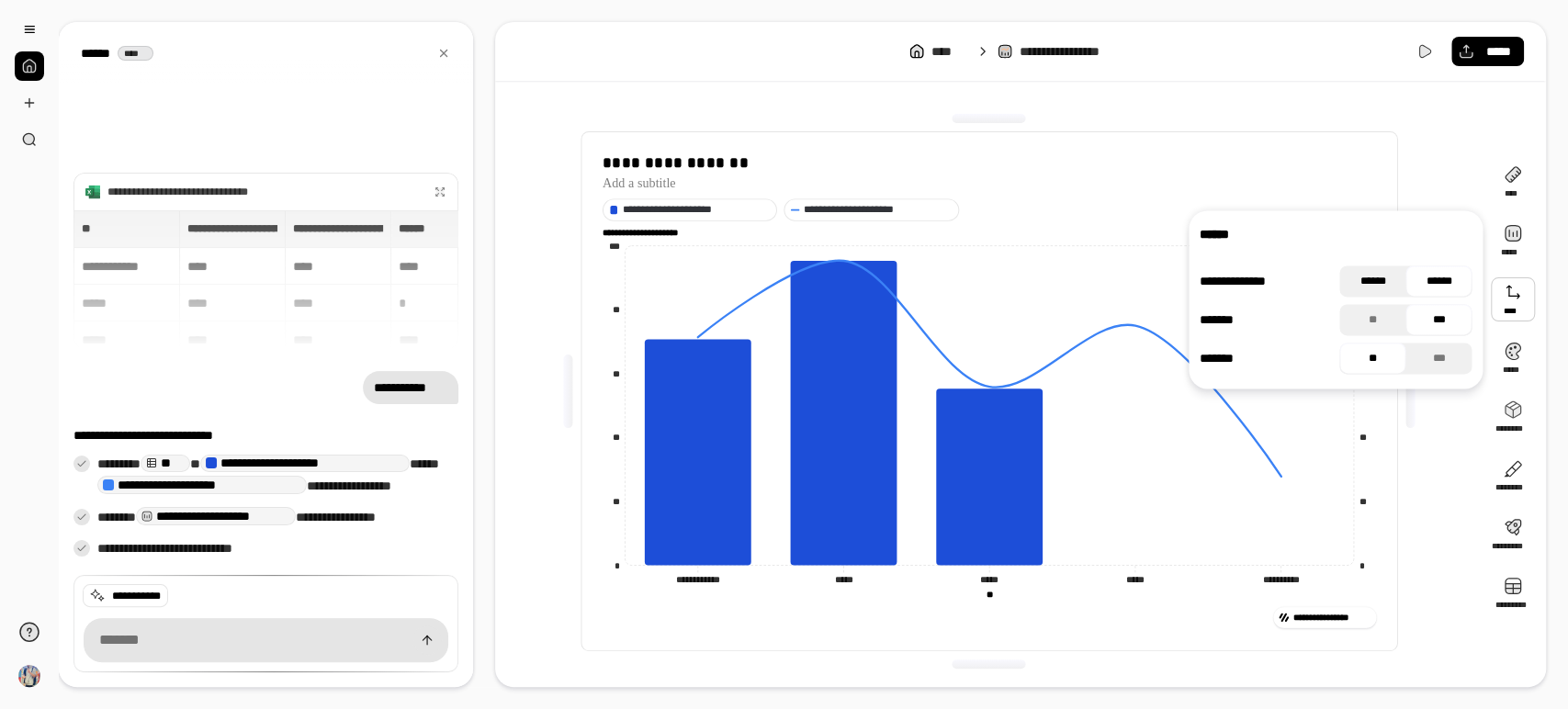 click on "******" at bounding box center (1372, 281) 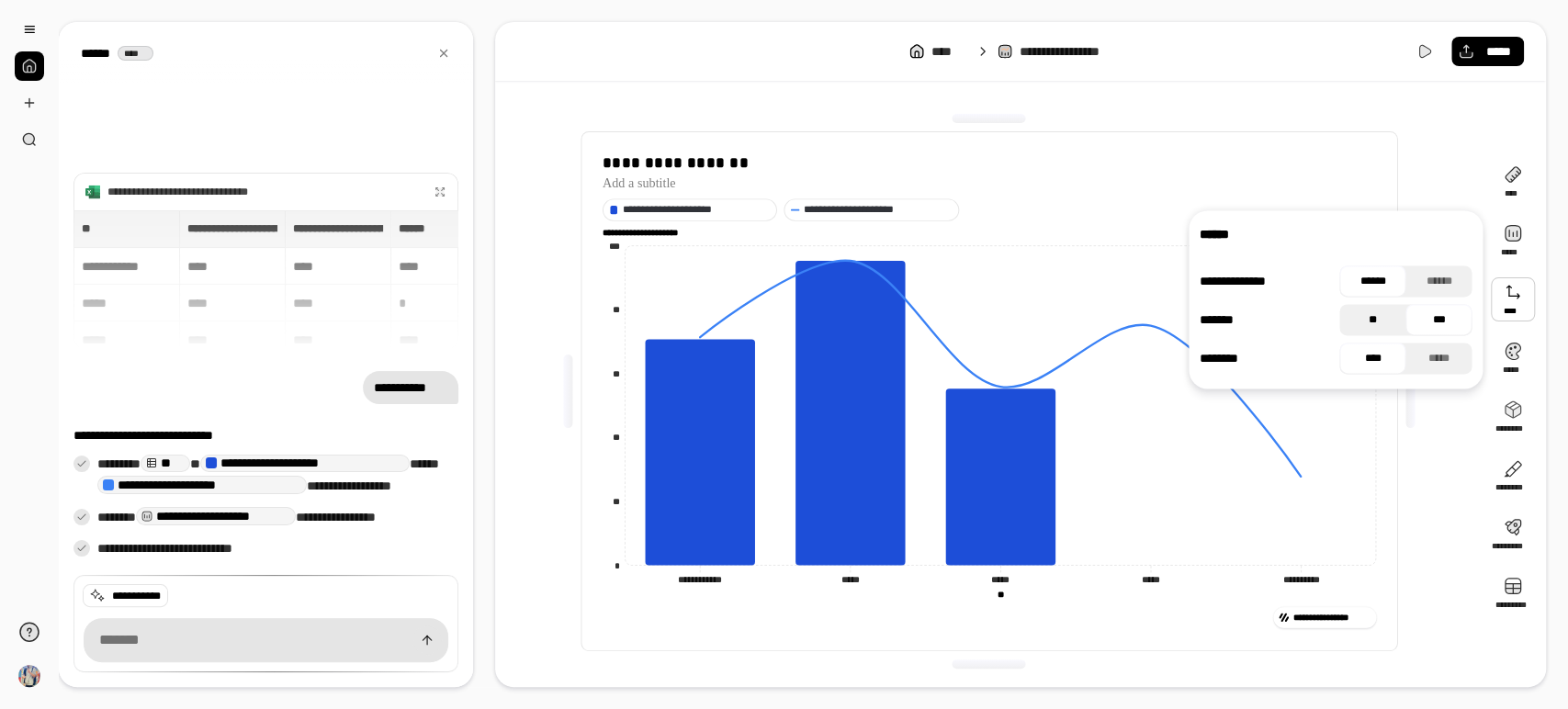 click on "**" at bounding box center [1372, 320] 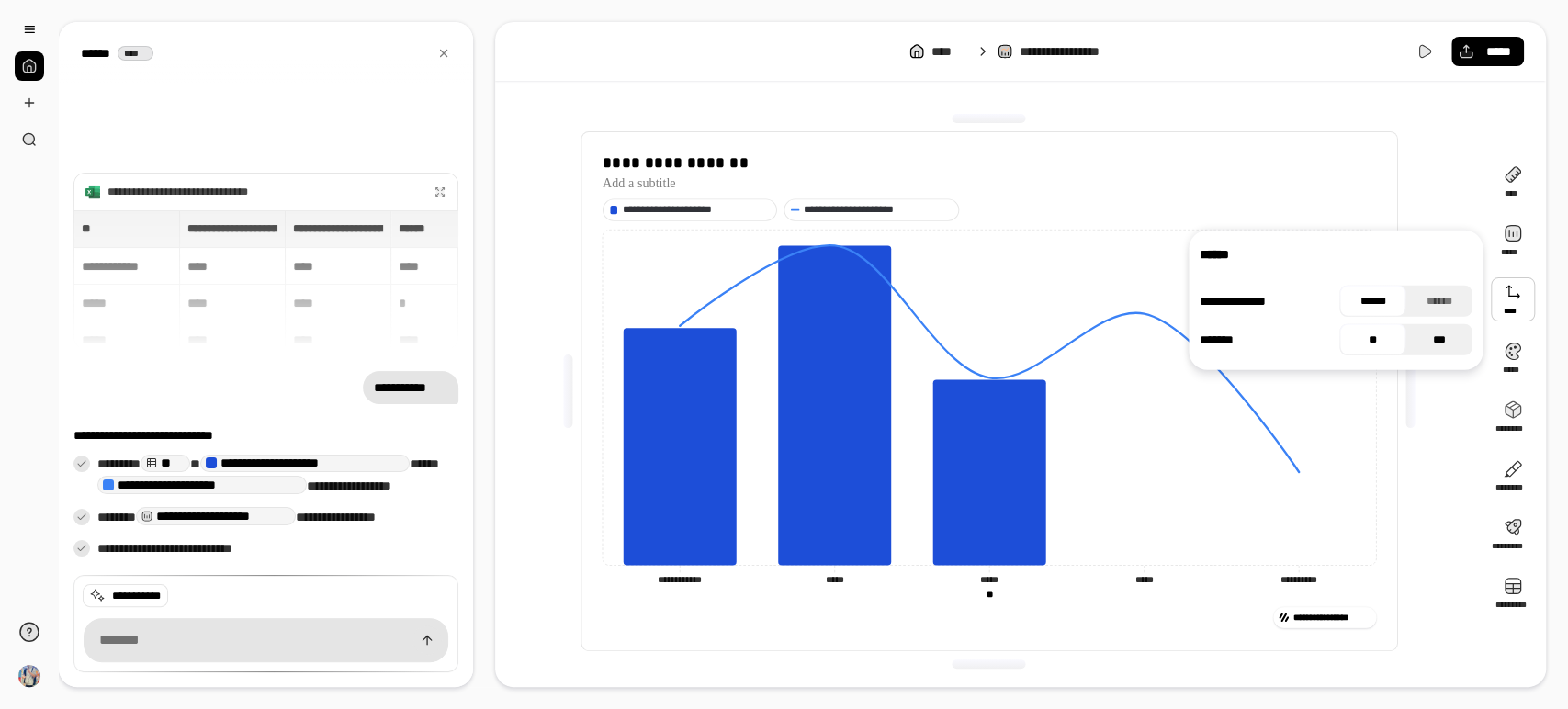 click on "***" at bounding box center (1438, 340) 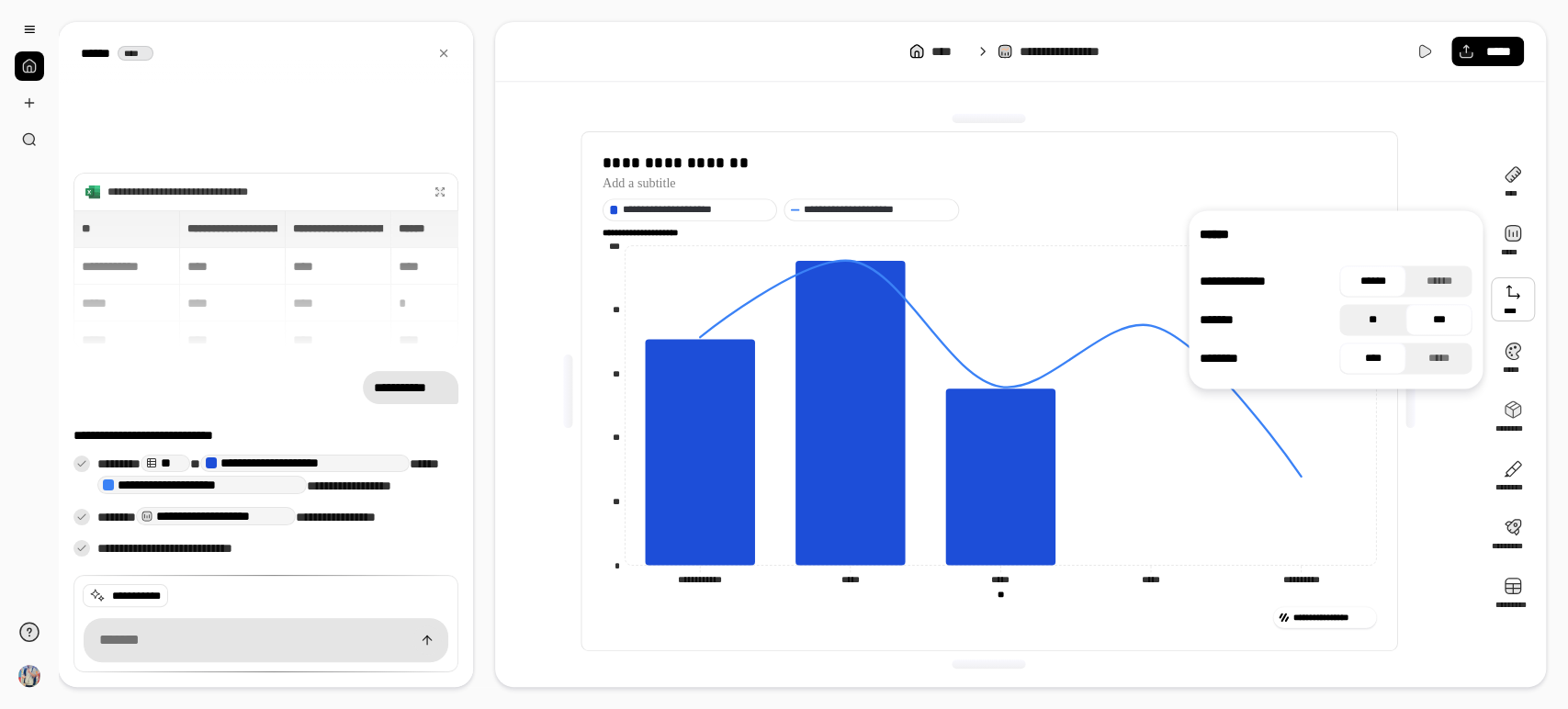 click on "**" at bounding box center [1372, 320] 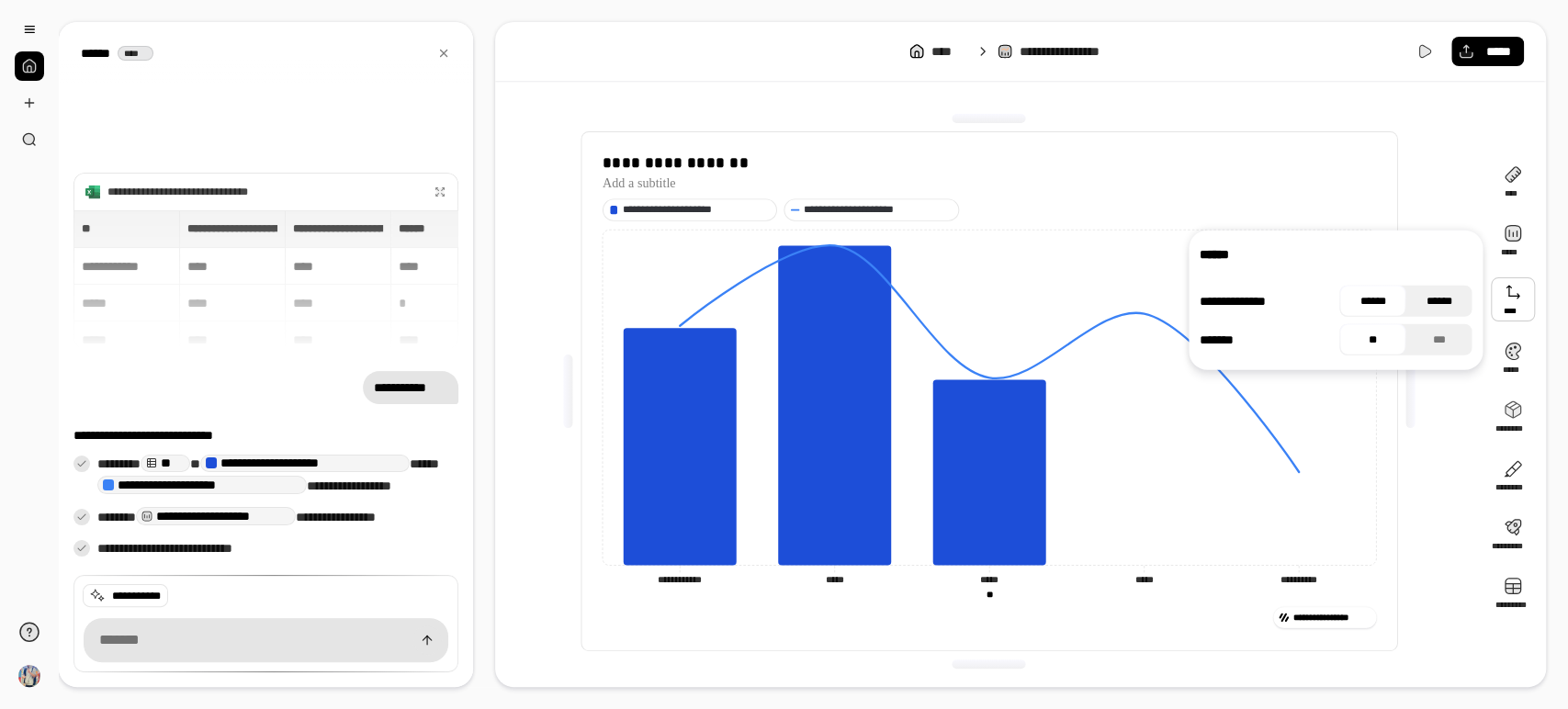 click on "******" at bounding box center (1438, 301) 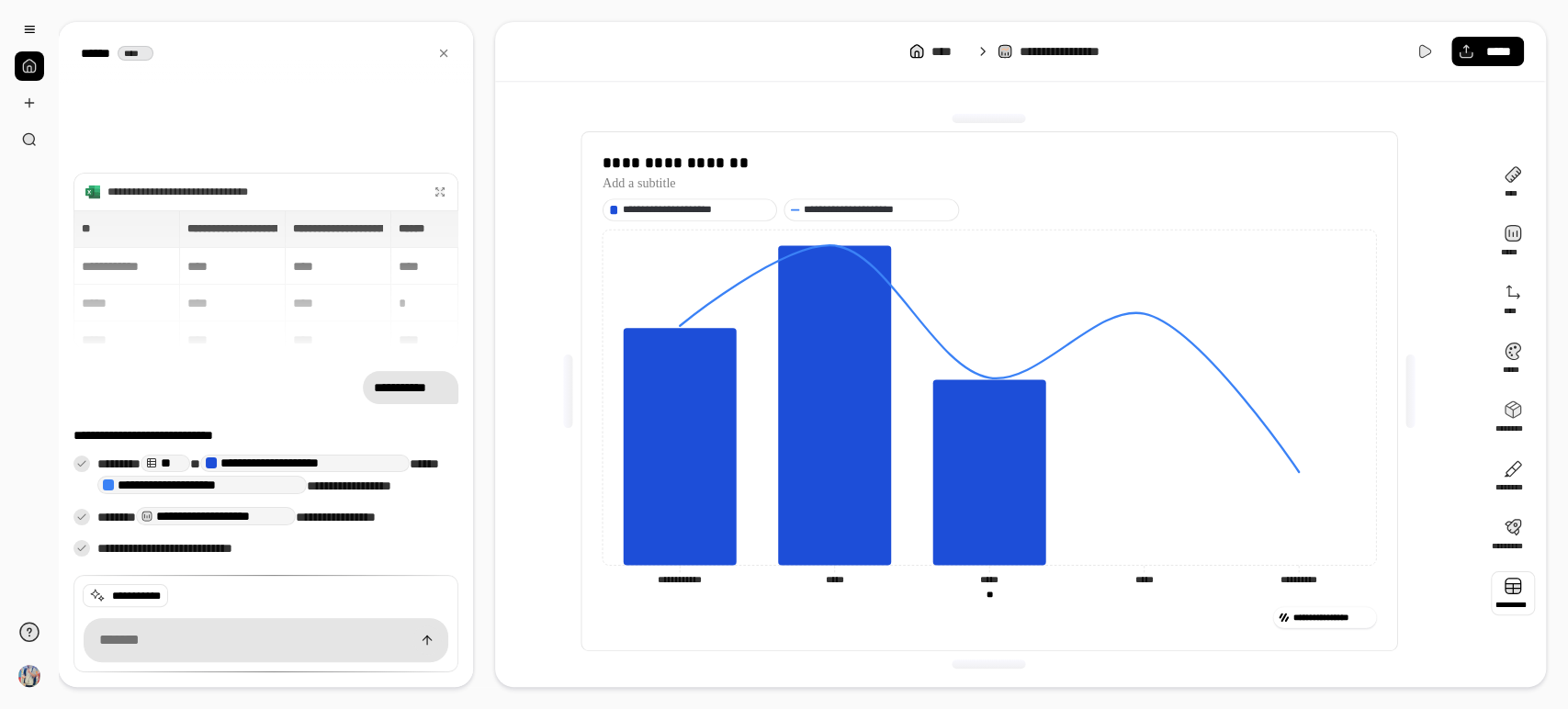 click at bounding box center (1513, 593) 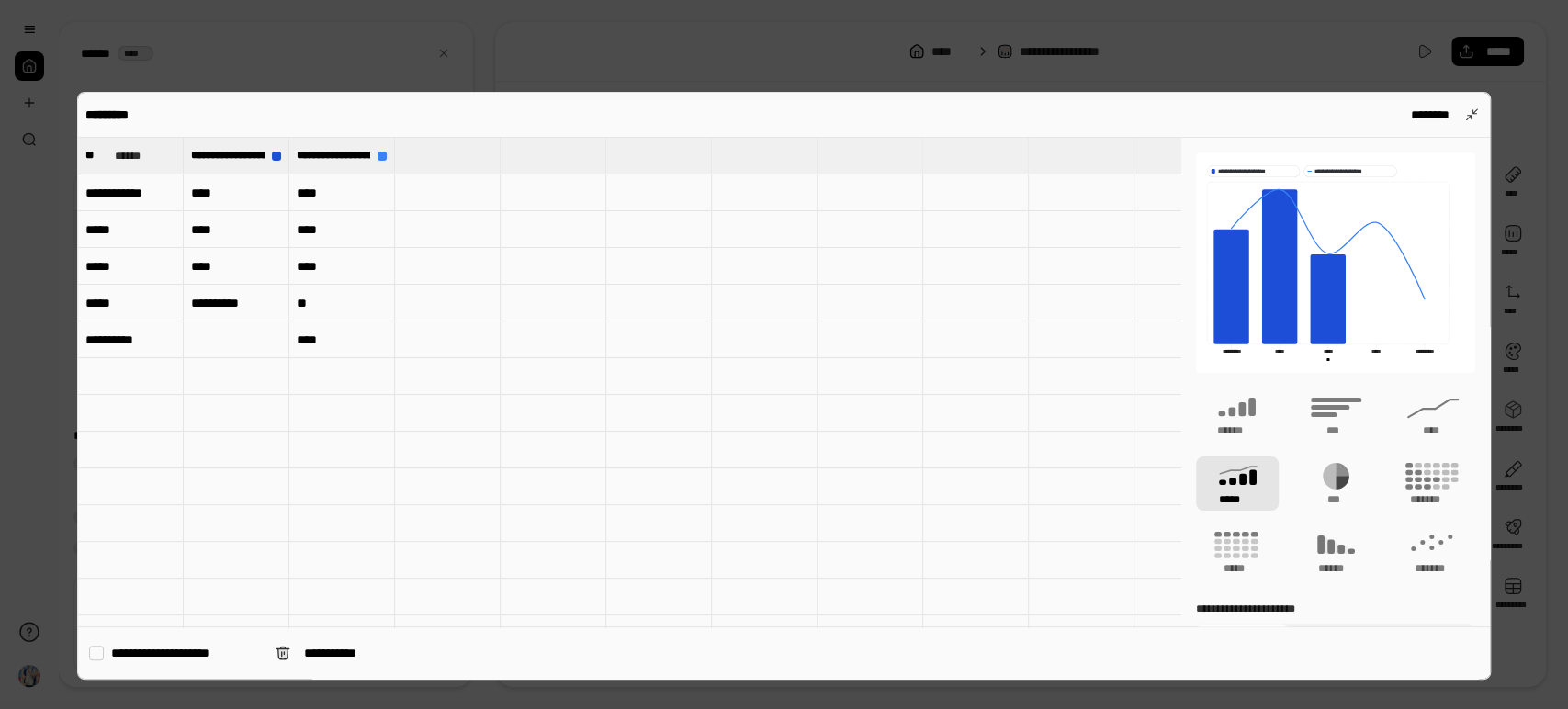 click at bounding box center (236, 340) 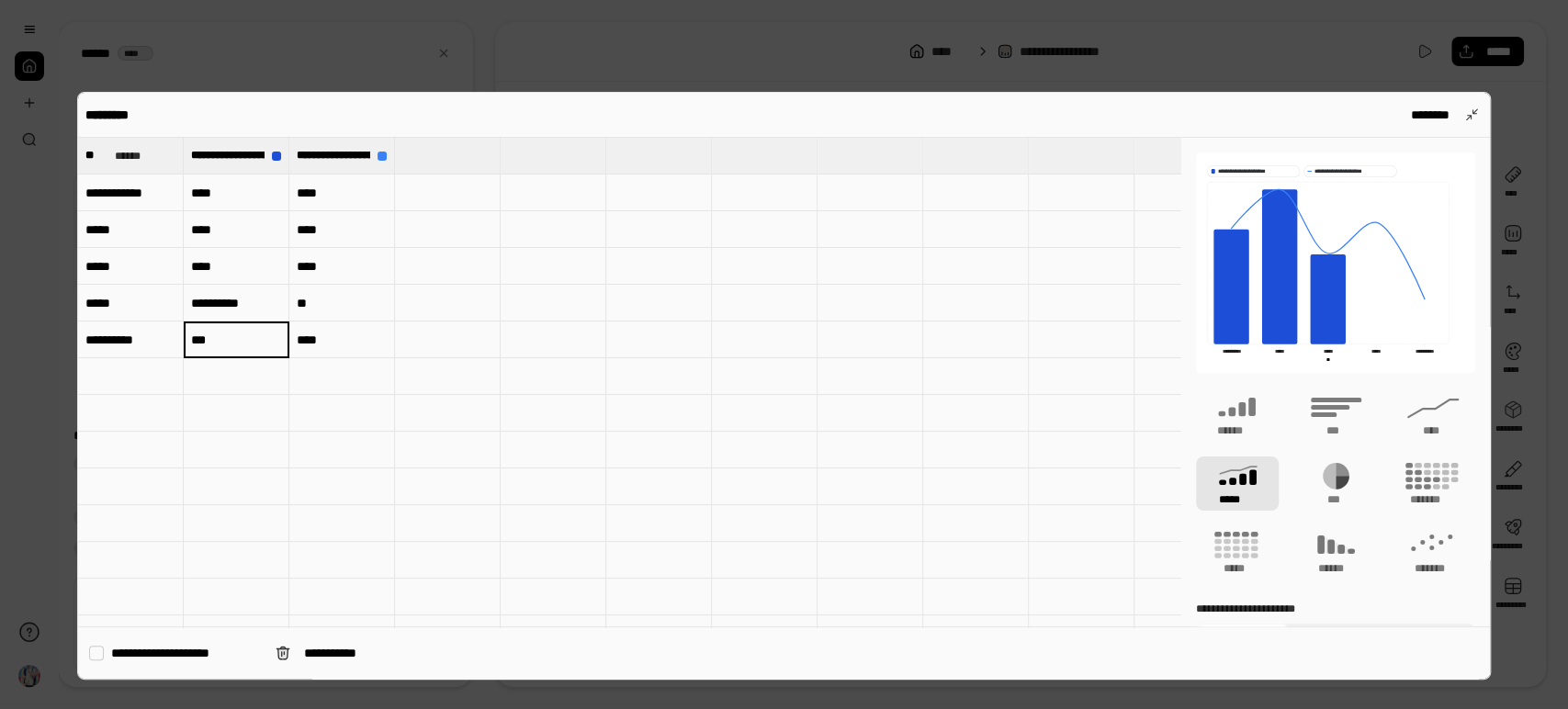 type on "****" 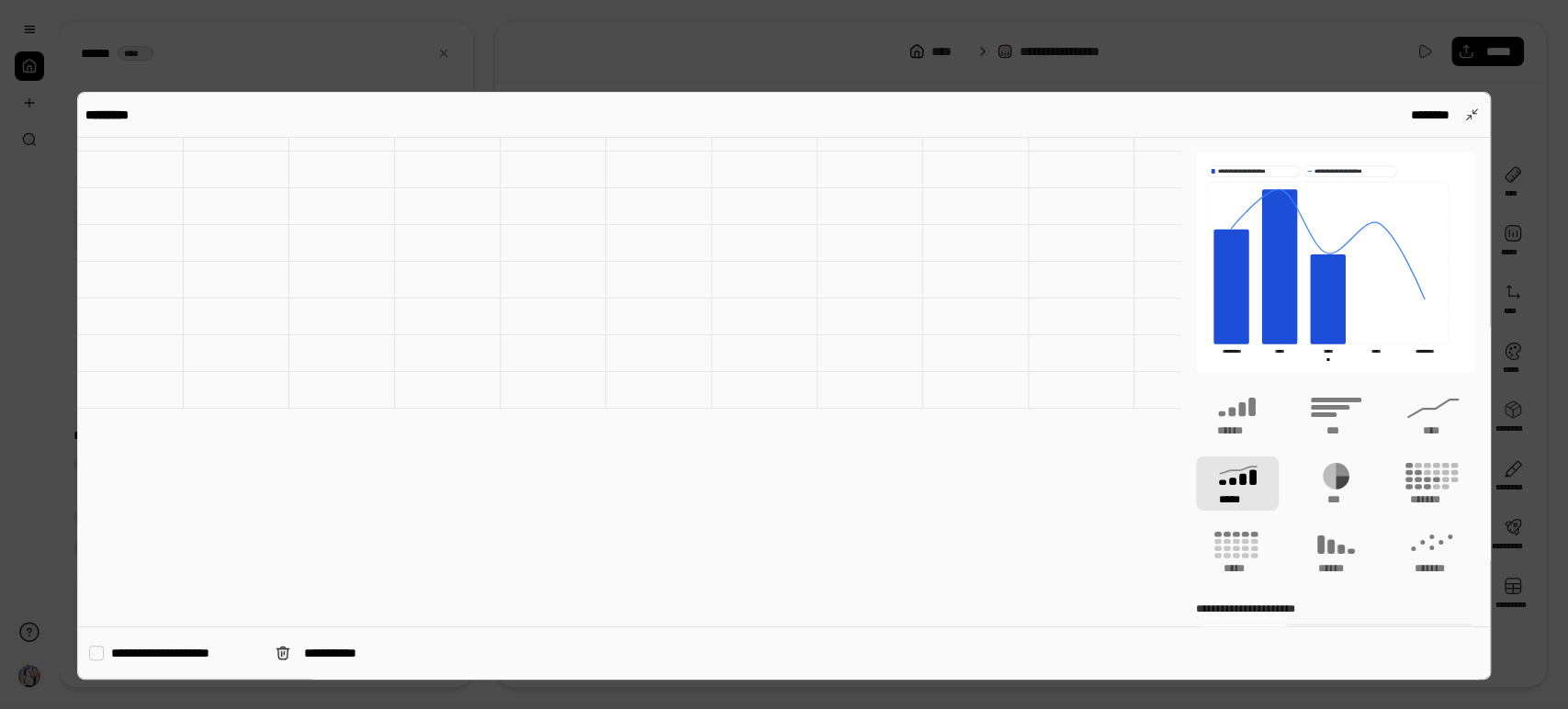 scroll, scrollTop: 510, scrollLeft: 0, axis: vertical 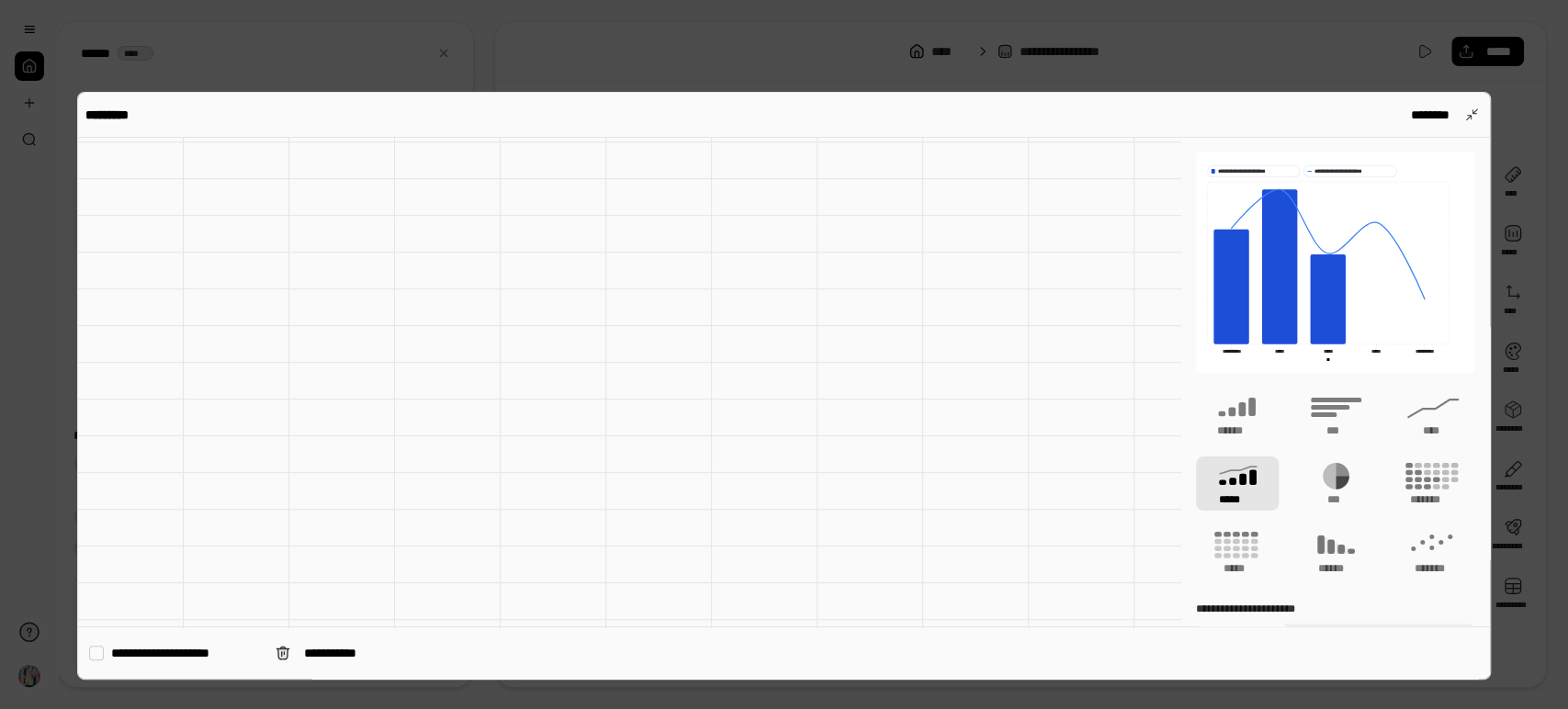 click on "**********" at bounding box center (186, 653) 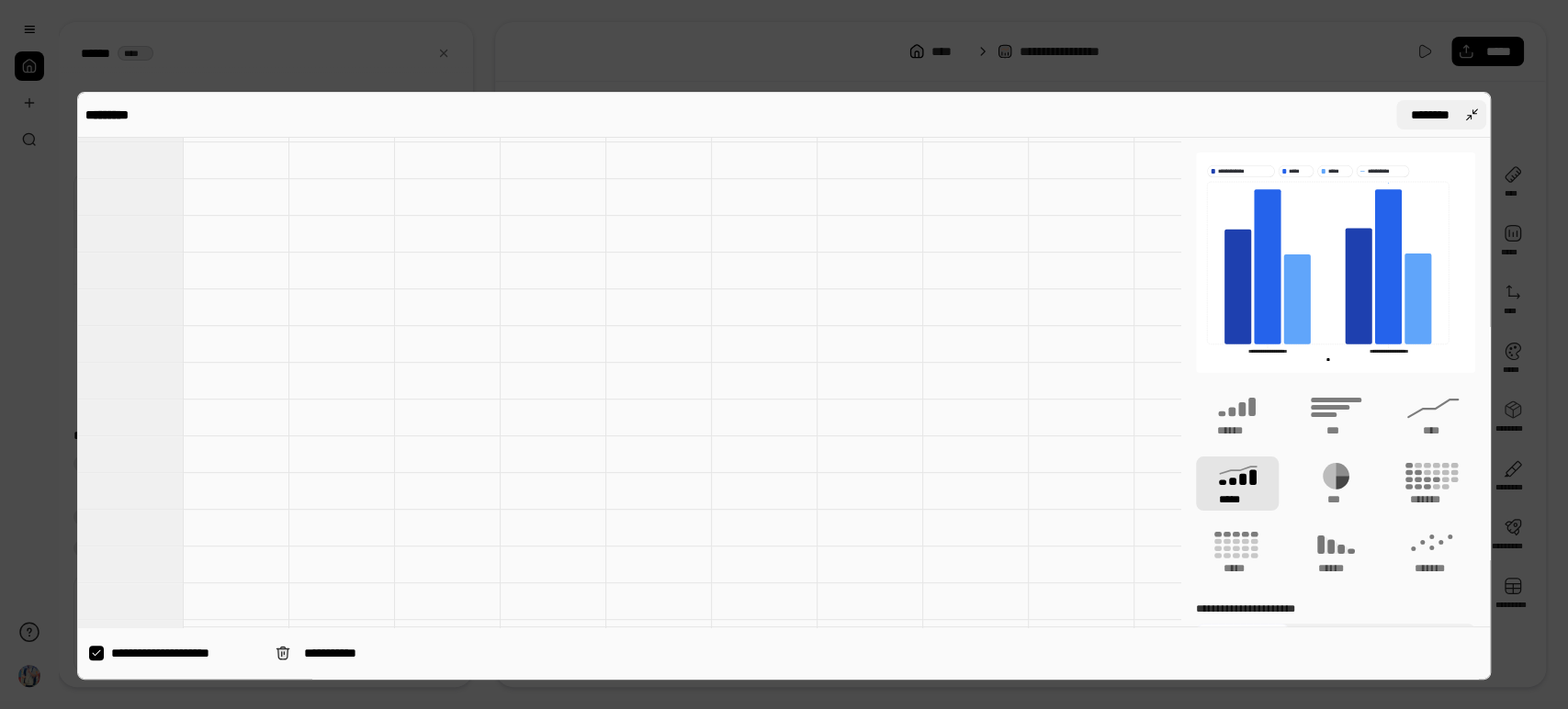 click on "********" at bounding box center [1441, 115] 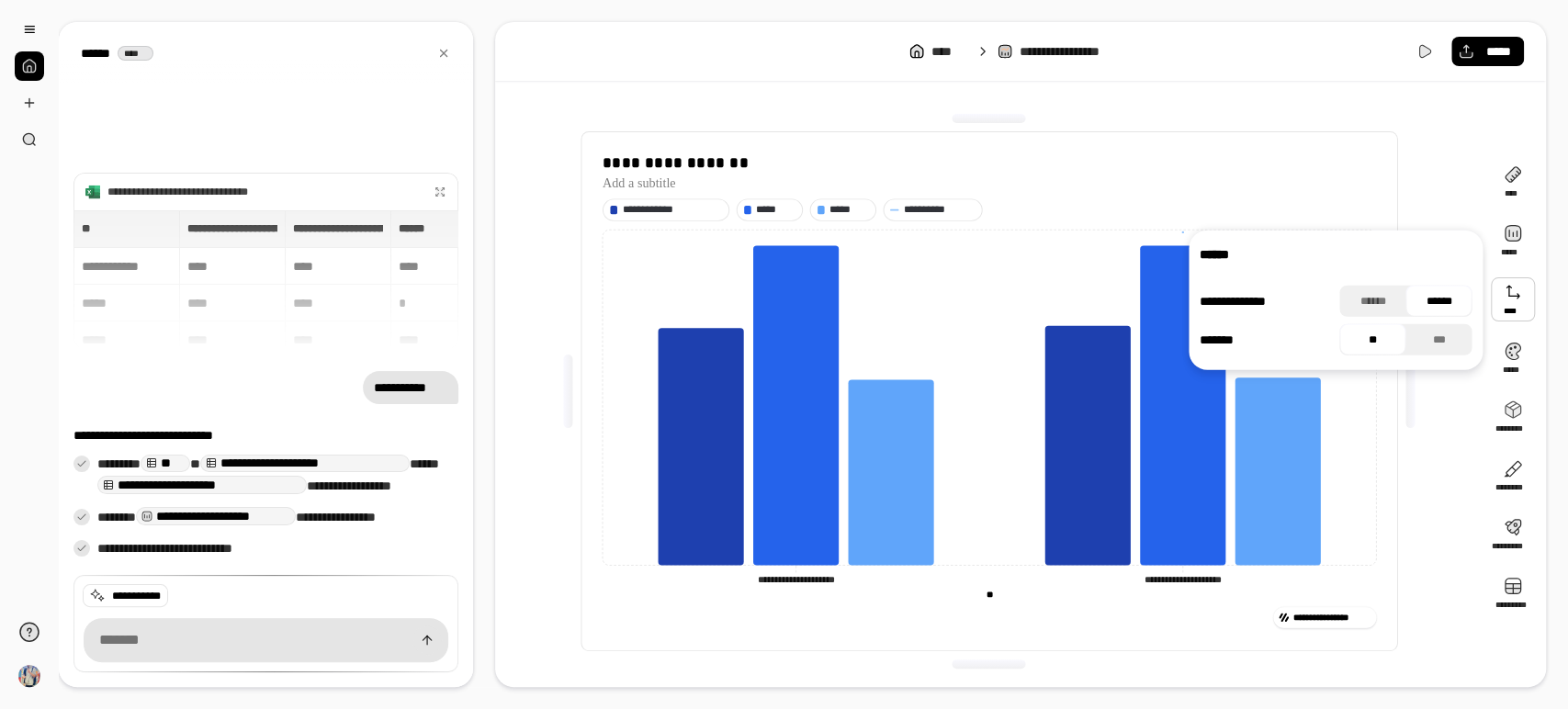 click on "**********" at bounding box center [989, 391] 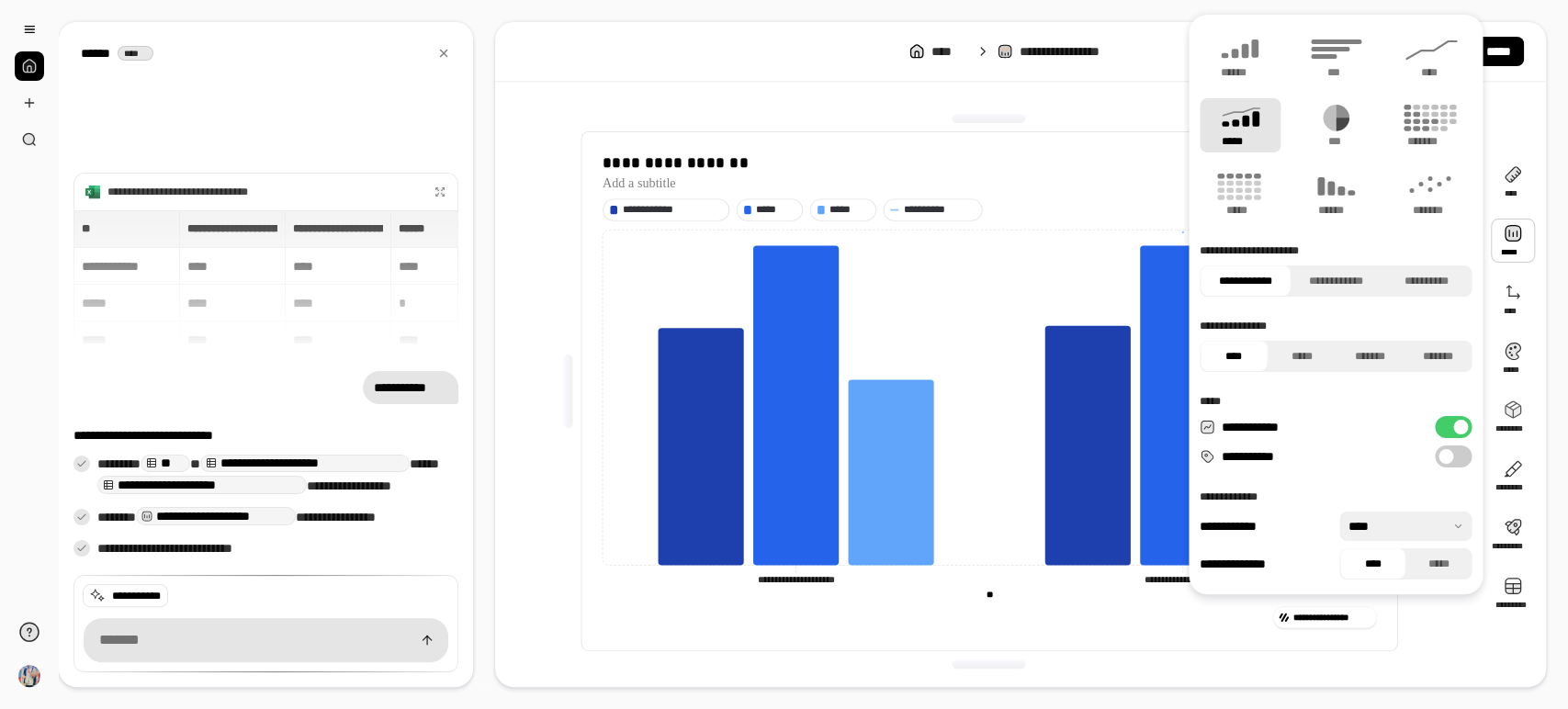 click on "*****" at bounding box center (1240, 125) 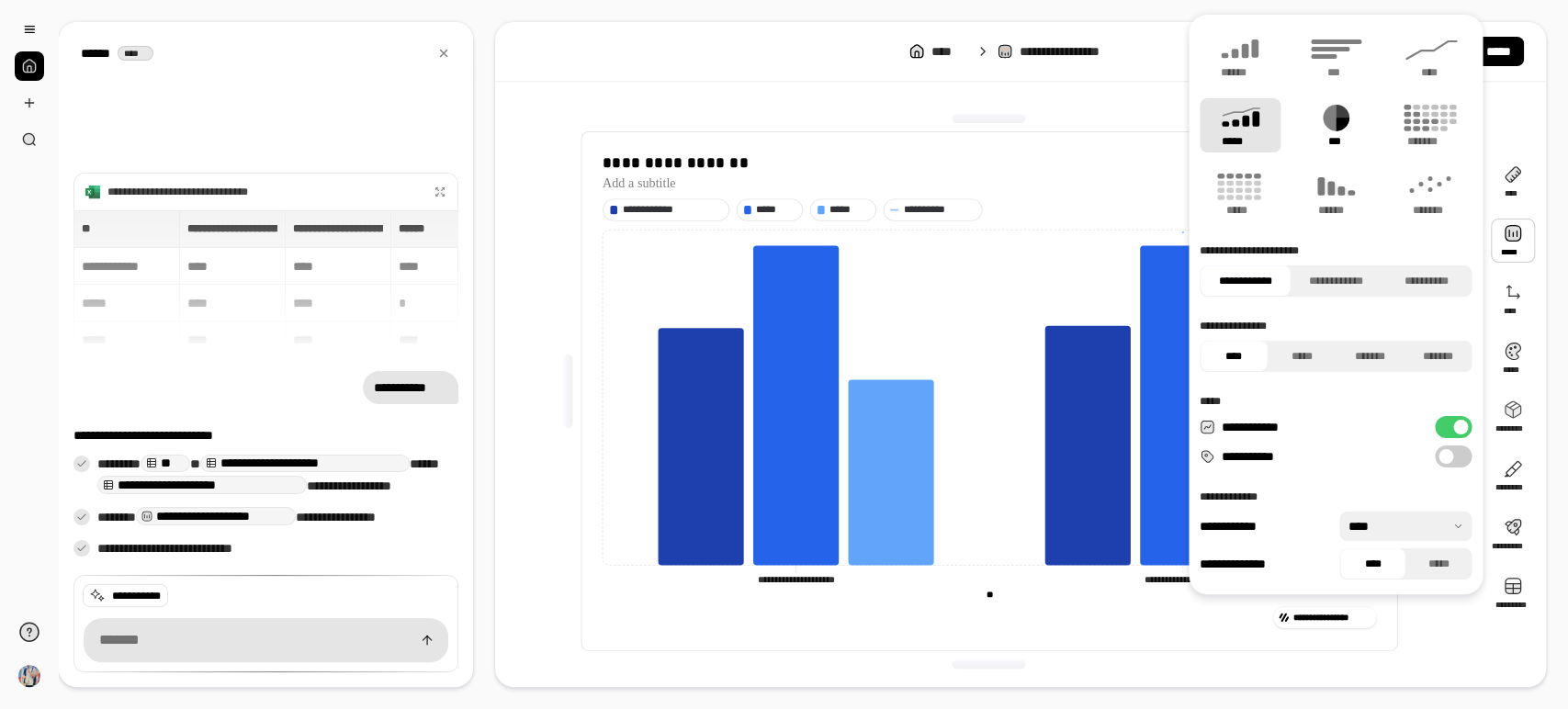 click 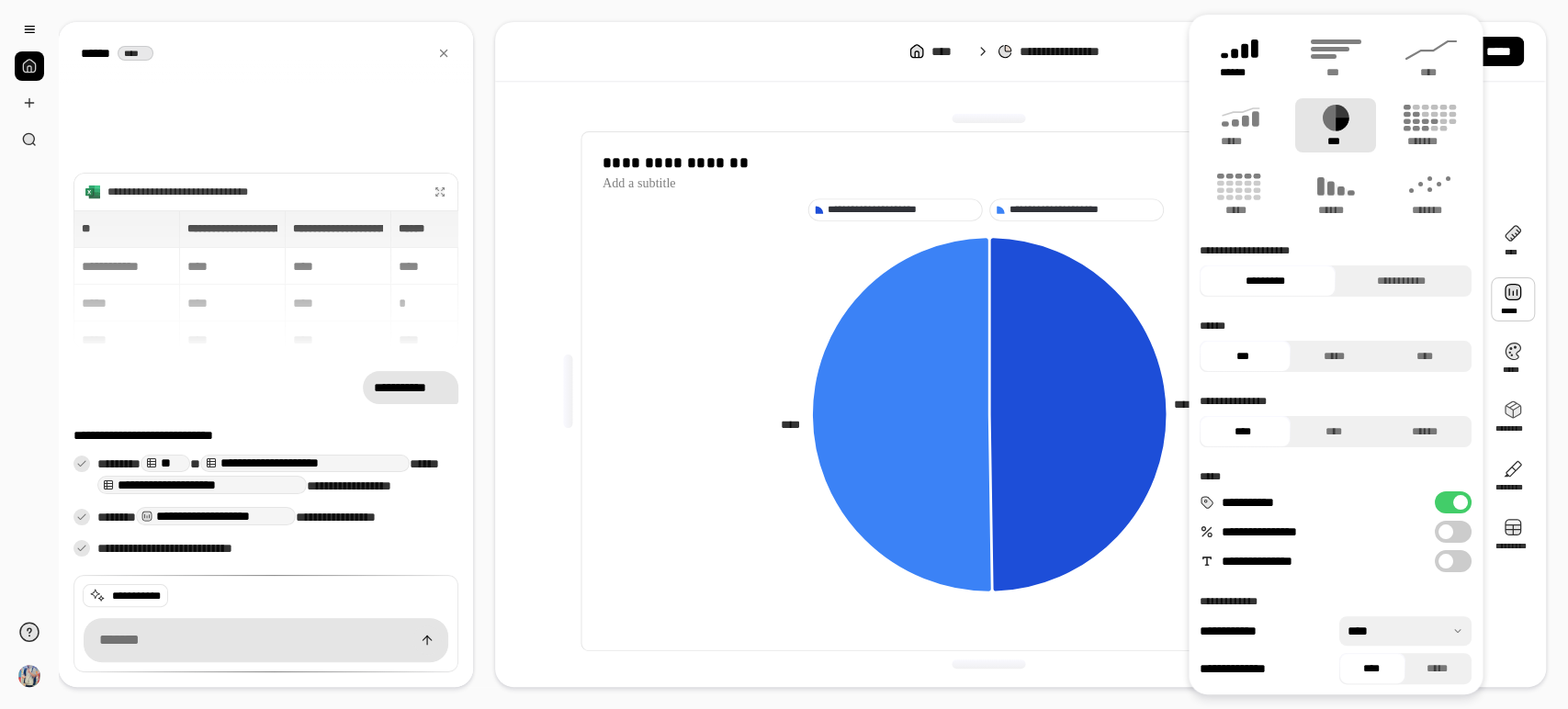 click on "******" at bounding box center [1240, 56] 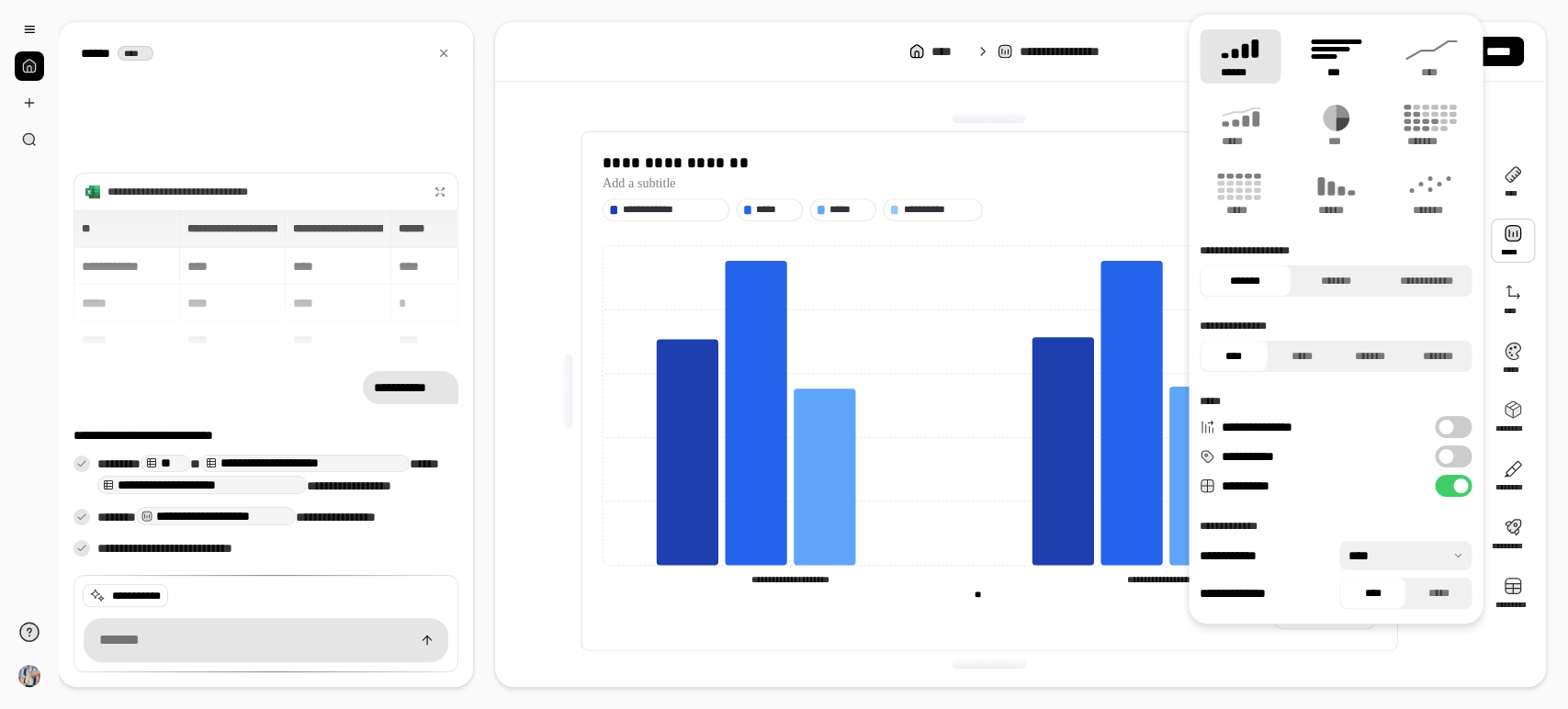 click 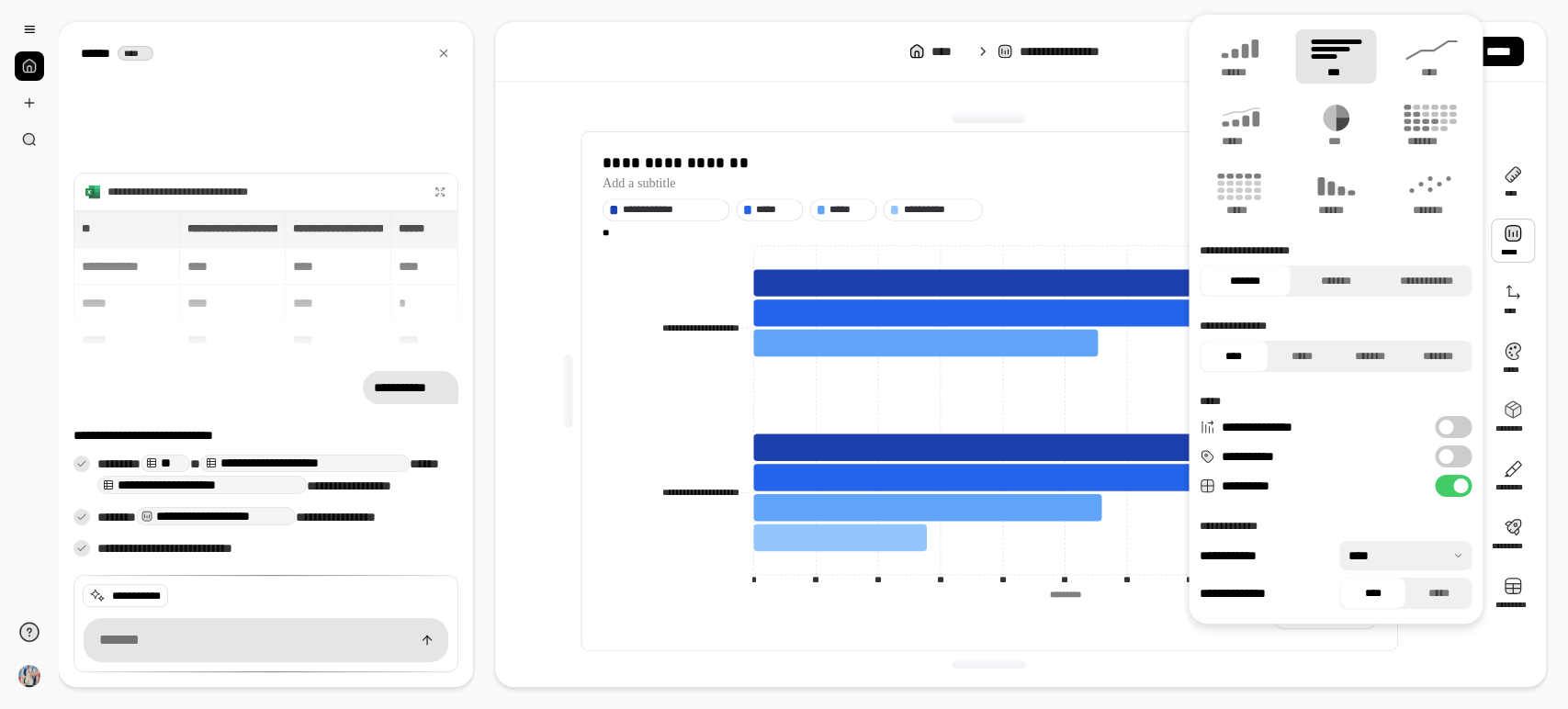 click on "**********" at bounding box center (989, 617) 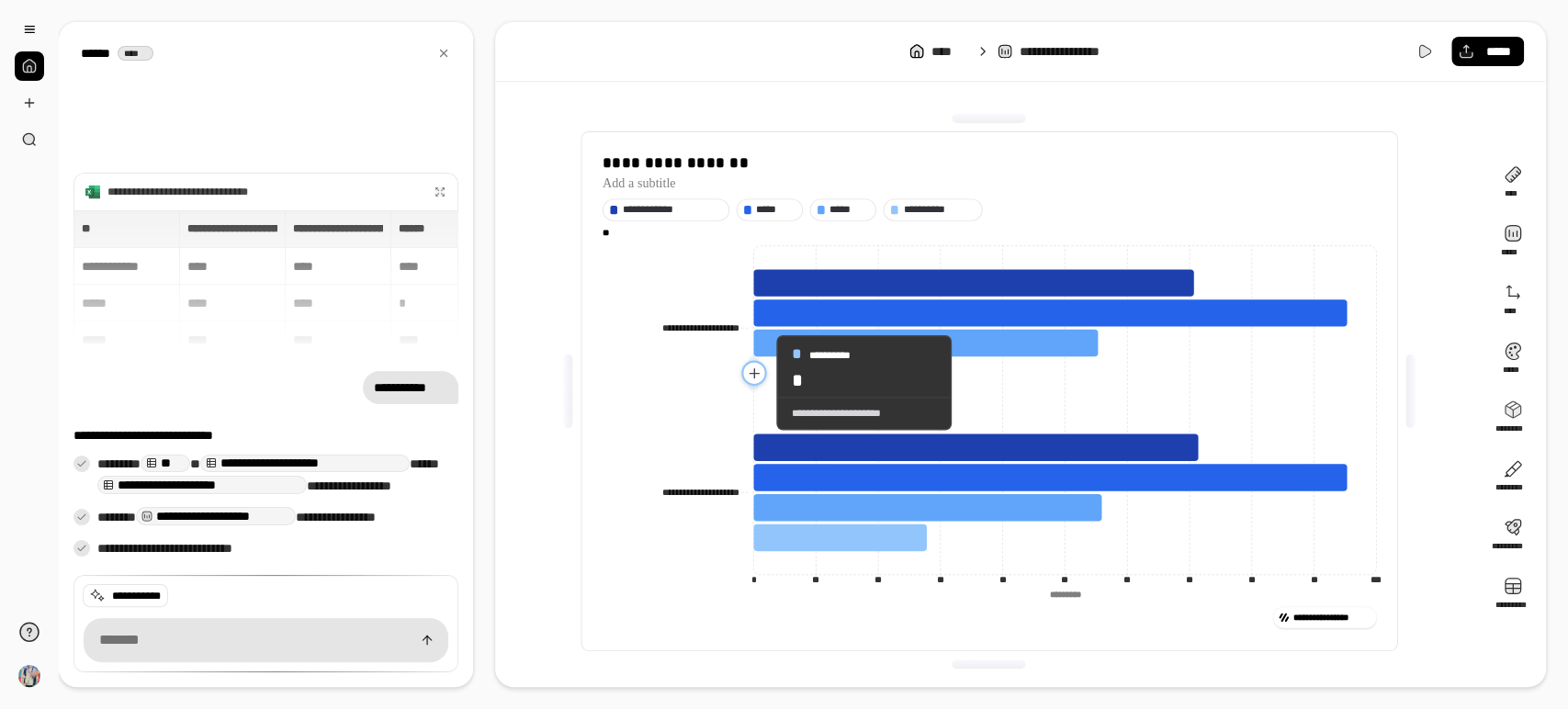 click 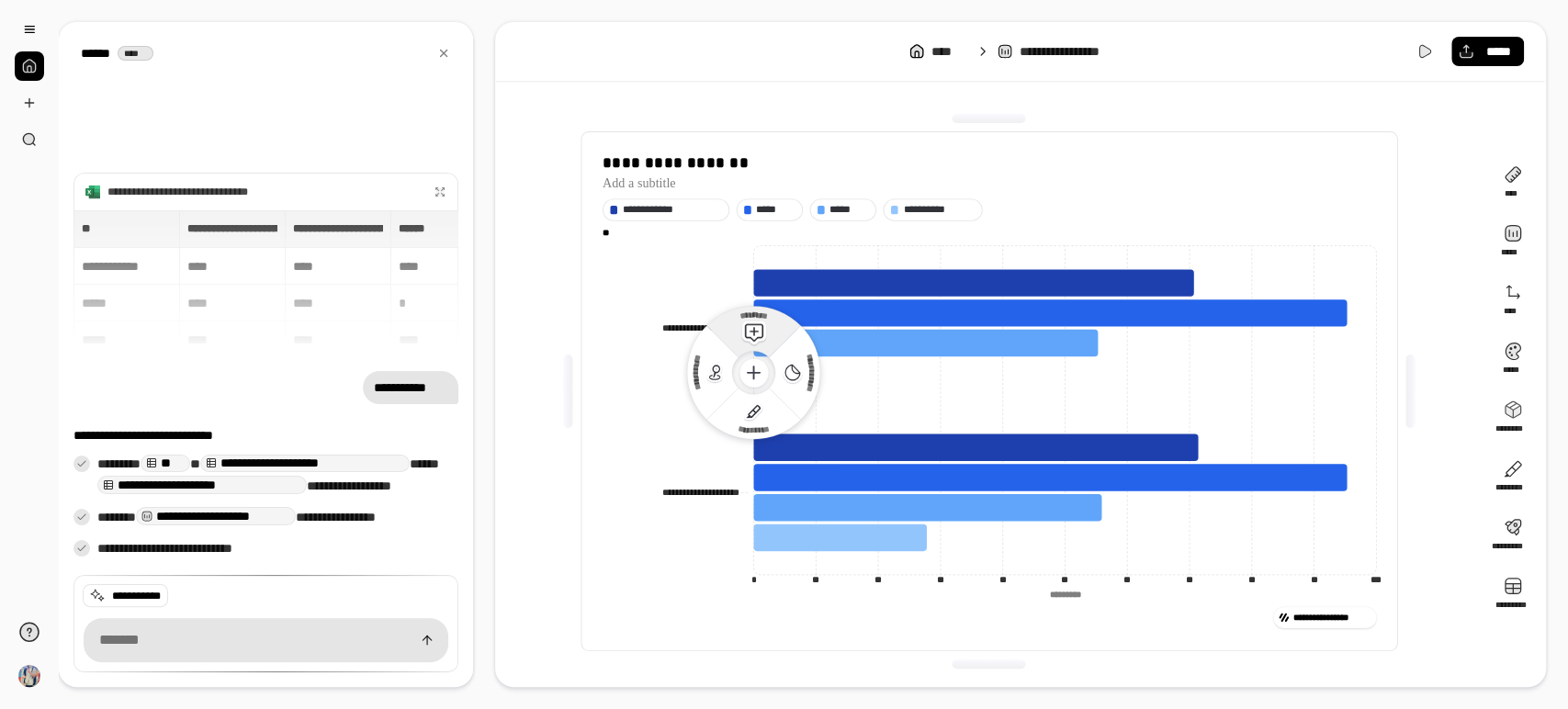 click 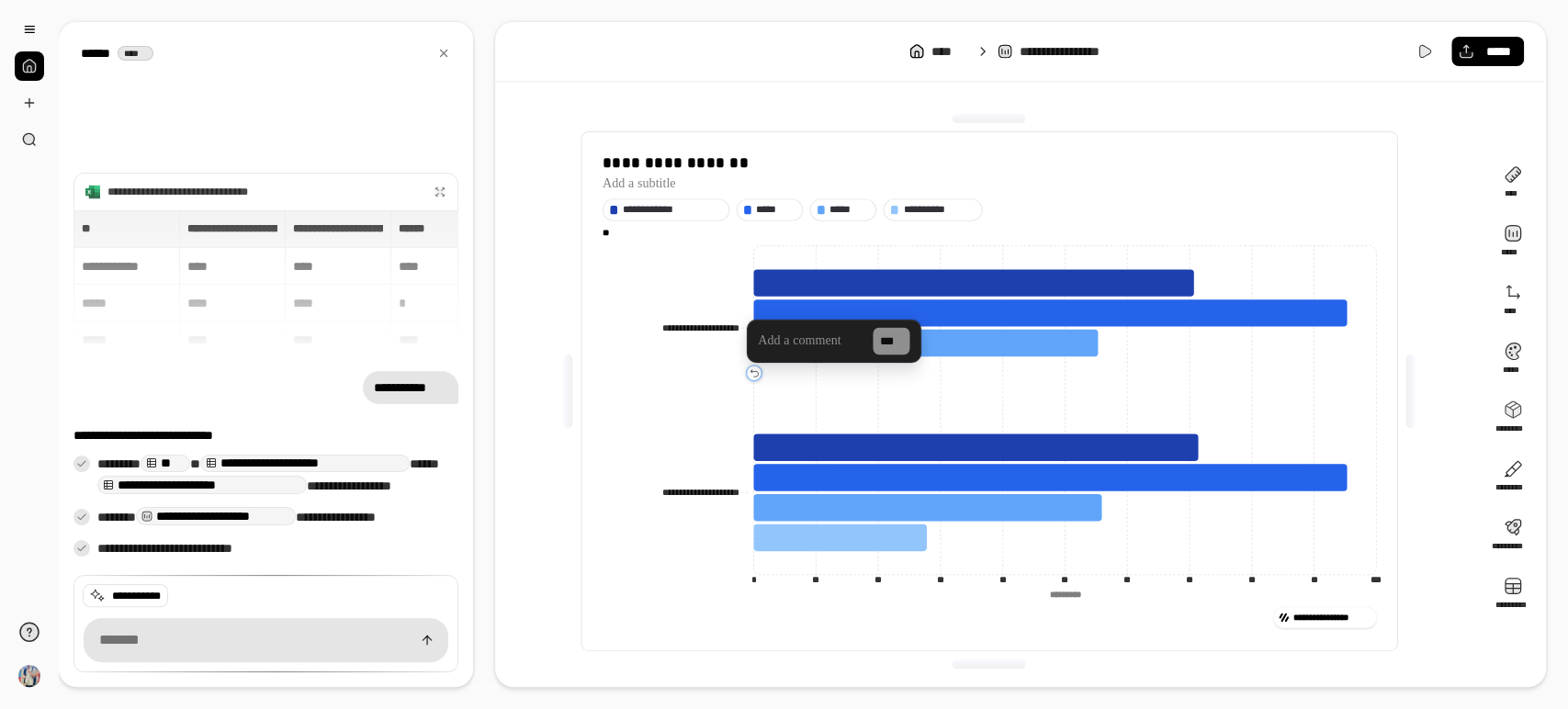 click on "***" at bounding box center [834, 341] 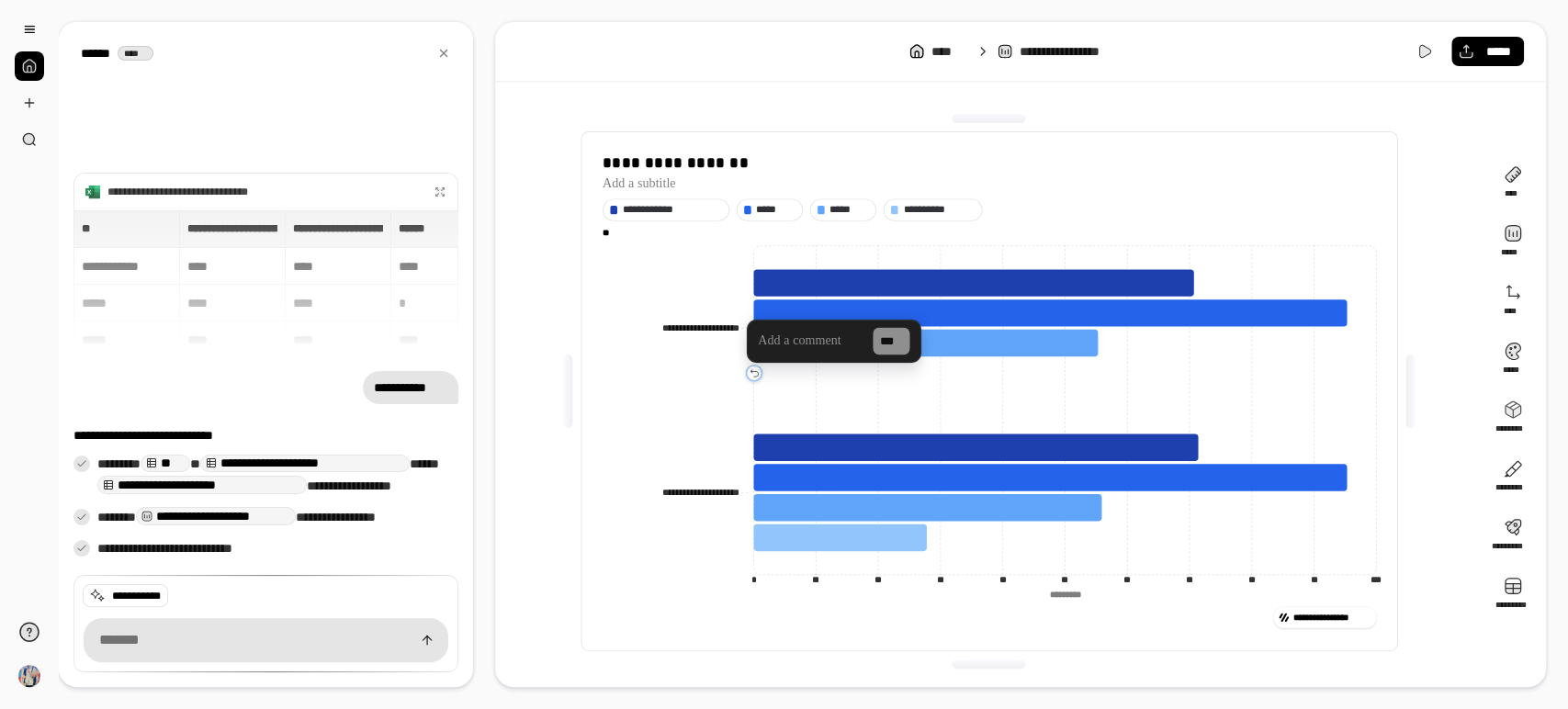 type 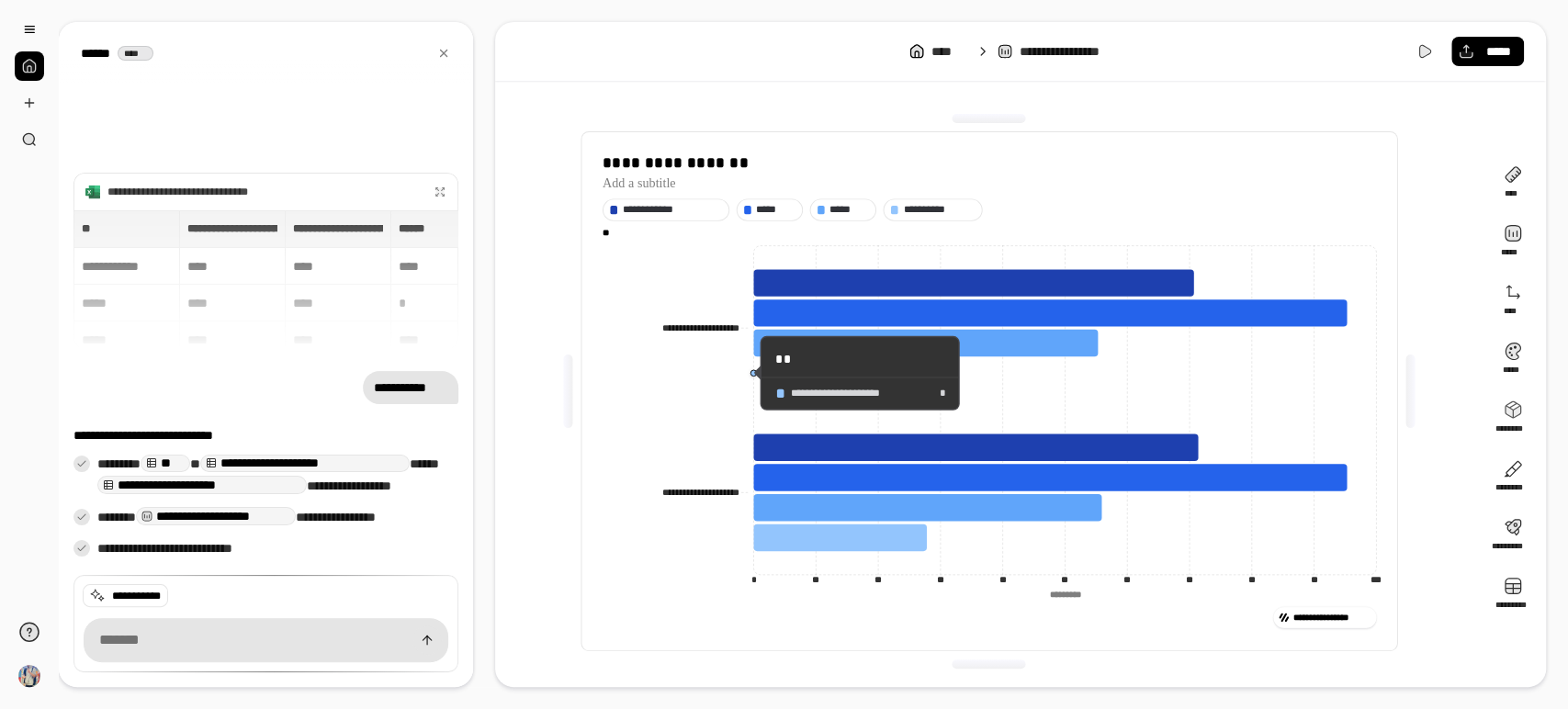 drag, startPoint x: 761, startPoint y: 367, endPoint x: 862, endPoint y: 354, distance: 101.8332 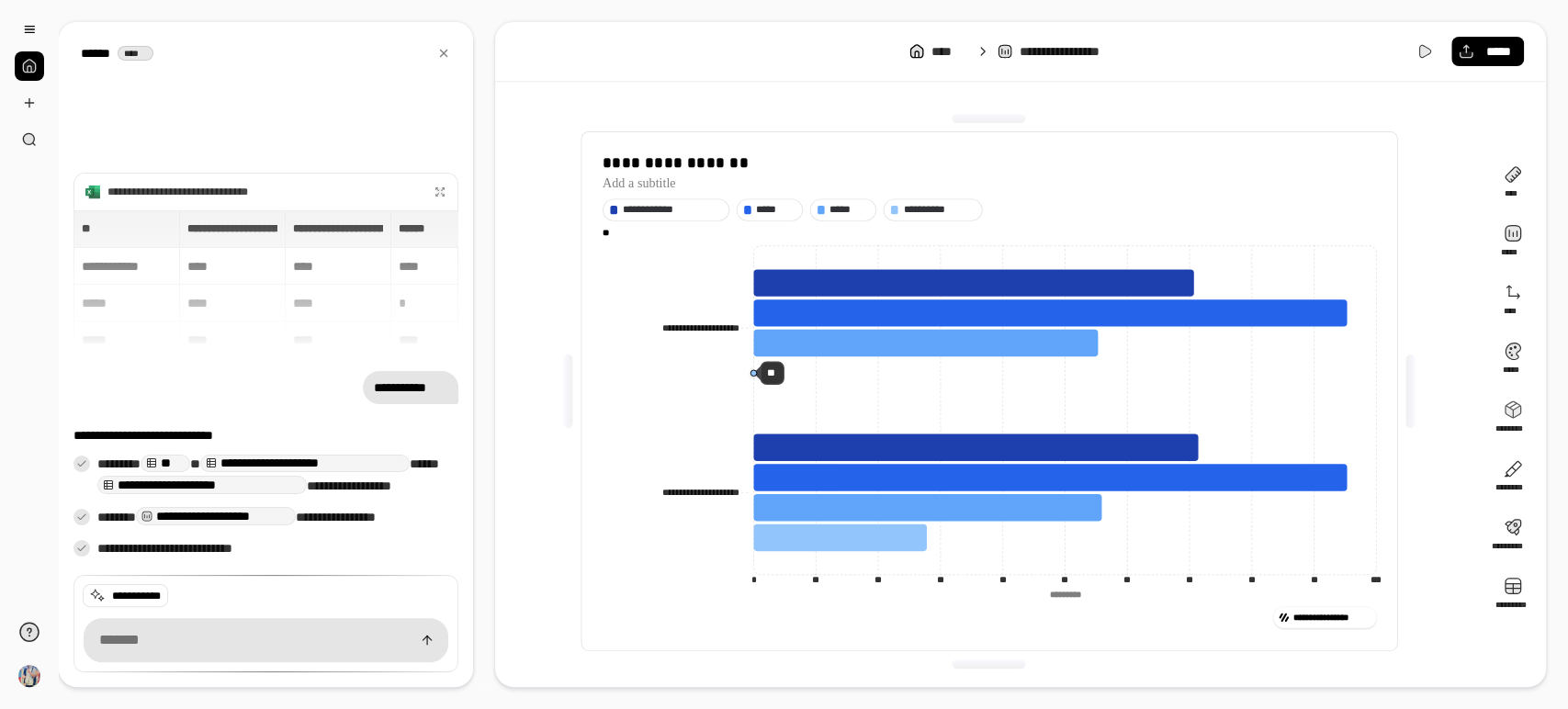 click on "**********" 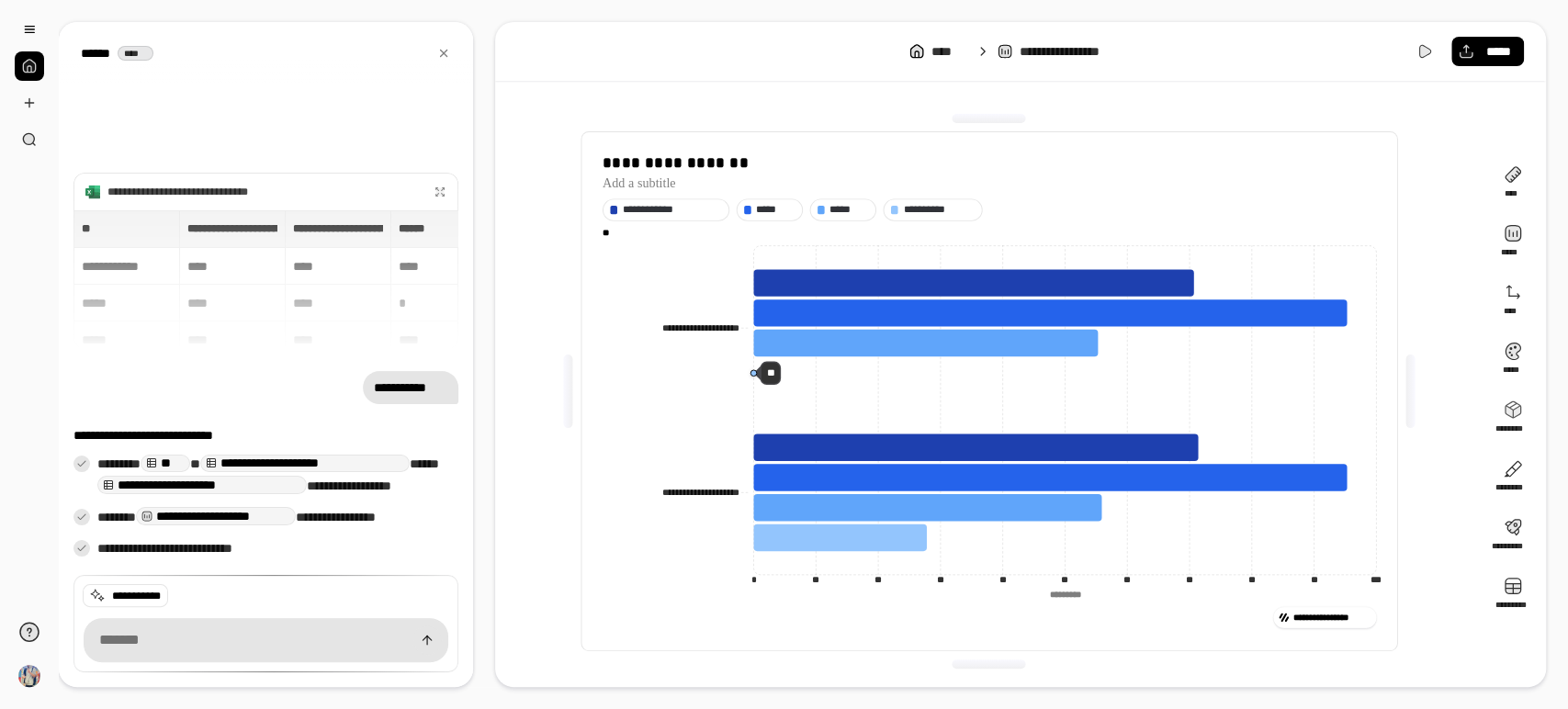 click on "**********" 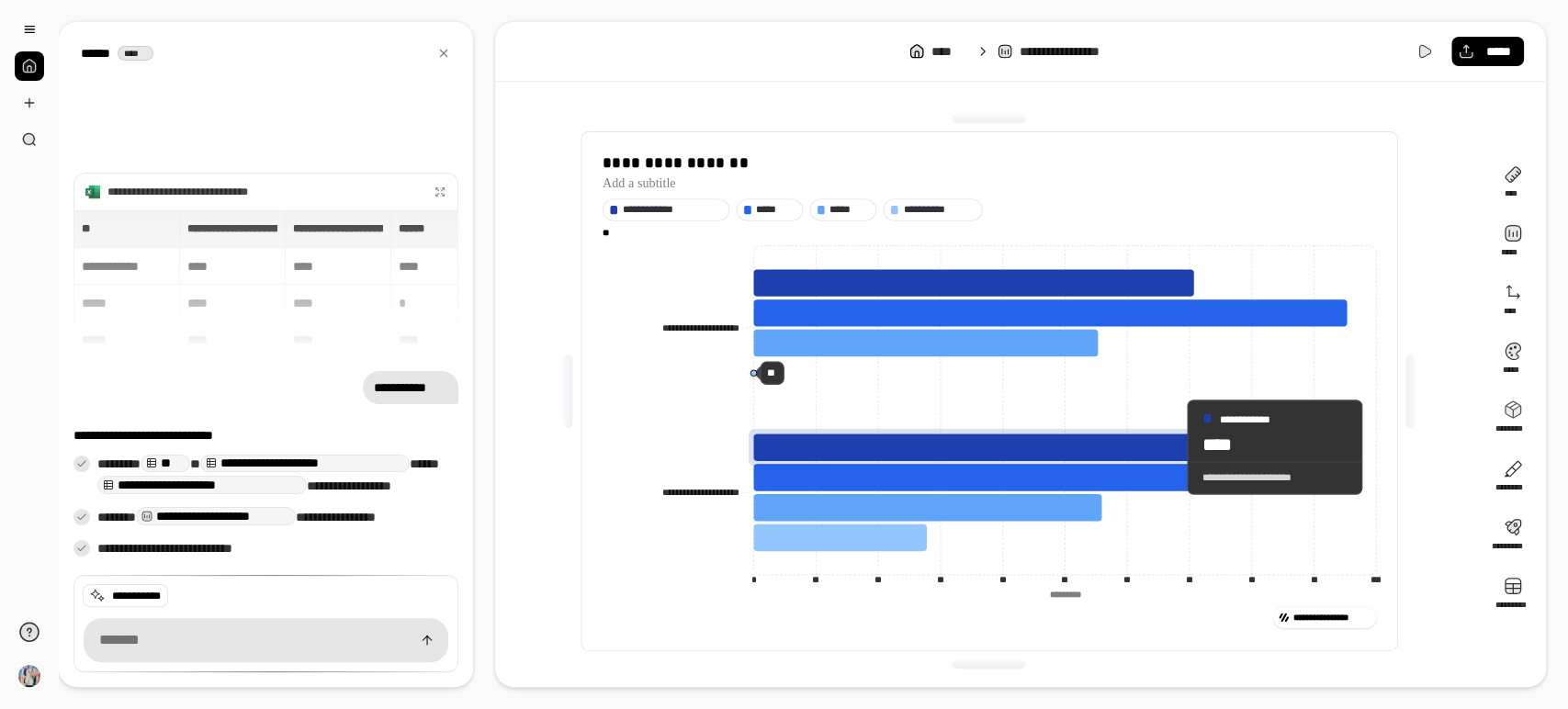 click 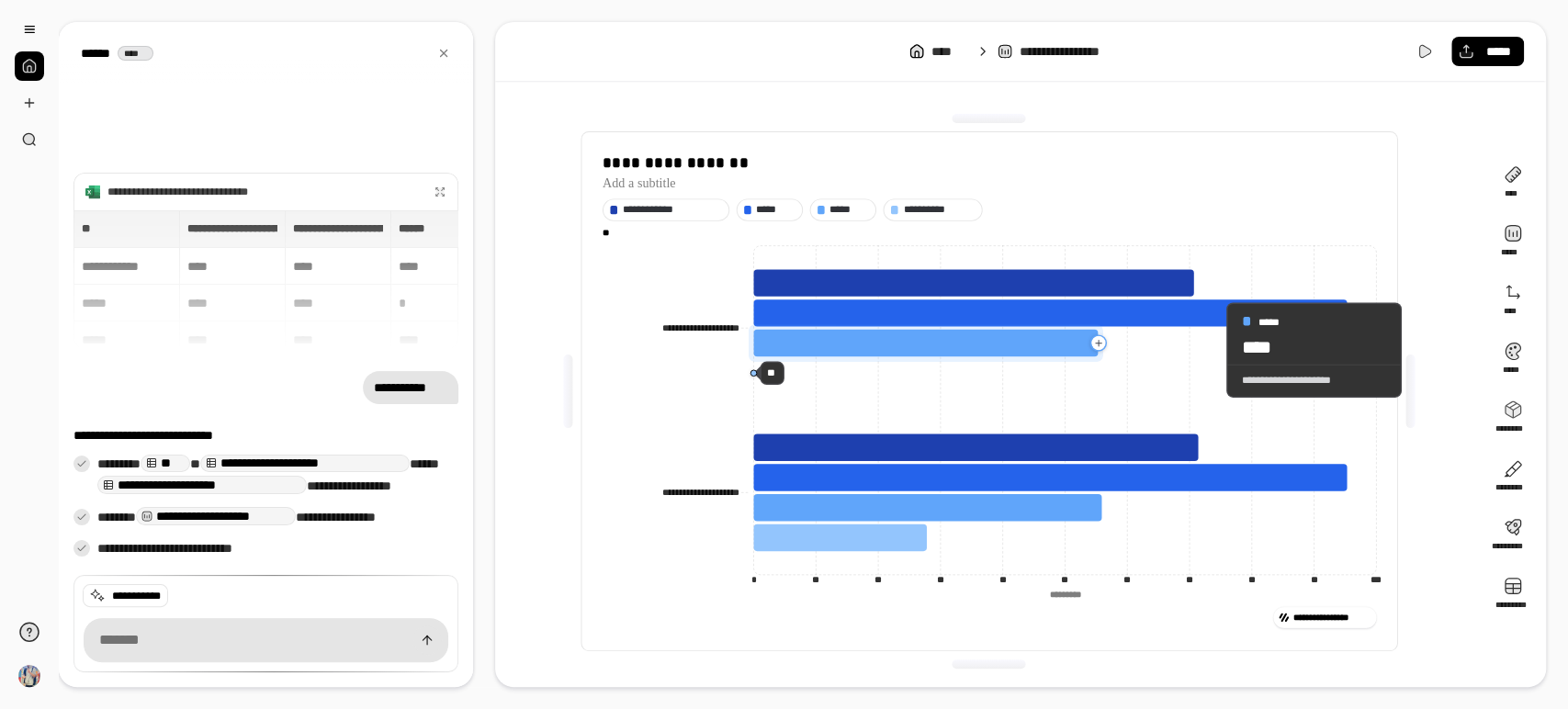 click 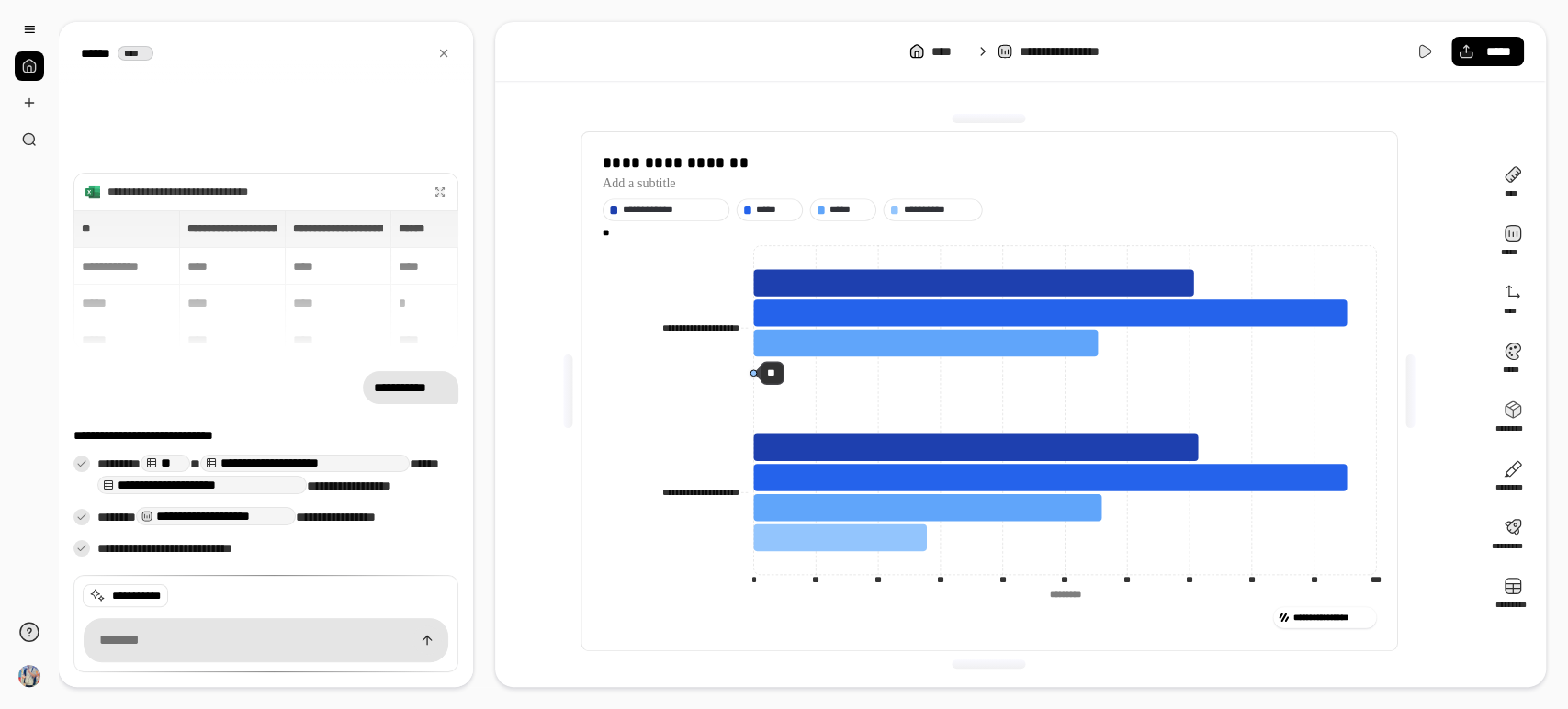 click on "**********" at bounding box center [265, 192] 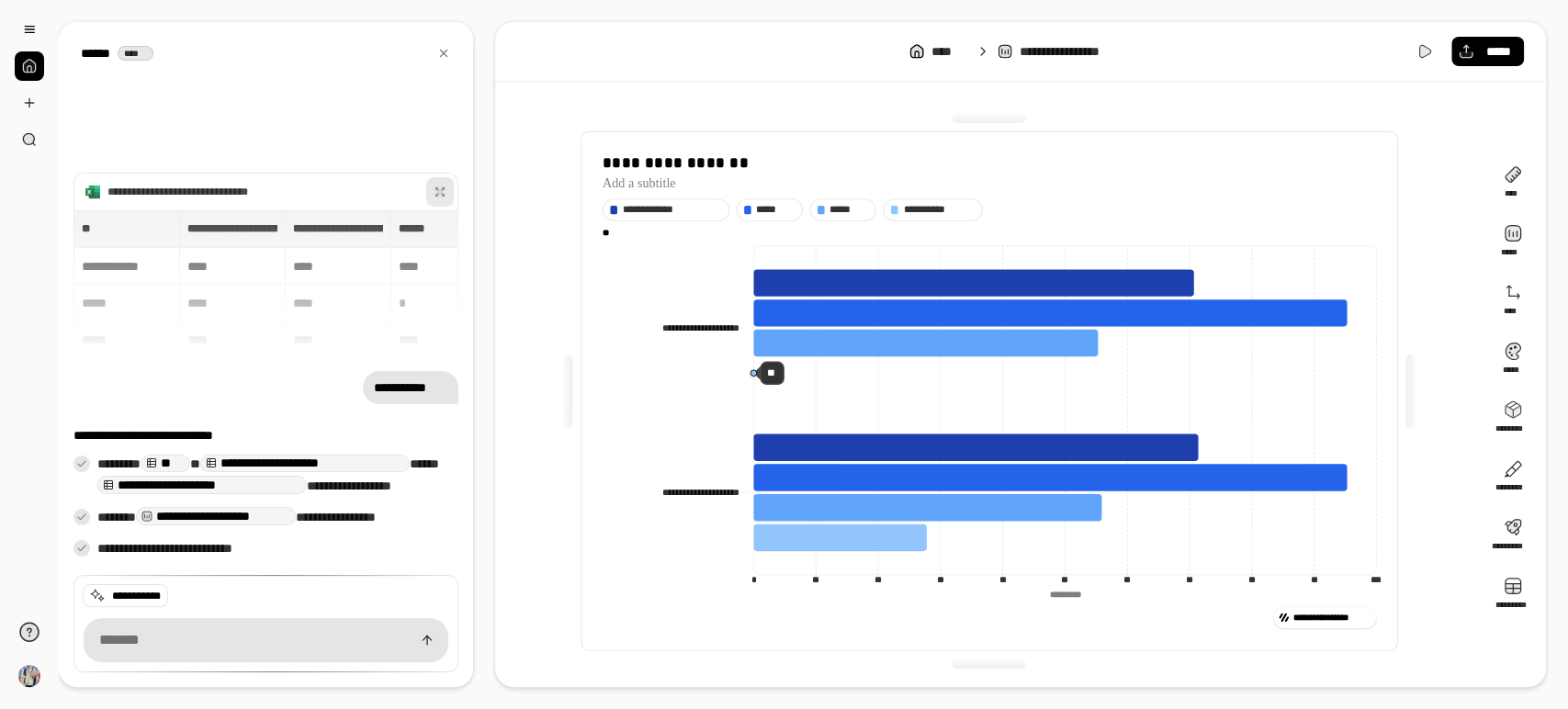 click 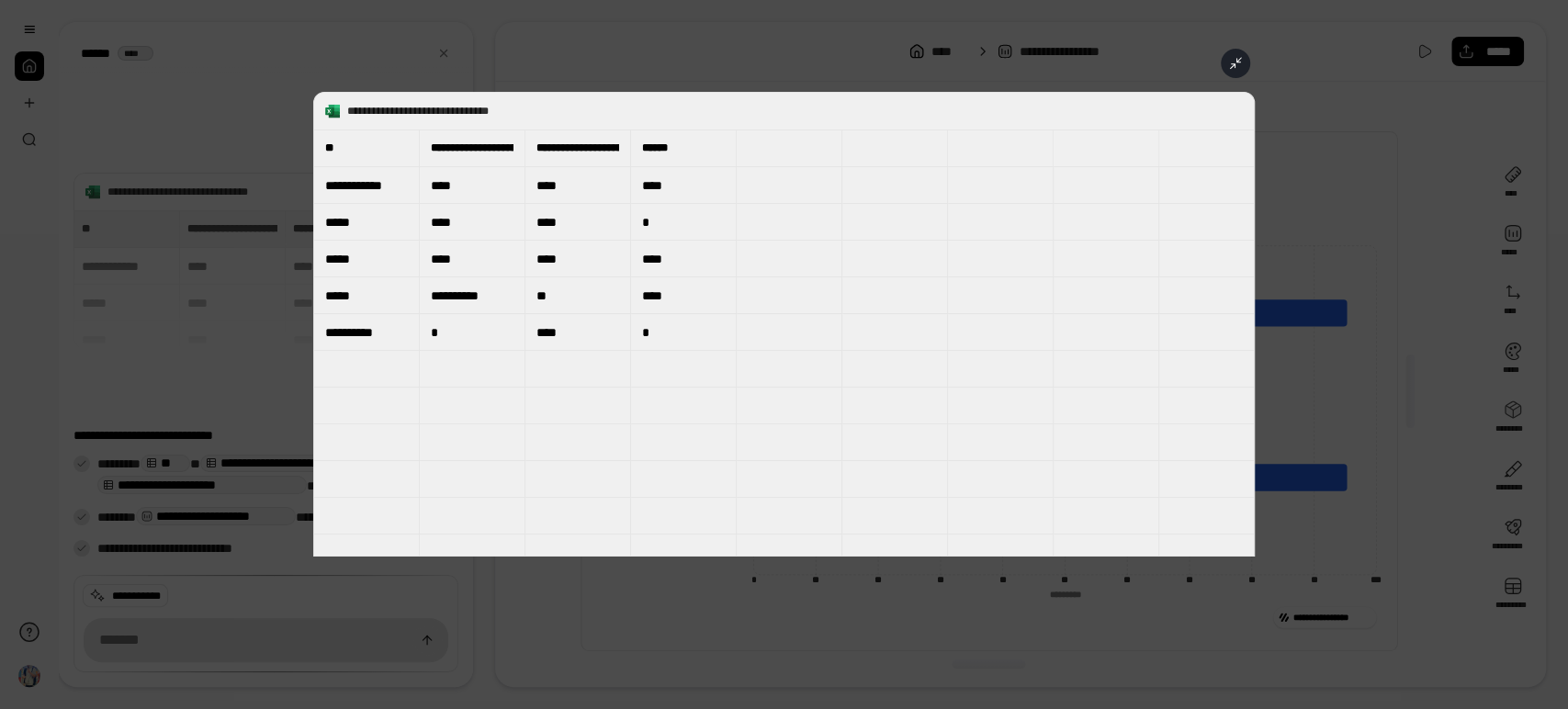 click on "**" at bounding box center (578, 296) 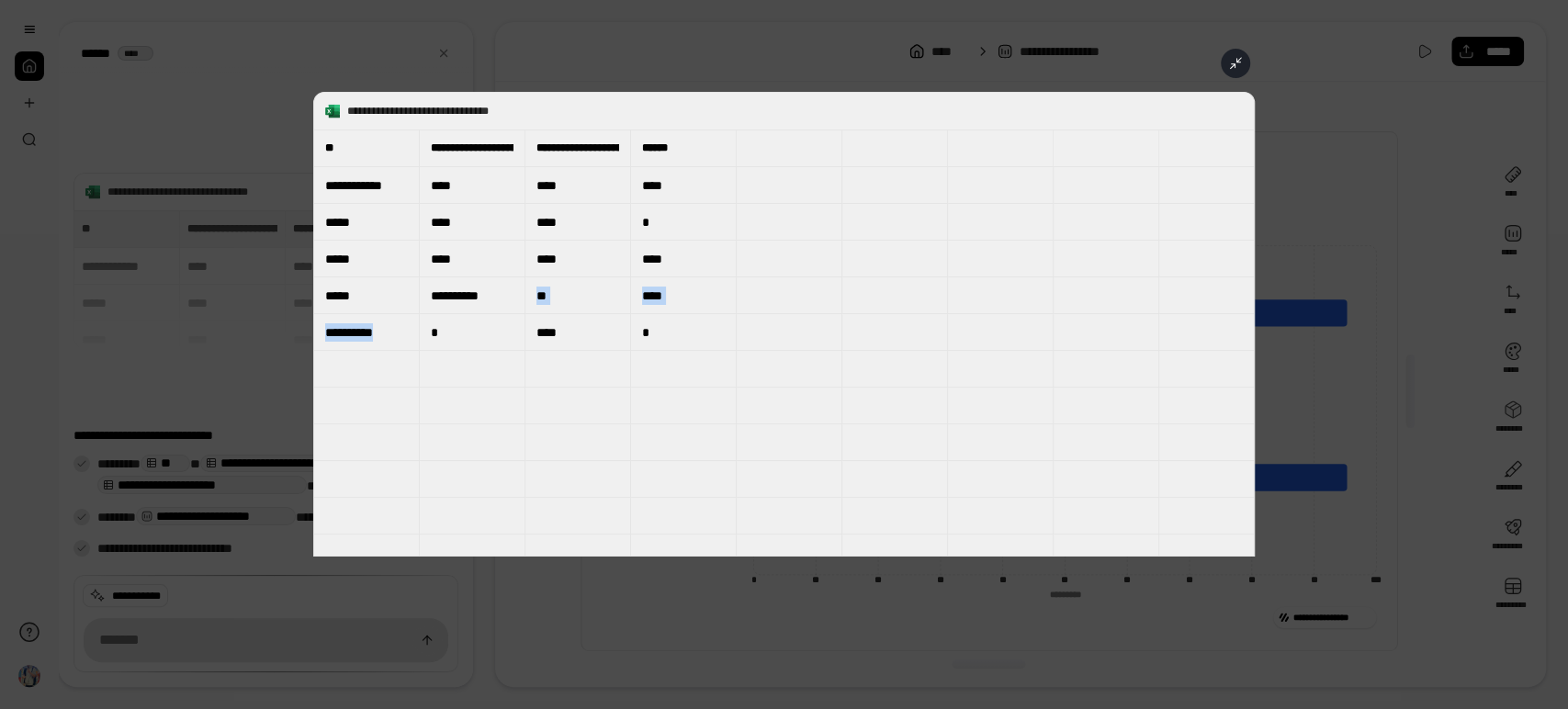 click at bounding box center [1235, 63] 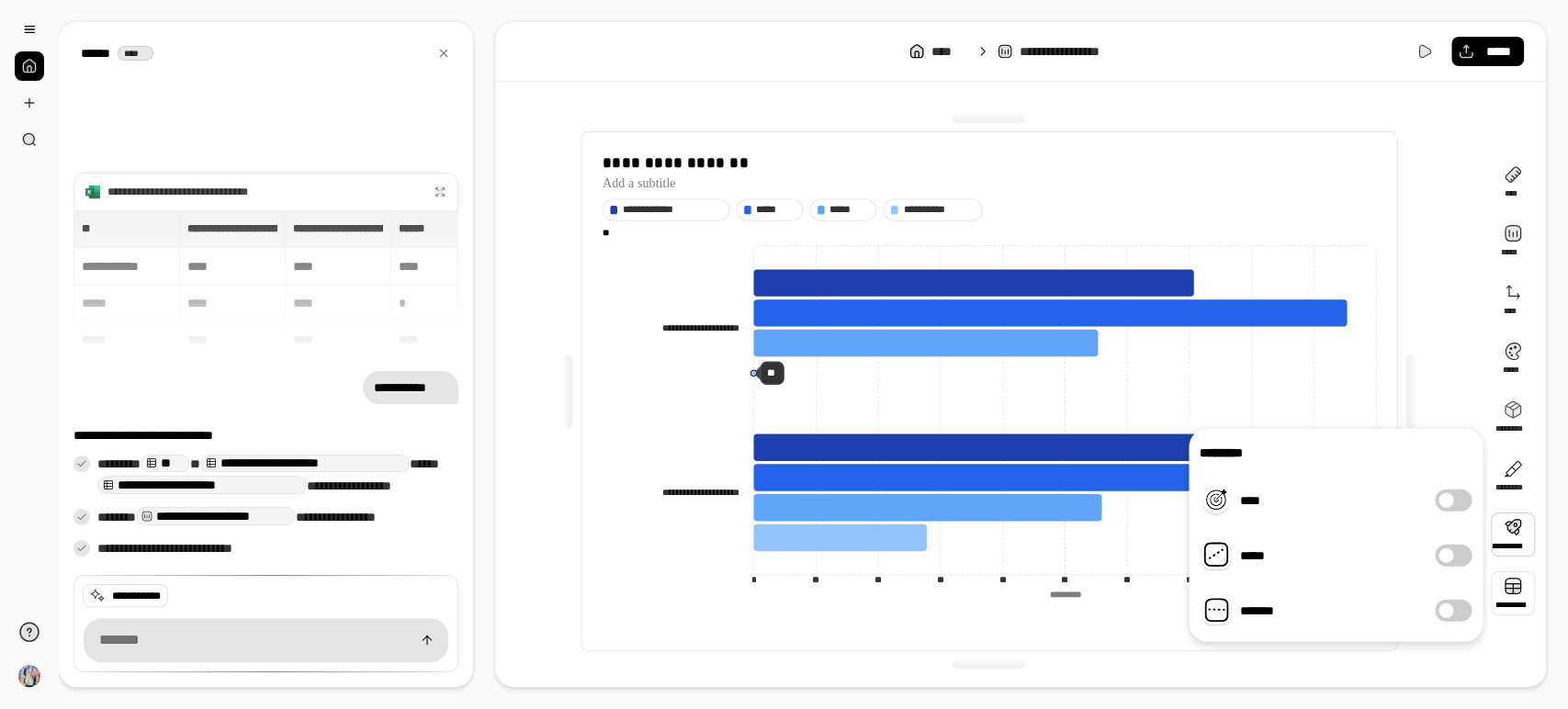 click at bounding box center [1513, 593] 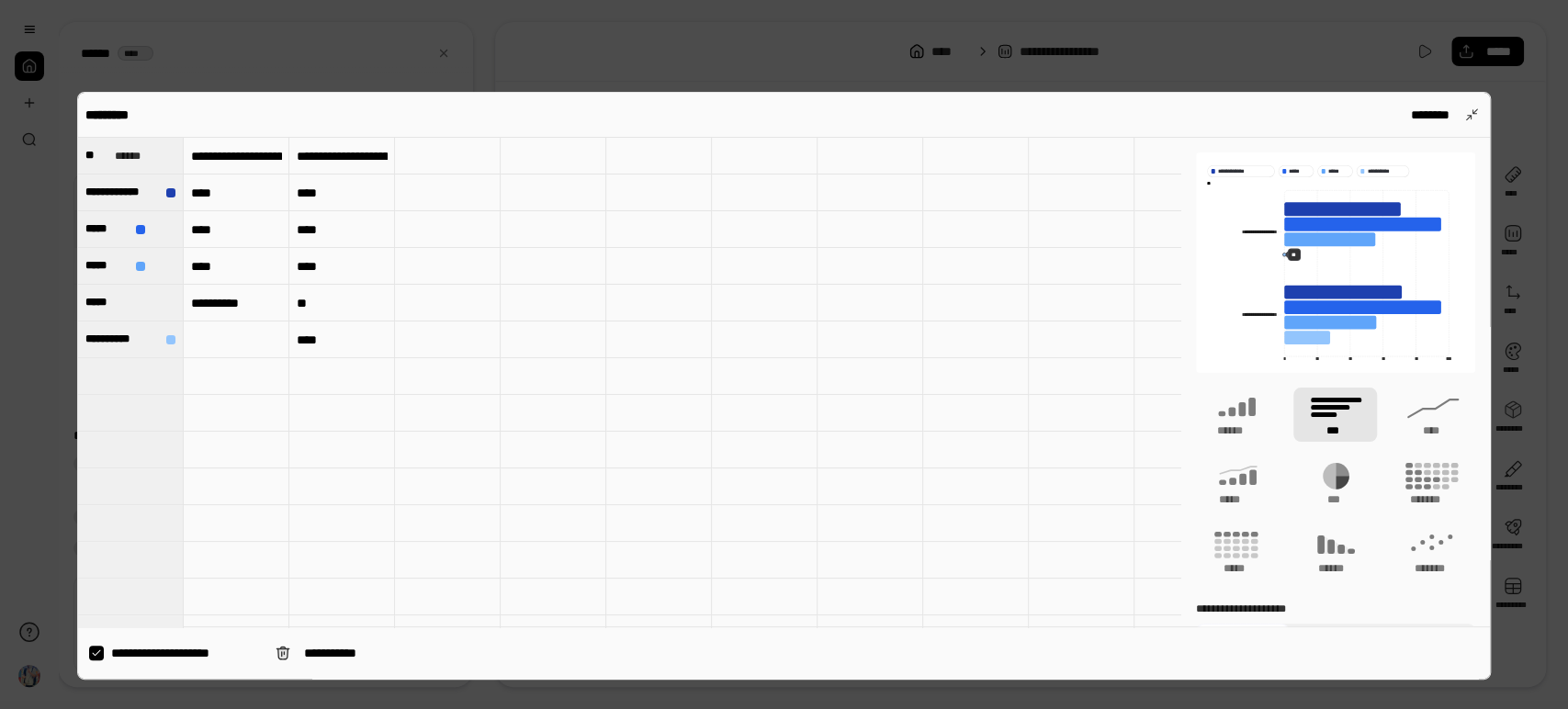 click at bounding box center [236, 340] 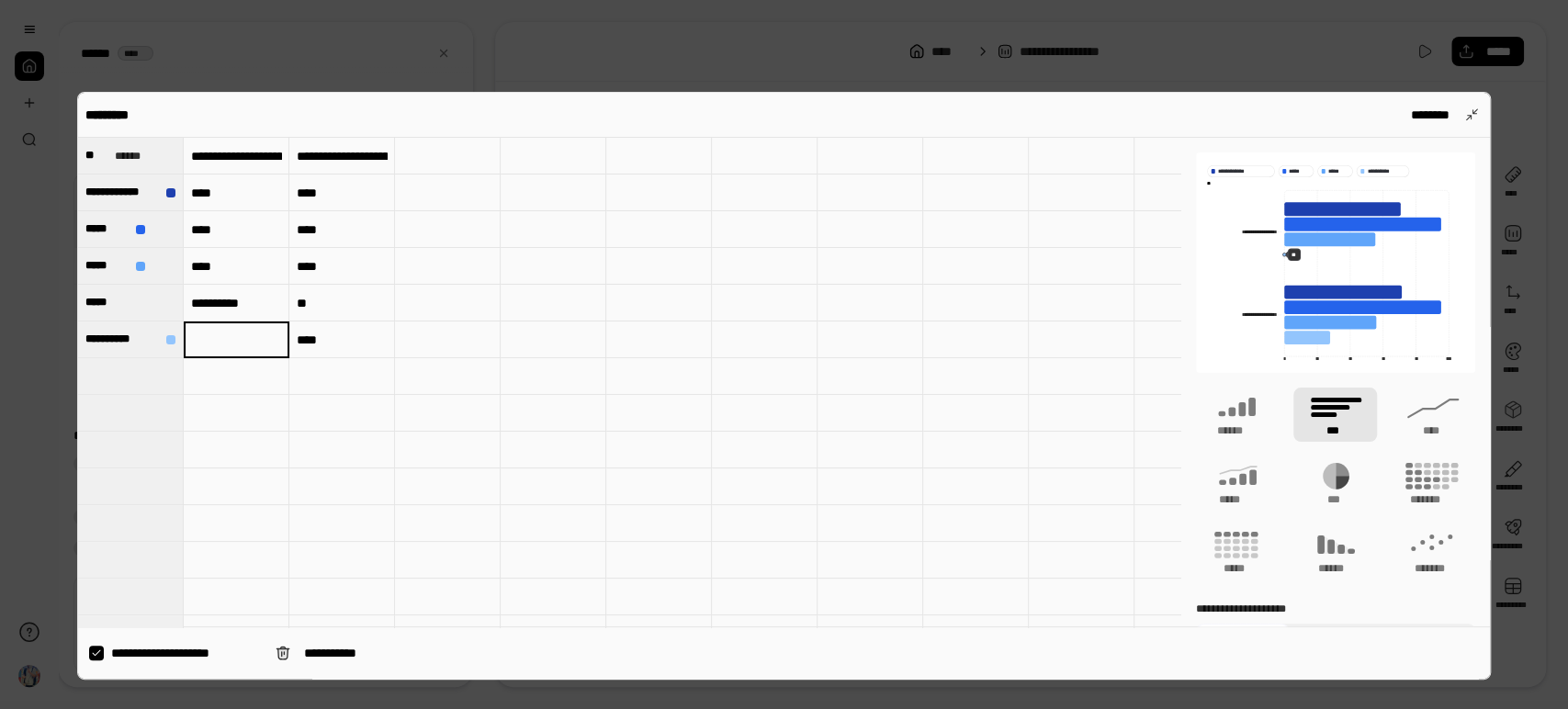 click at bounding box center [236, 340] 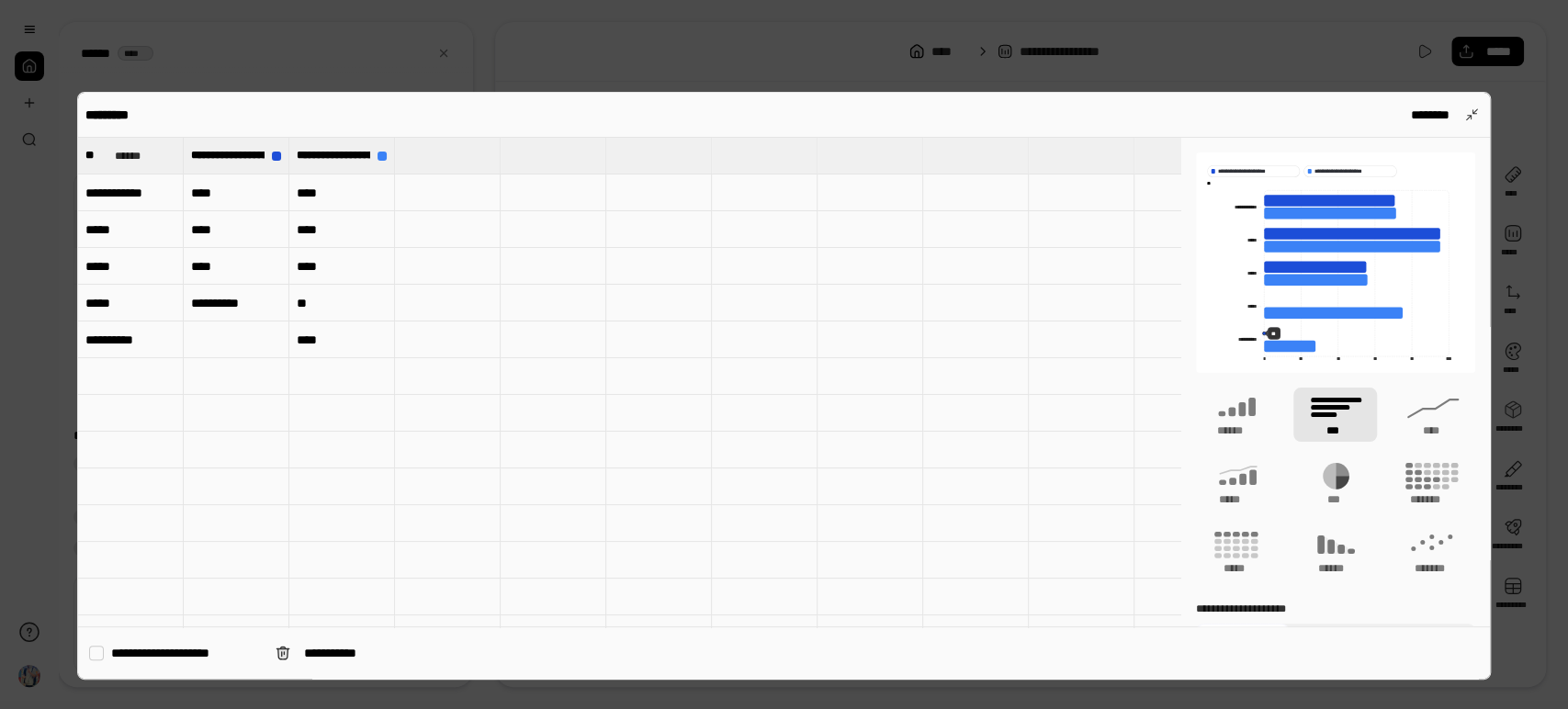 click at bounding box center (236, 340) 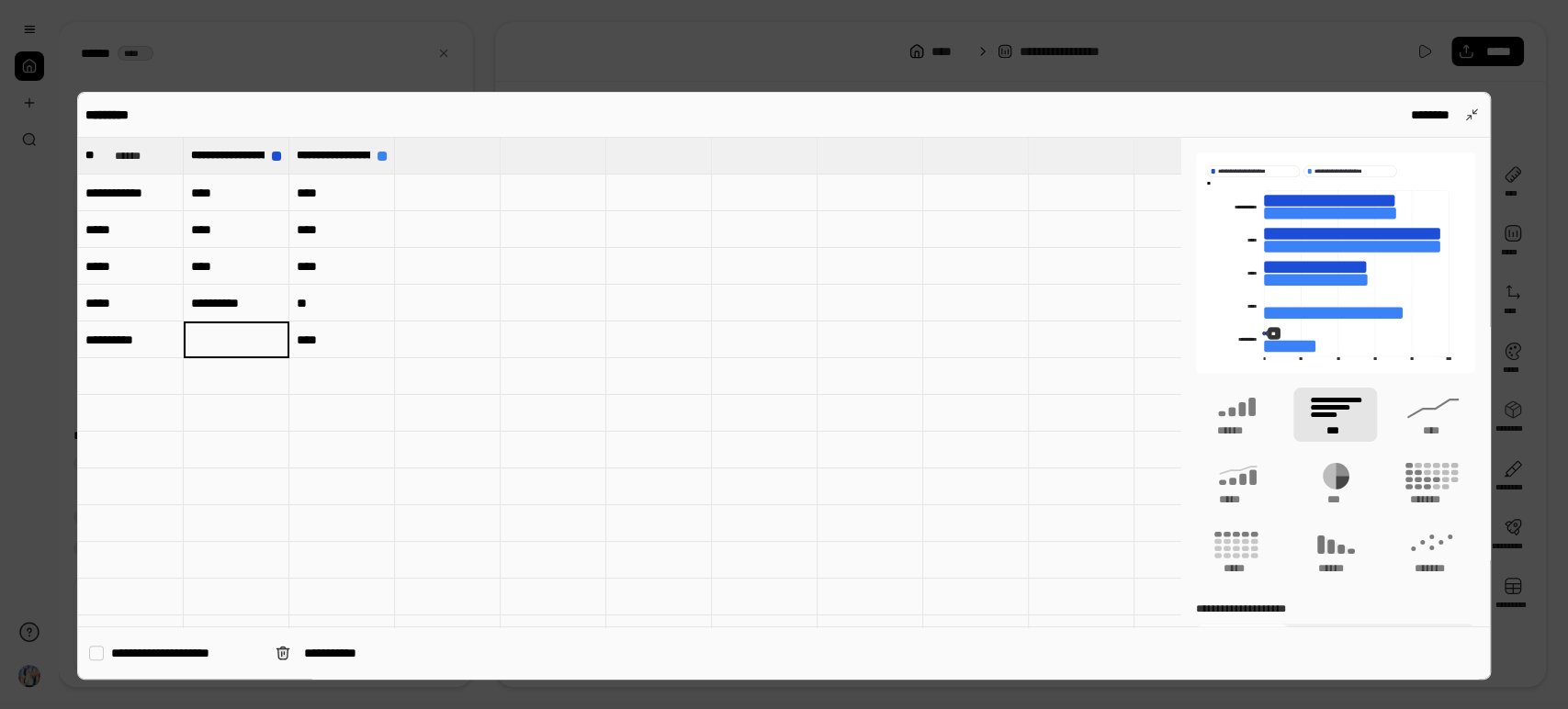 click at bounding box center [236, 340] 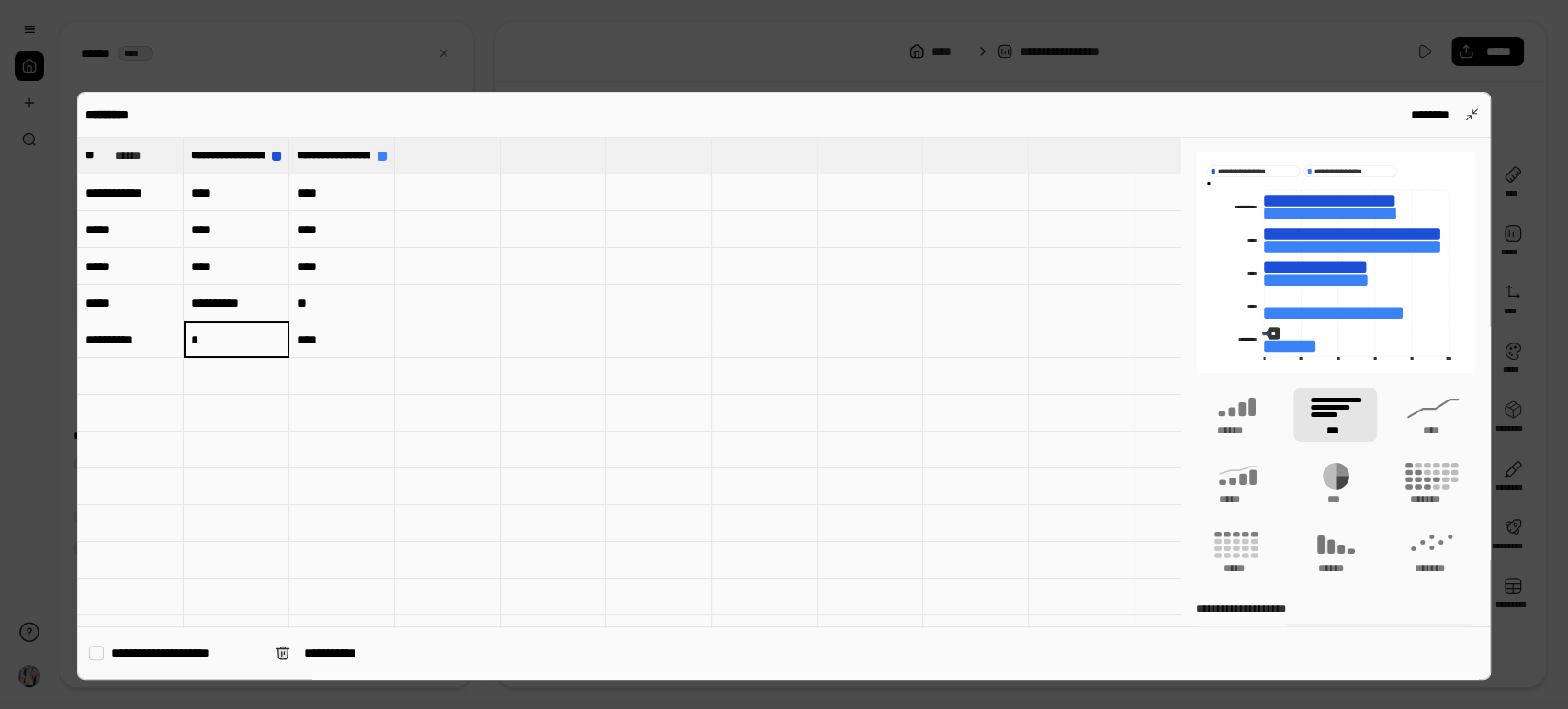 type on "**" 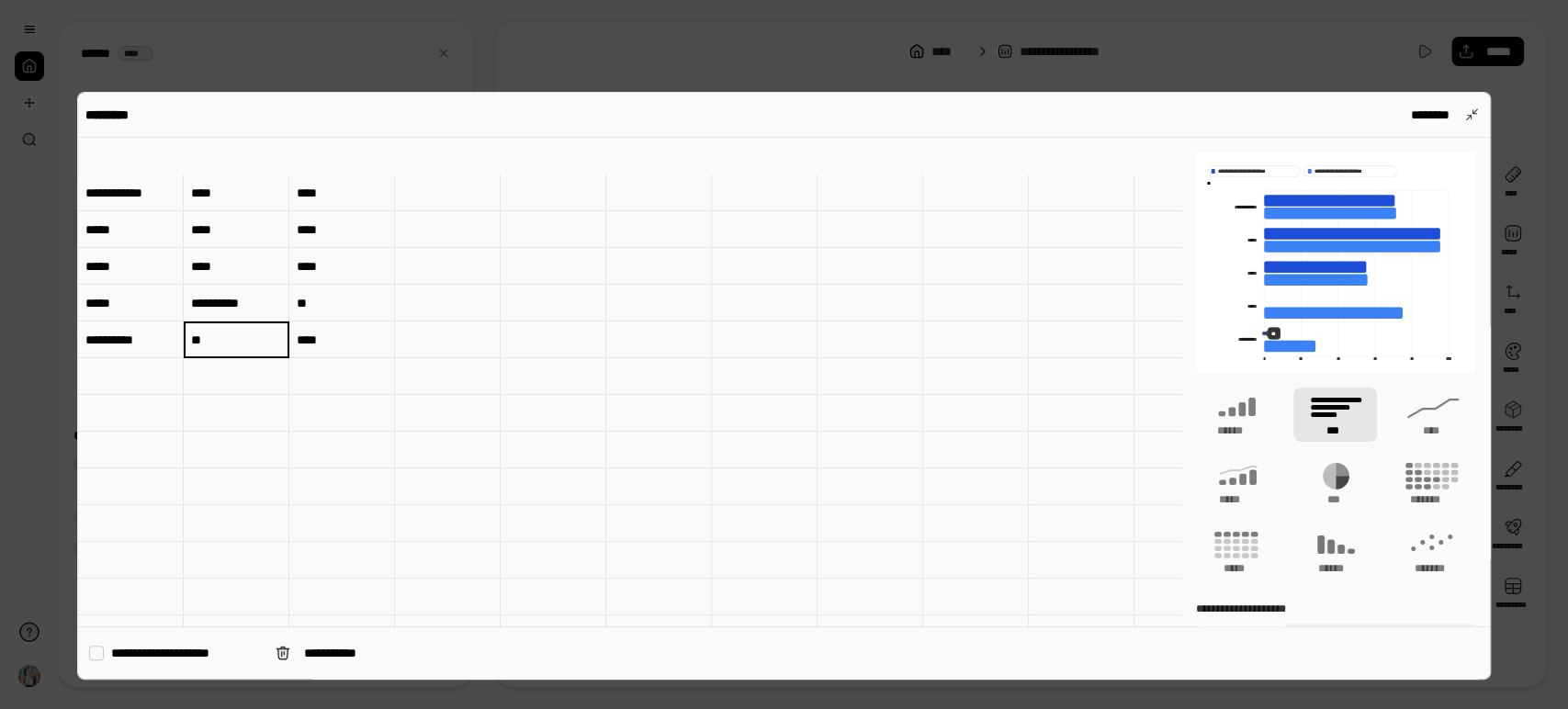 scroll, scrollTop: 612, scrollLeft: 0, axis: vertical 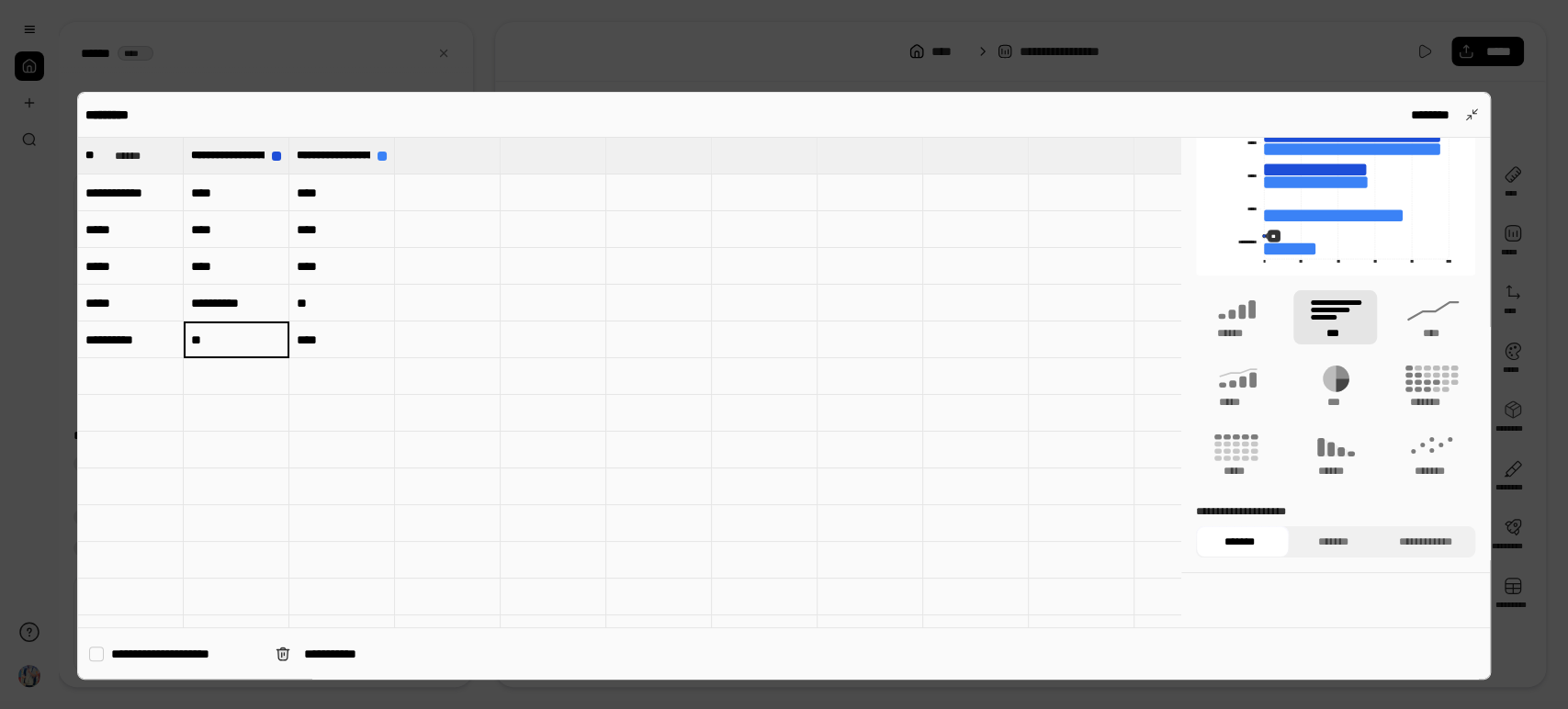type on "**" 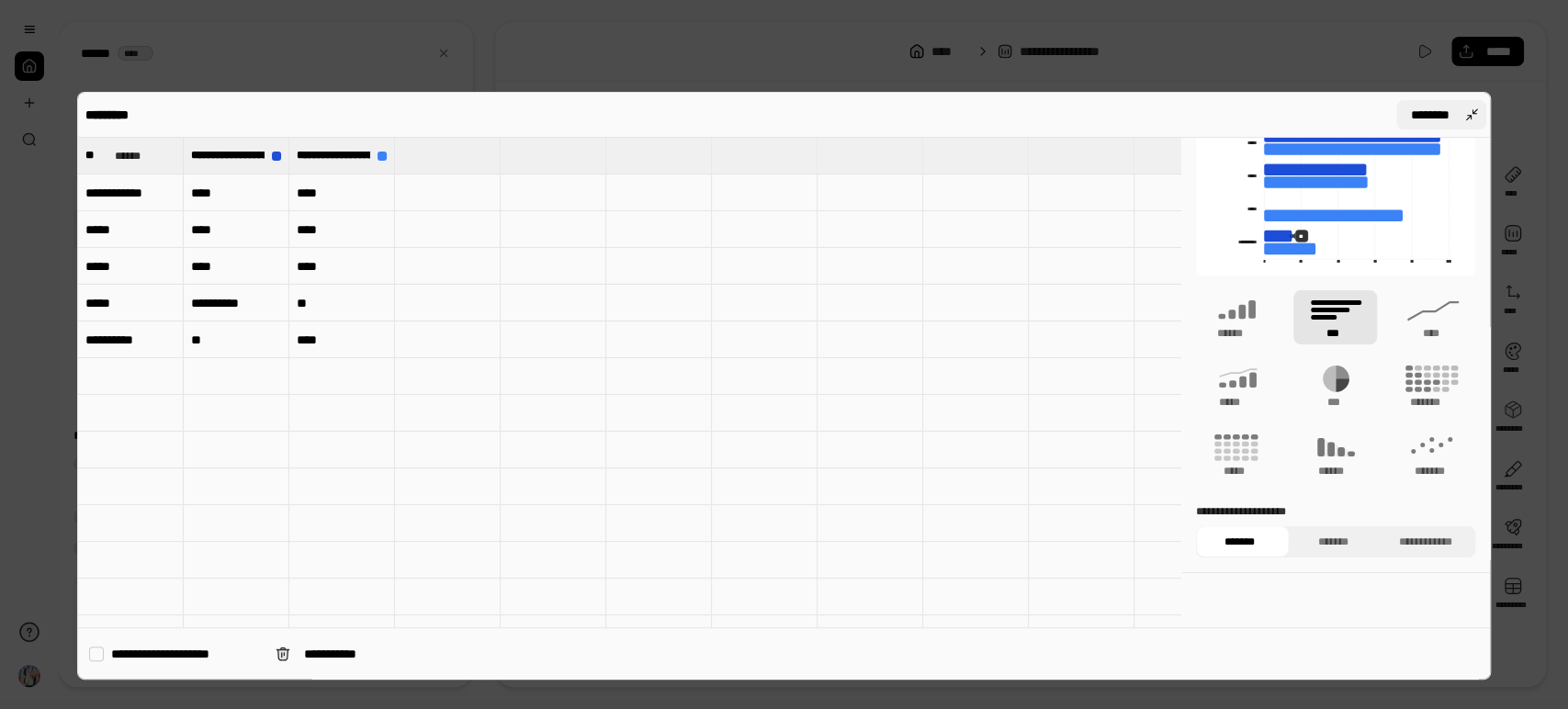 click on "********" at bounding box center [1441, 115] 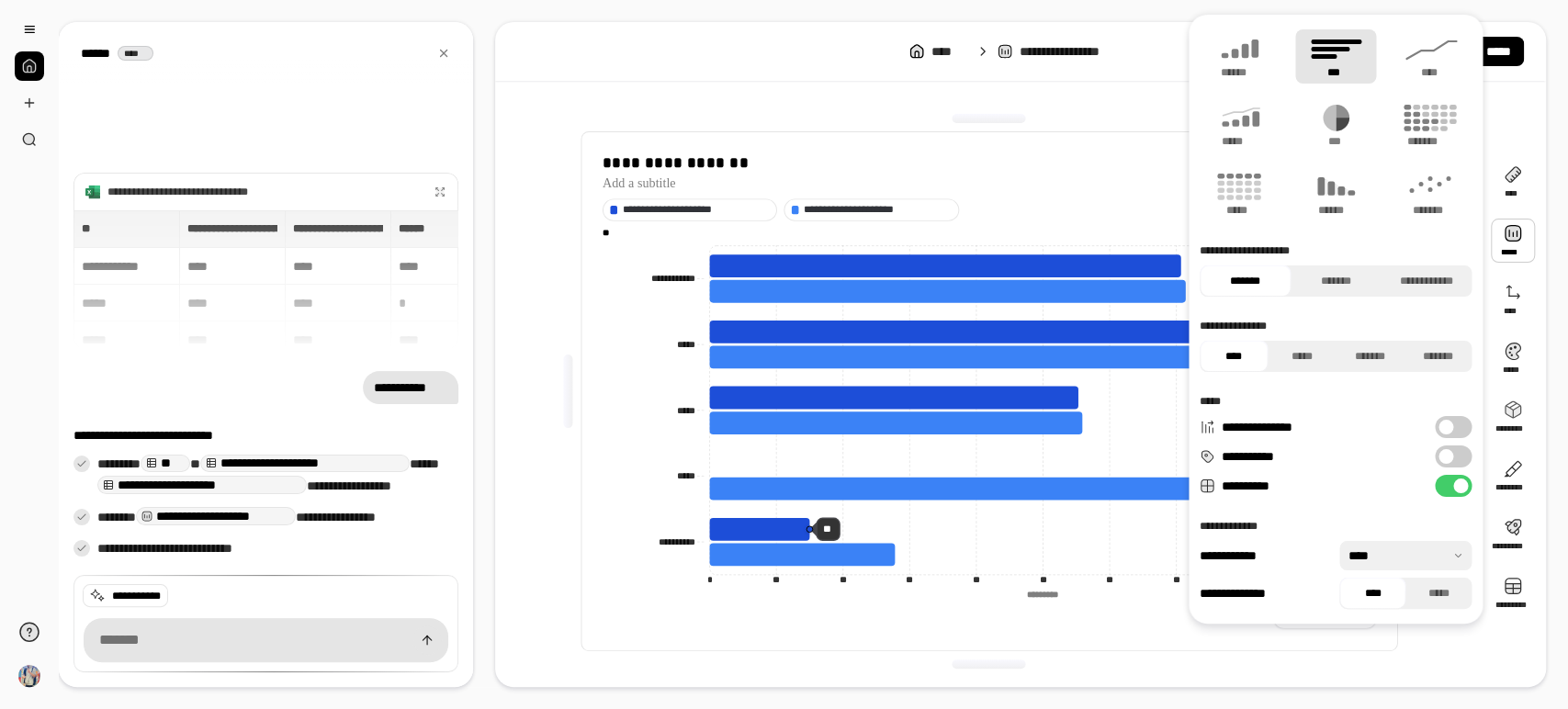 click at bounding box center (1513, 241) 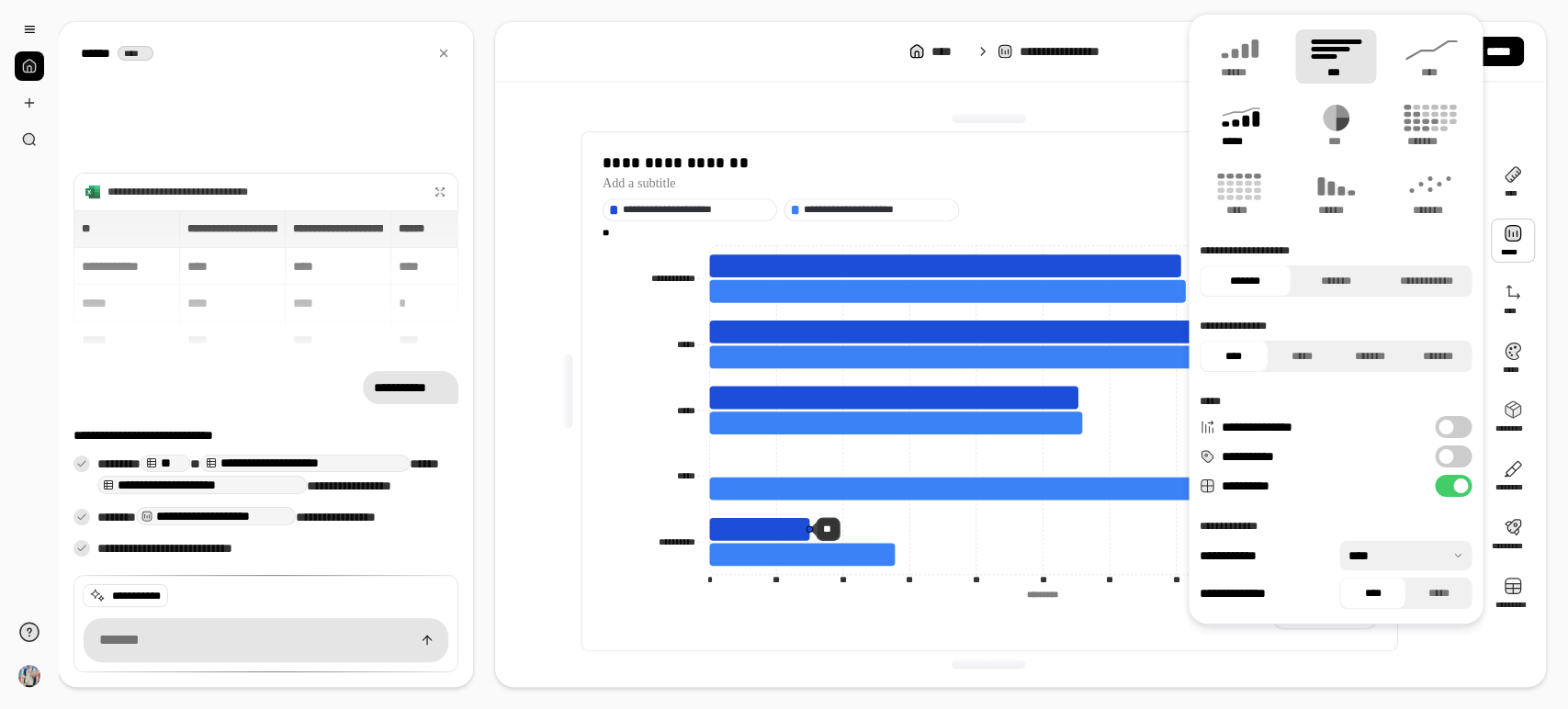 click 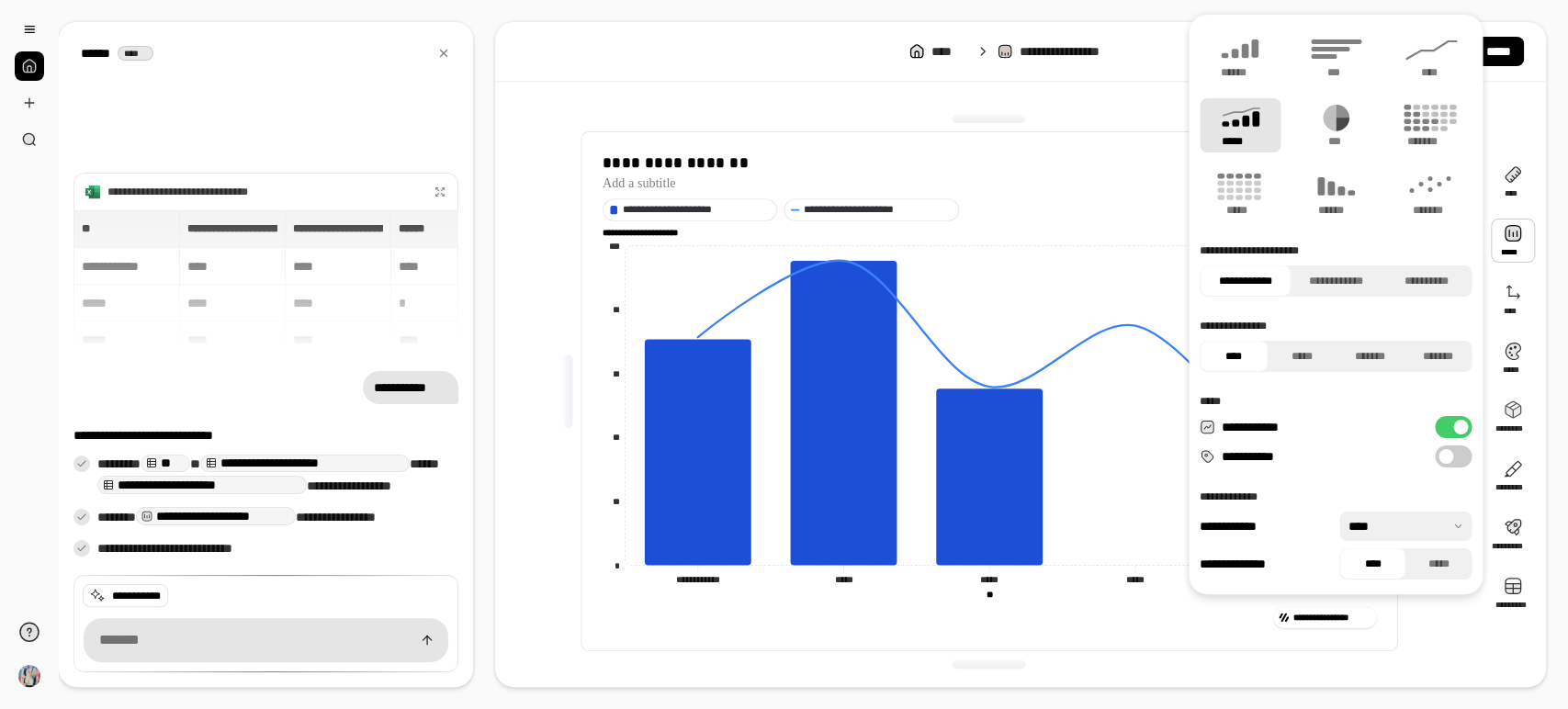 click on "**********" 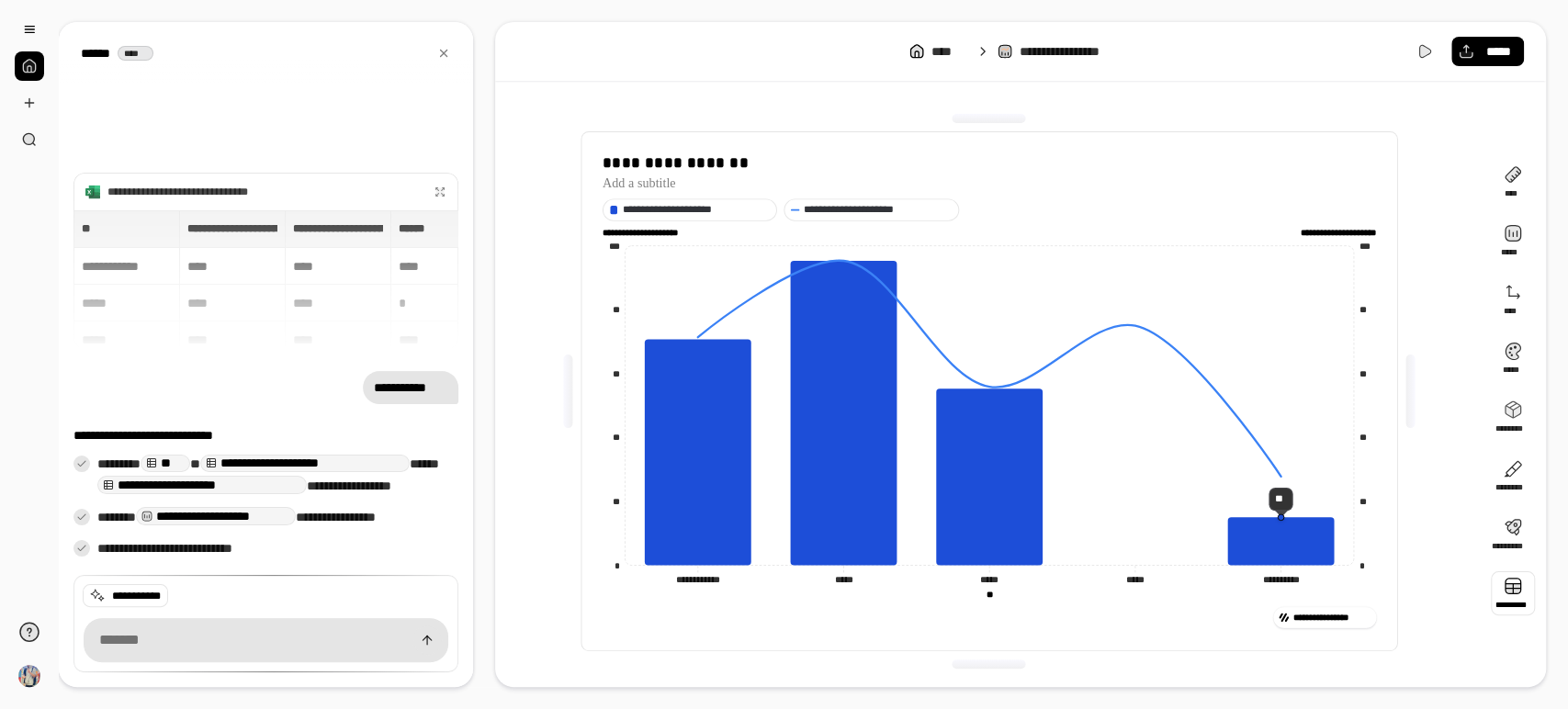 click at bounding box center [1513, 593] 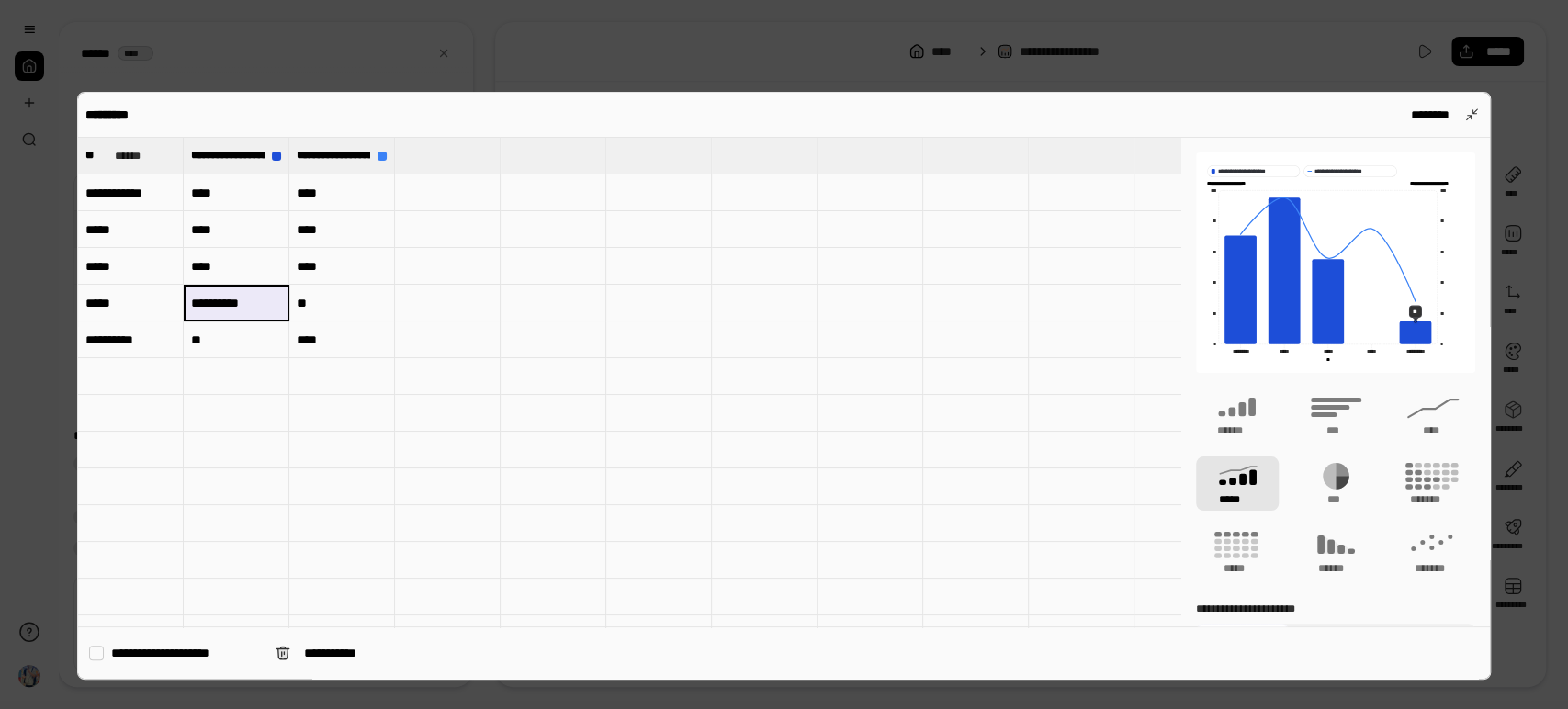 drag, startPoint x: 272, startPoint y: 299, endPoint x: 282, endPoint y: 298, distance: 10.04988 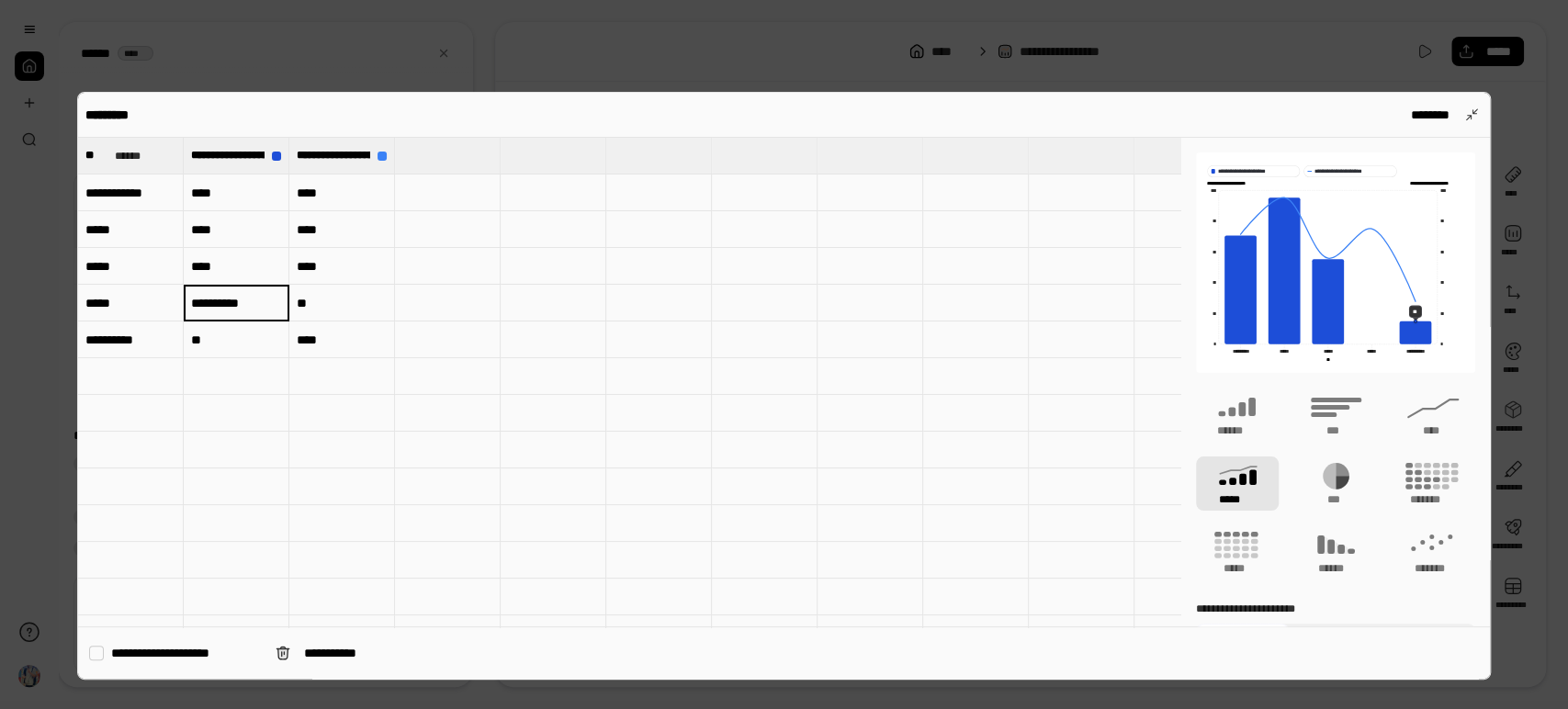 click on "**********" at bounding box center [236, 302] 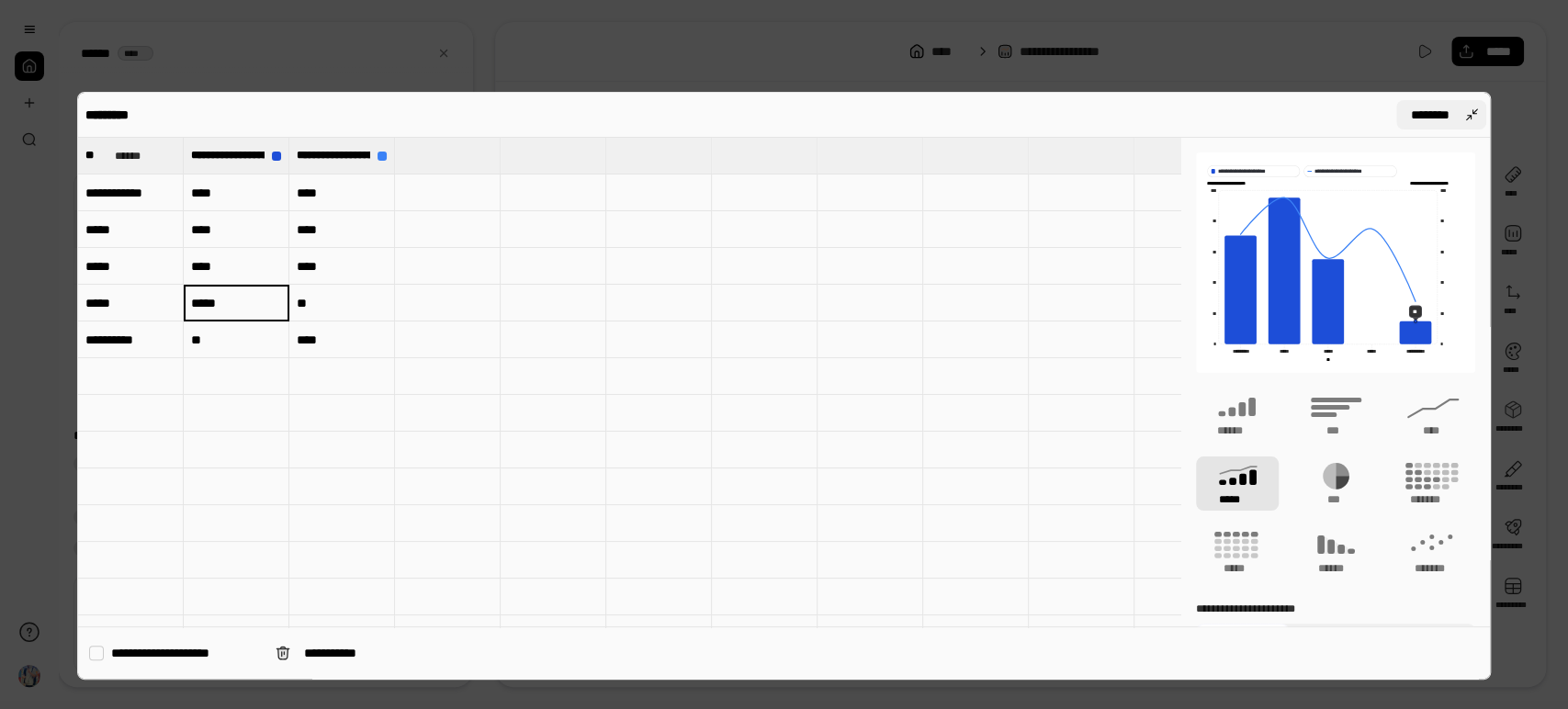 type on "****" 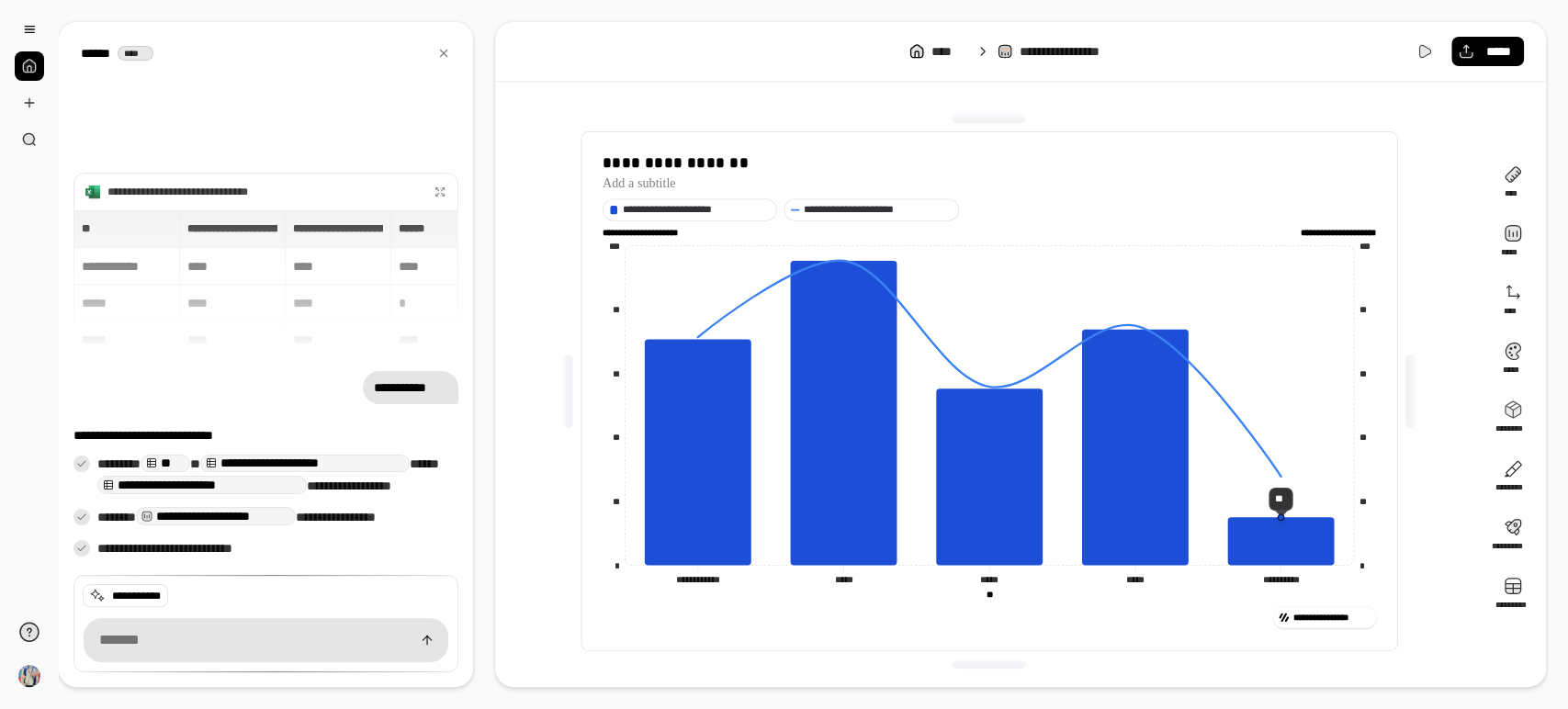 click on "**********" at bounding box center [989, 391] 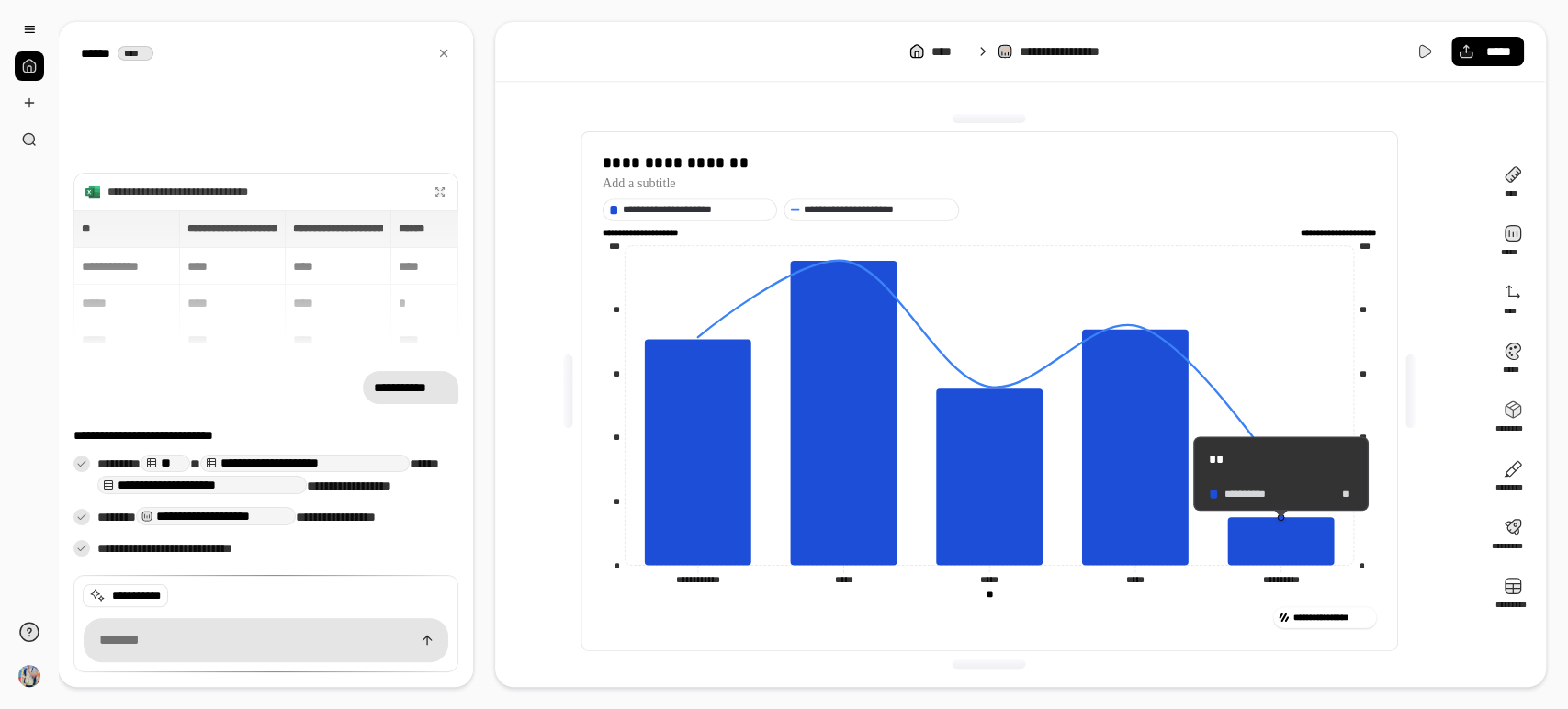 drag, startPoint x: 1290, startPoint y: 507, endPoint x: 1315, endPoint y: 493, distance: 28.653098 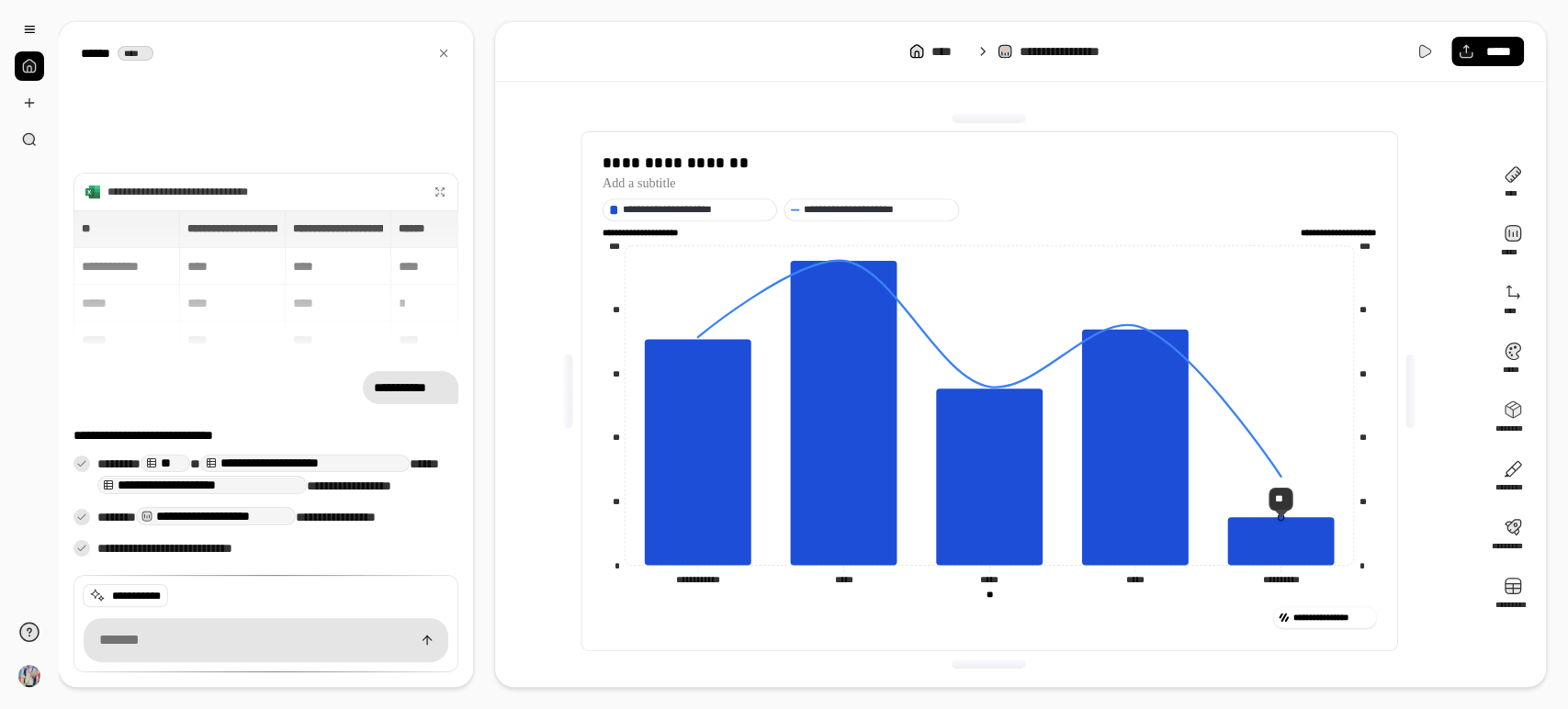 click 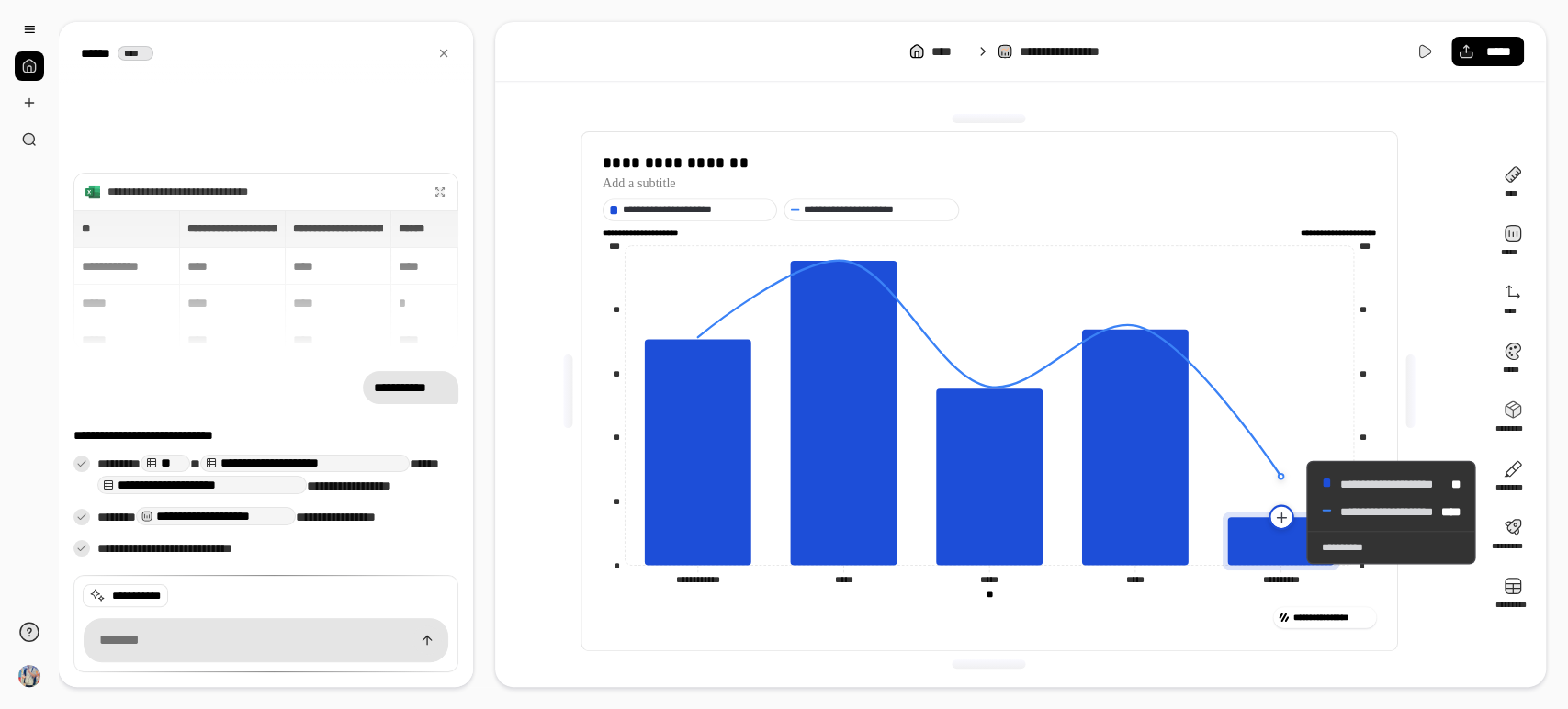 click 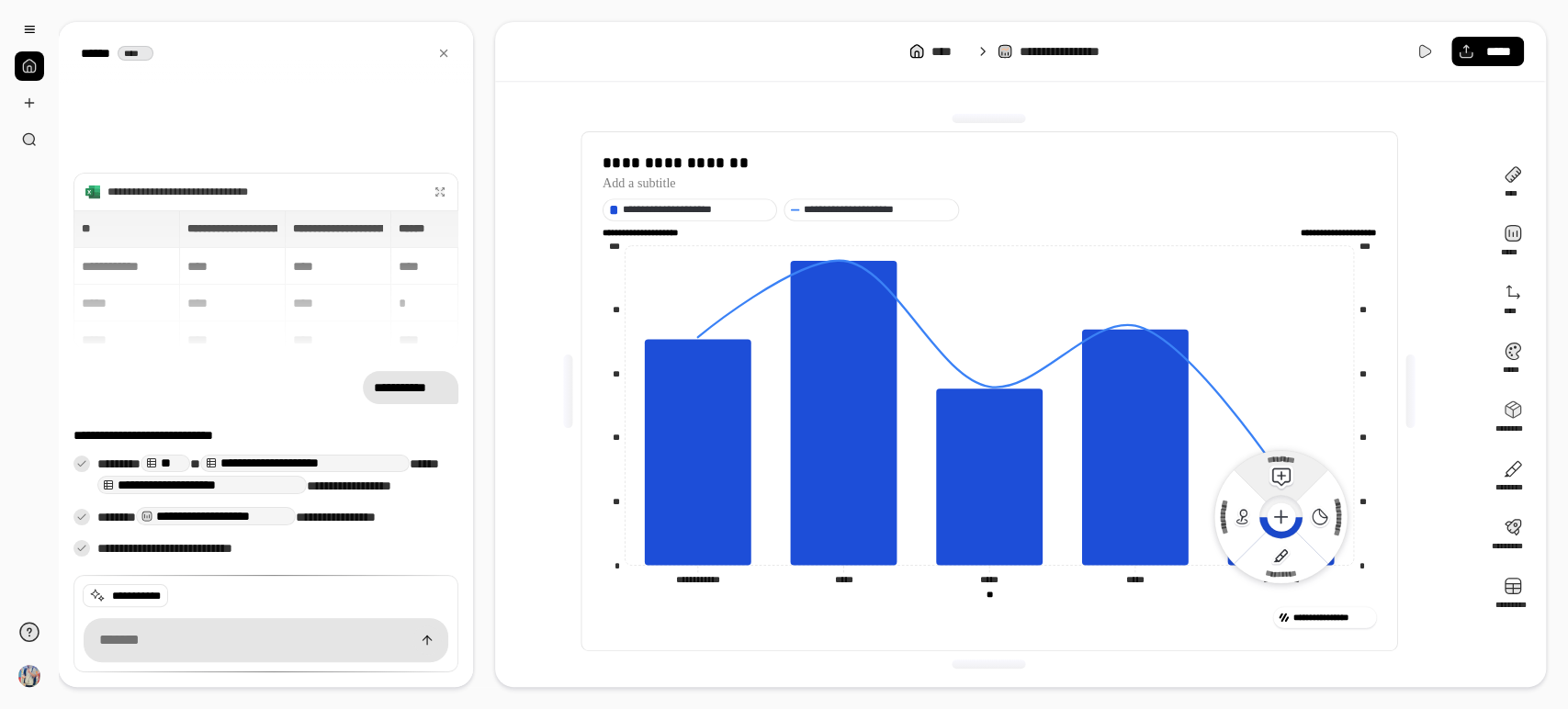 click 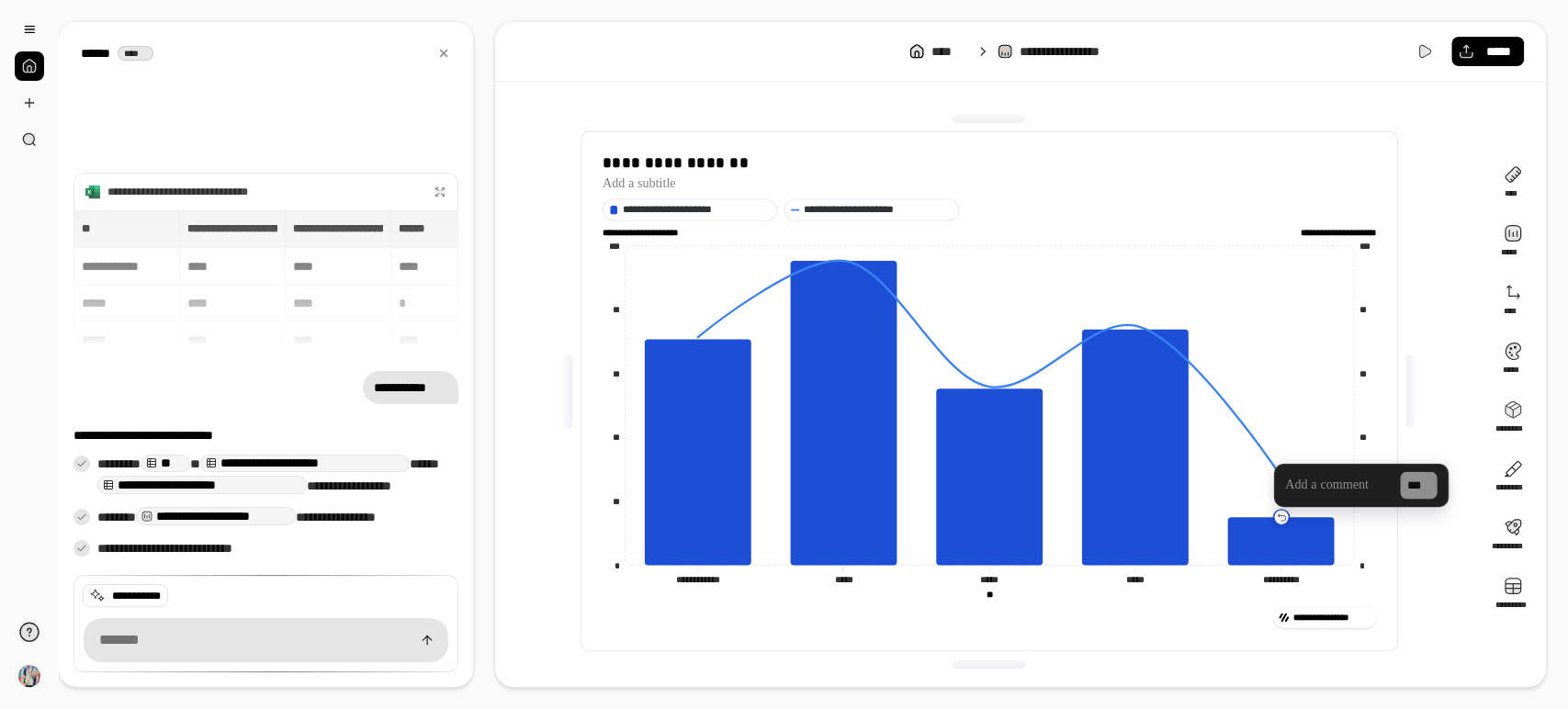 click on "**********" at bounding box center [988, 391] 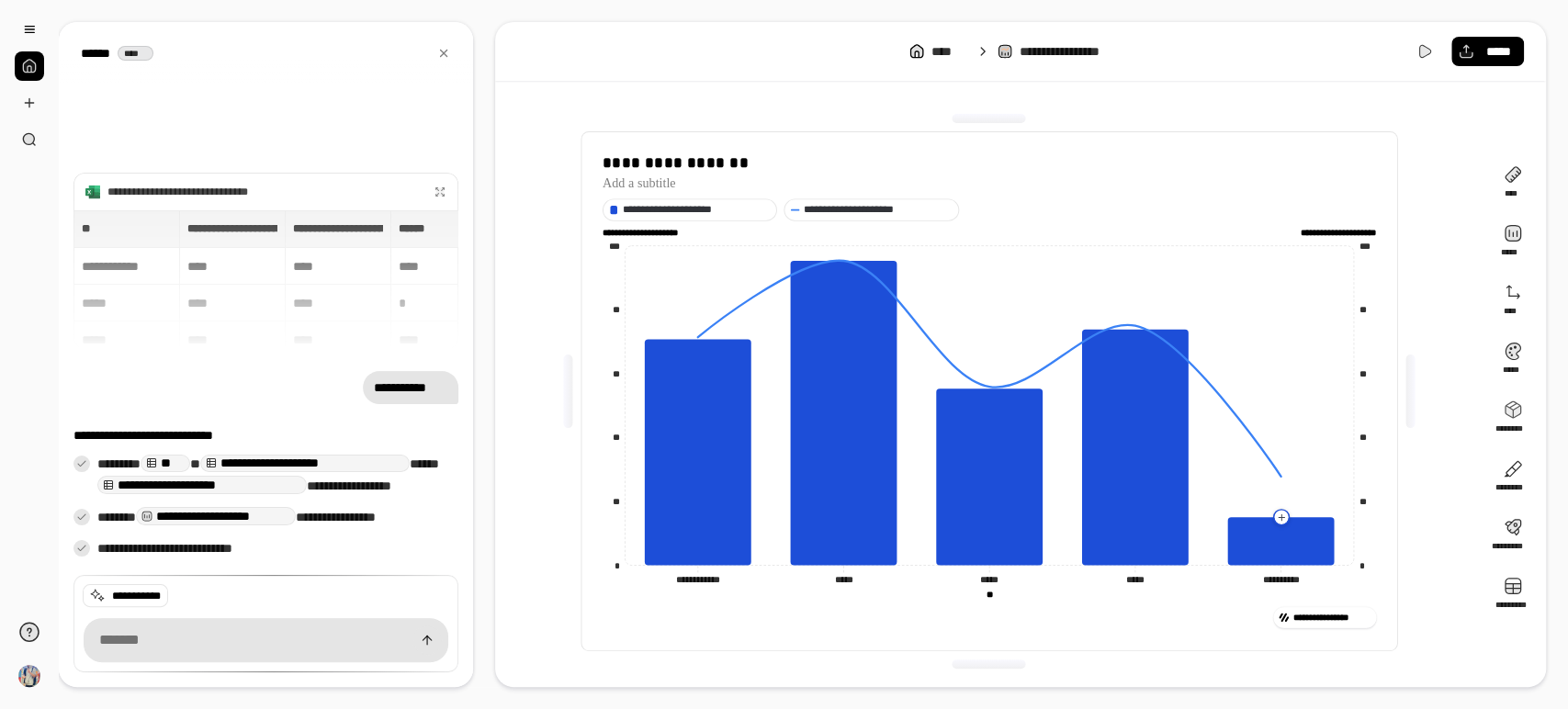 click on "**********" at bounding box center (989, 391) 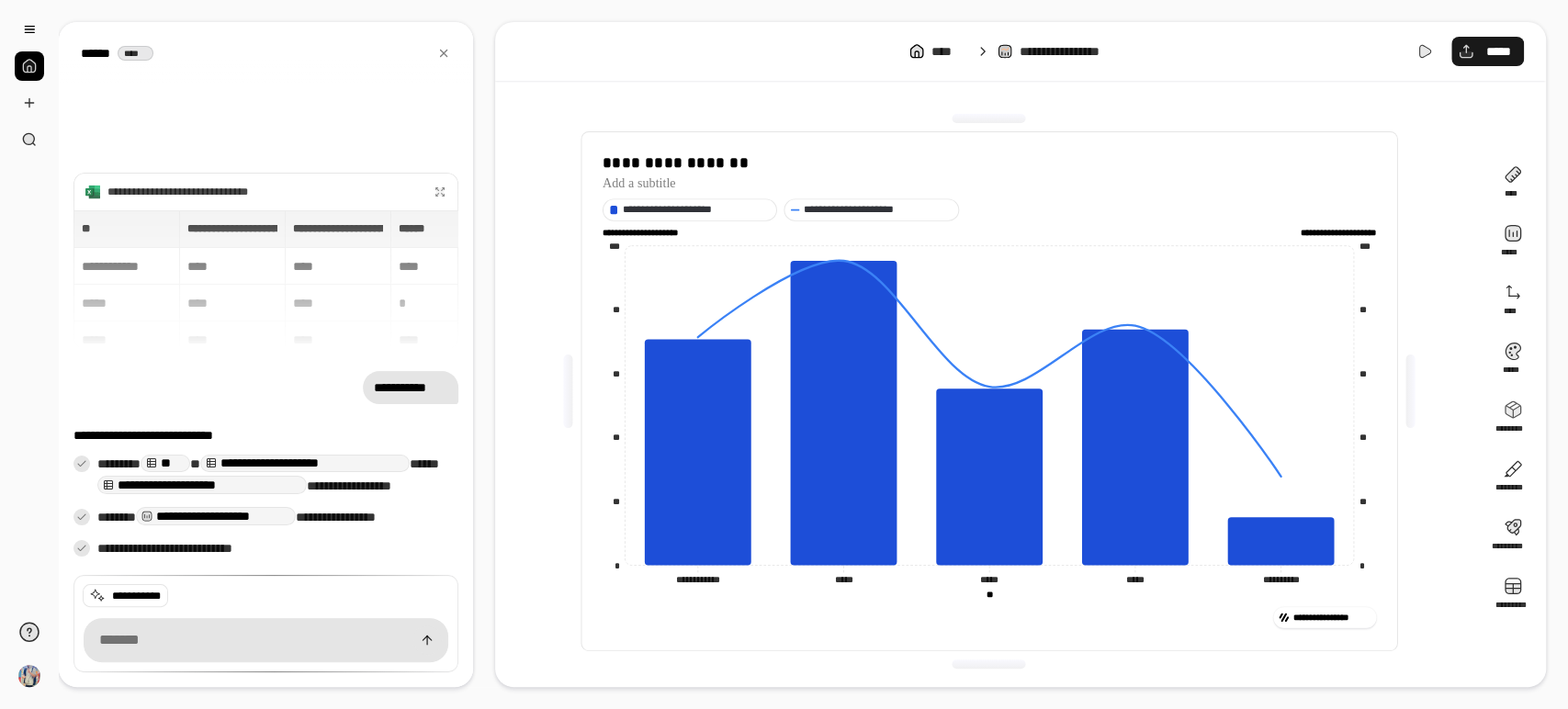 click on "*****" at bounding box center (1487, 51) 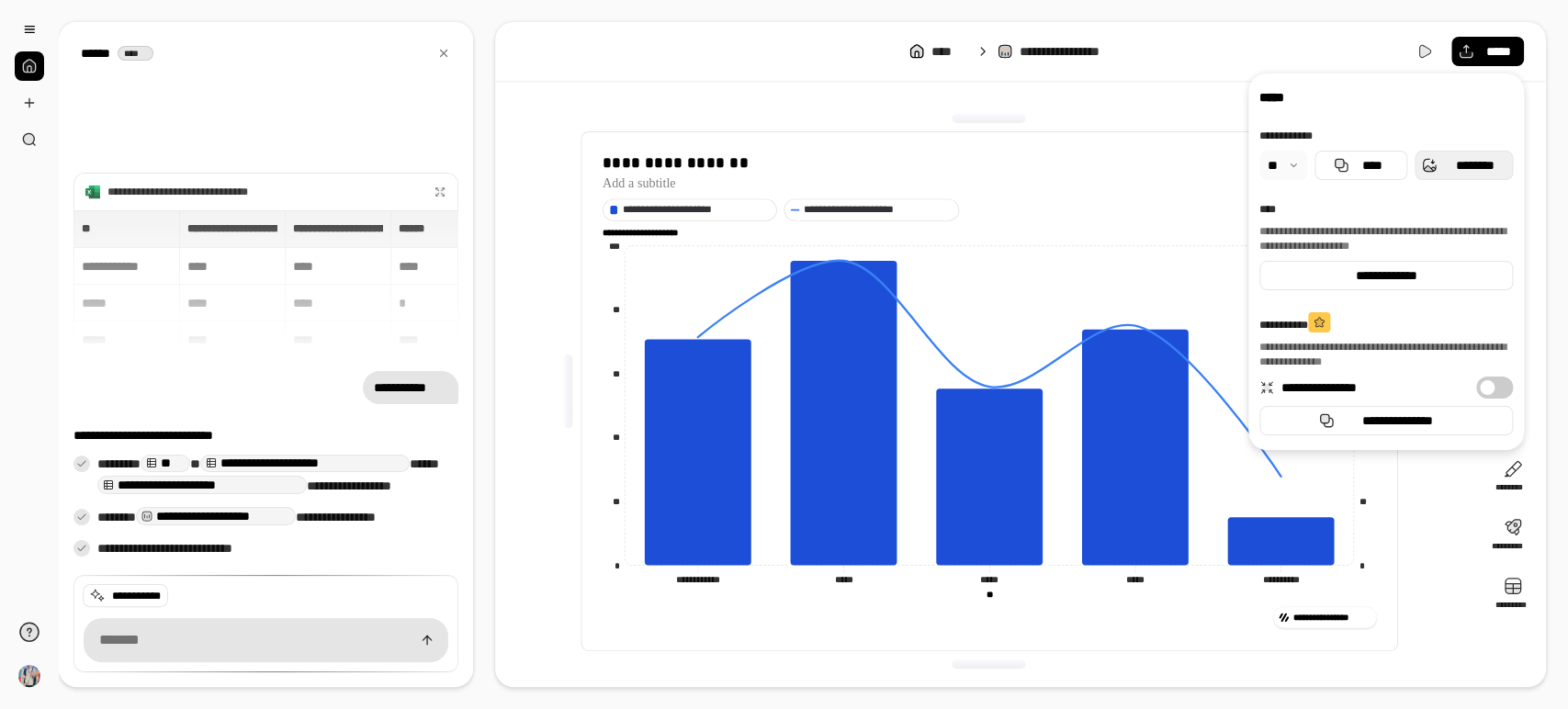 click on "********" at bounding box center [1463, 165] 